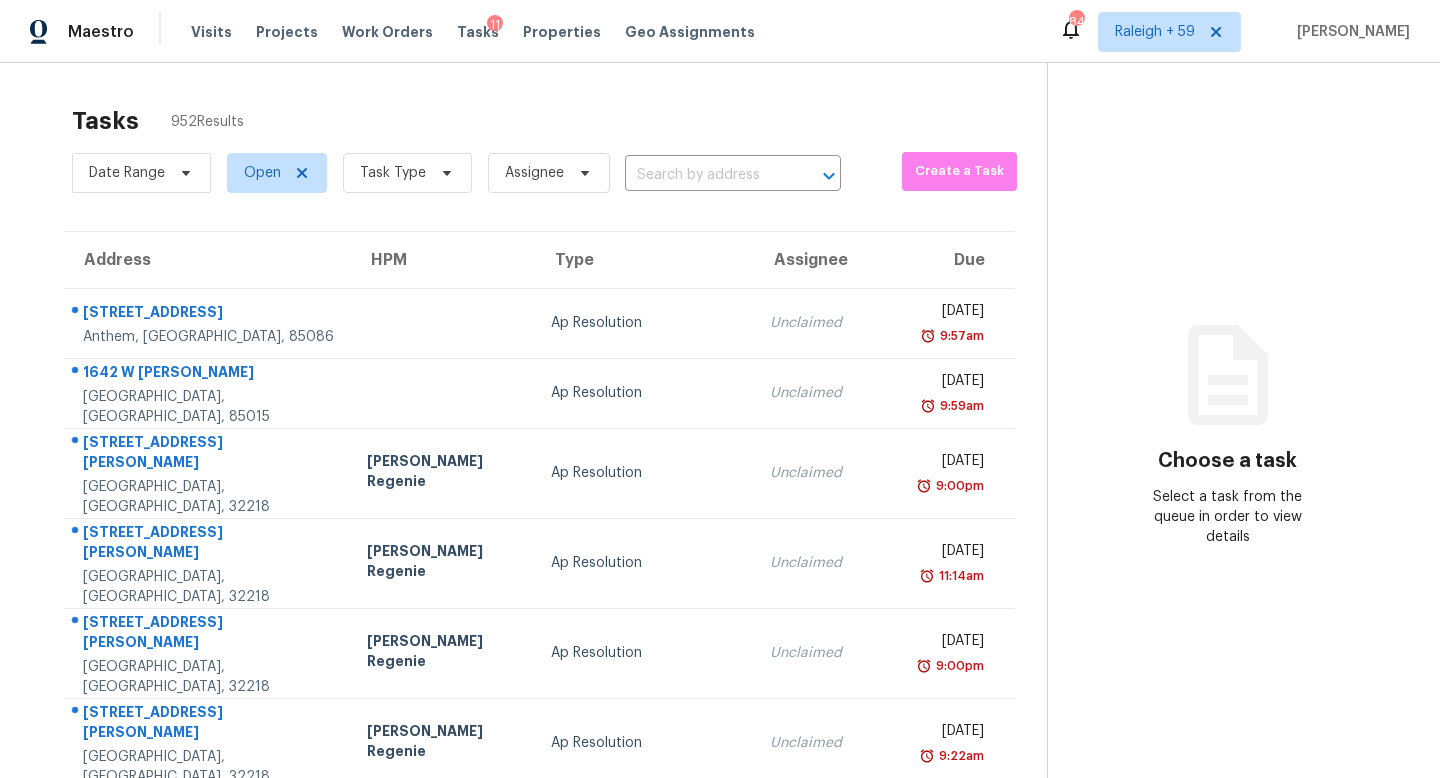 scroll, scrollTop: 0, scrollLeft: 0, axis: both 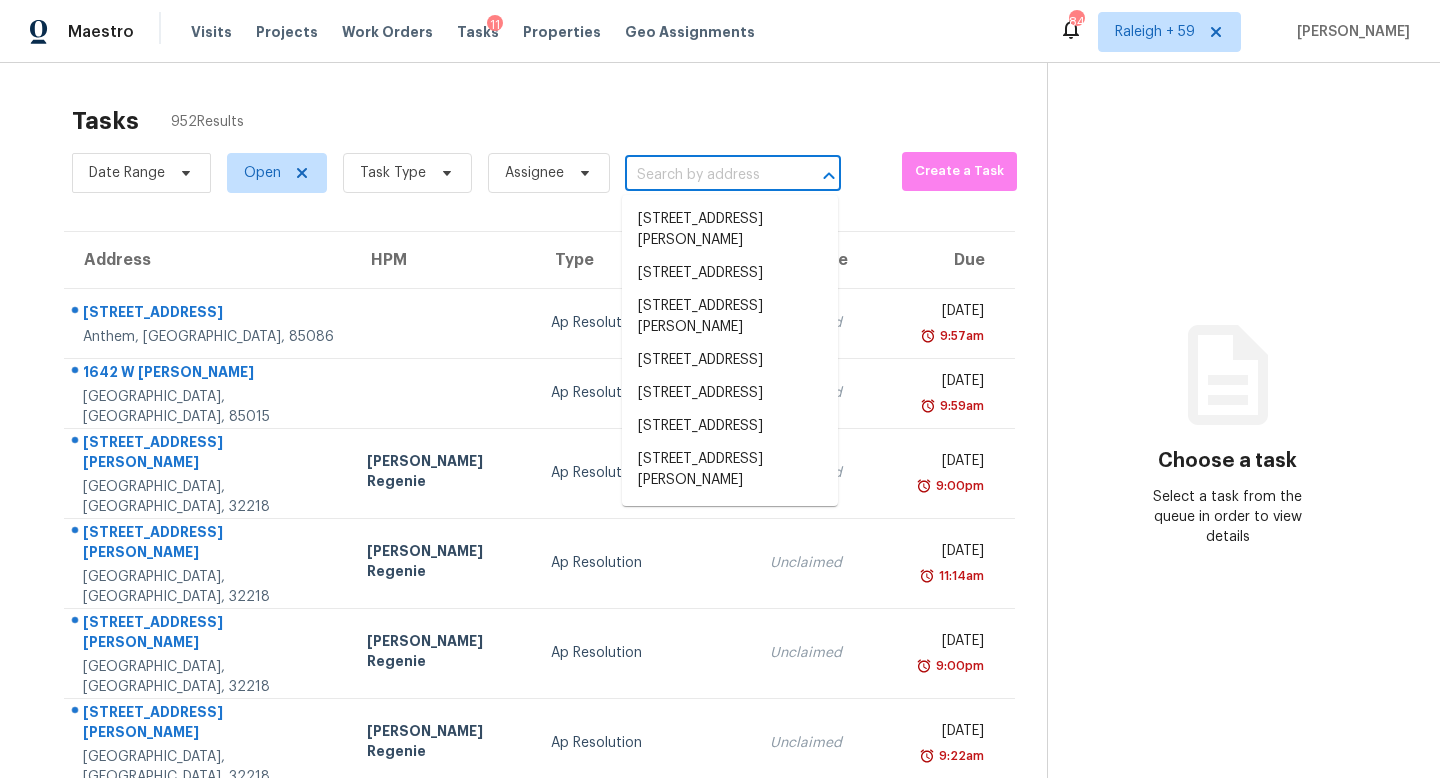 click at bounding box center [705, 175] 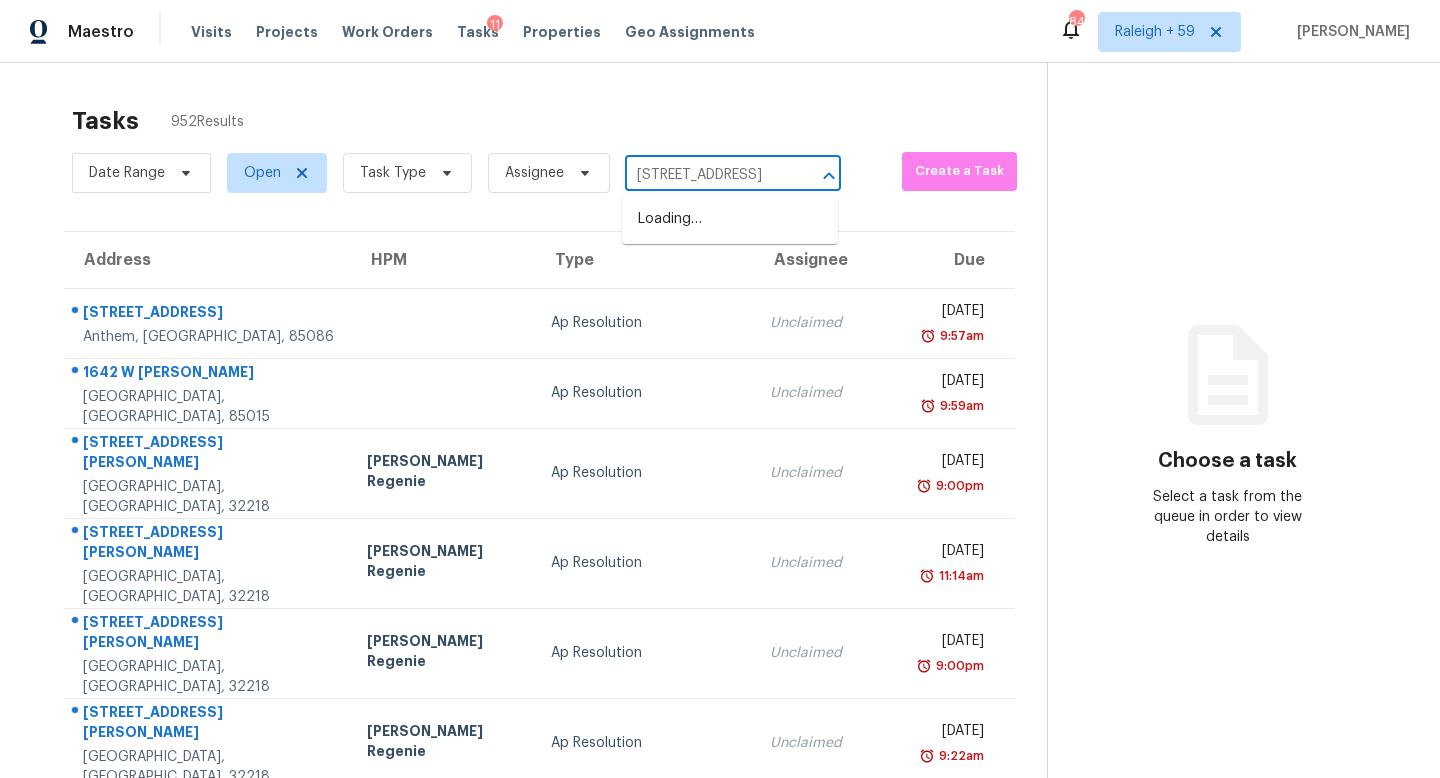 scroll, scrollTop: 0, scrollLeft: 99, axis: horizontal 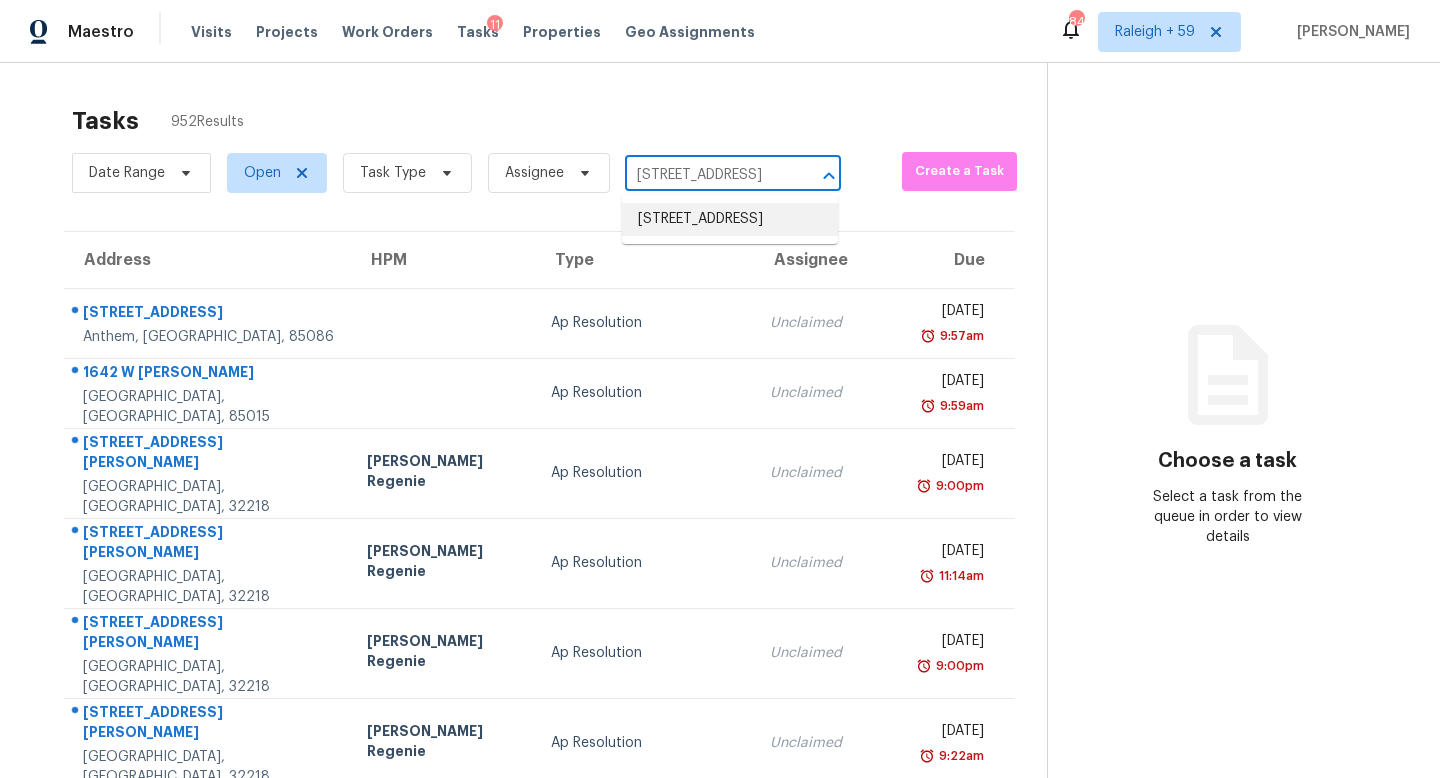 click on "[STREET_ADDRESS]" at bounding box center [730, 219] 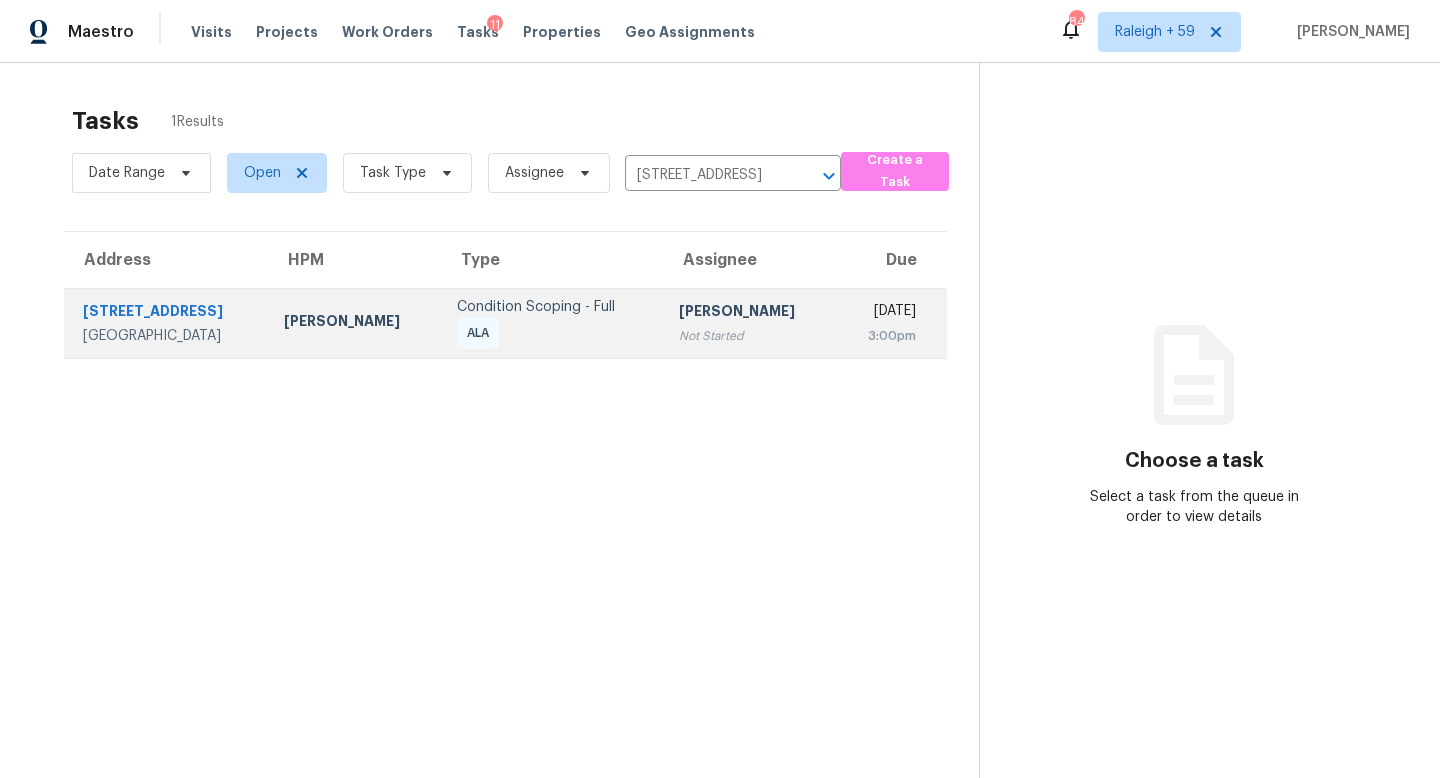 click on "[PERSON_NAME] Not Started" at bounding box center (749, 323) 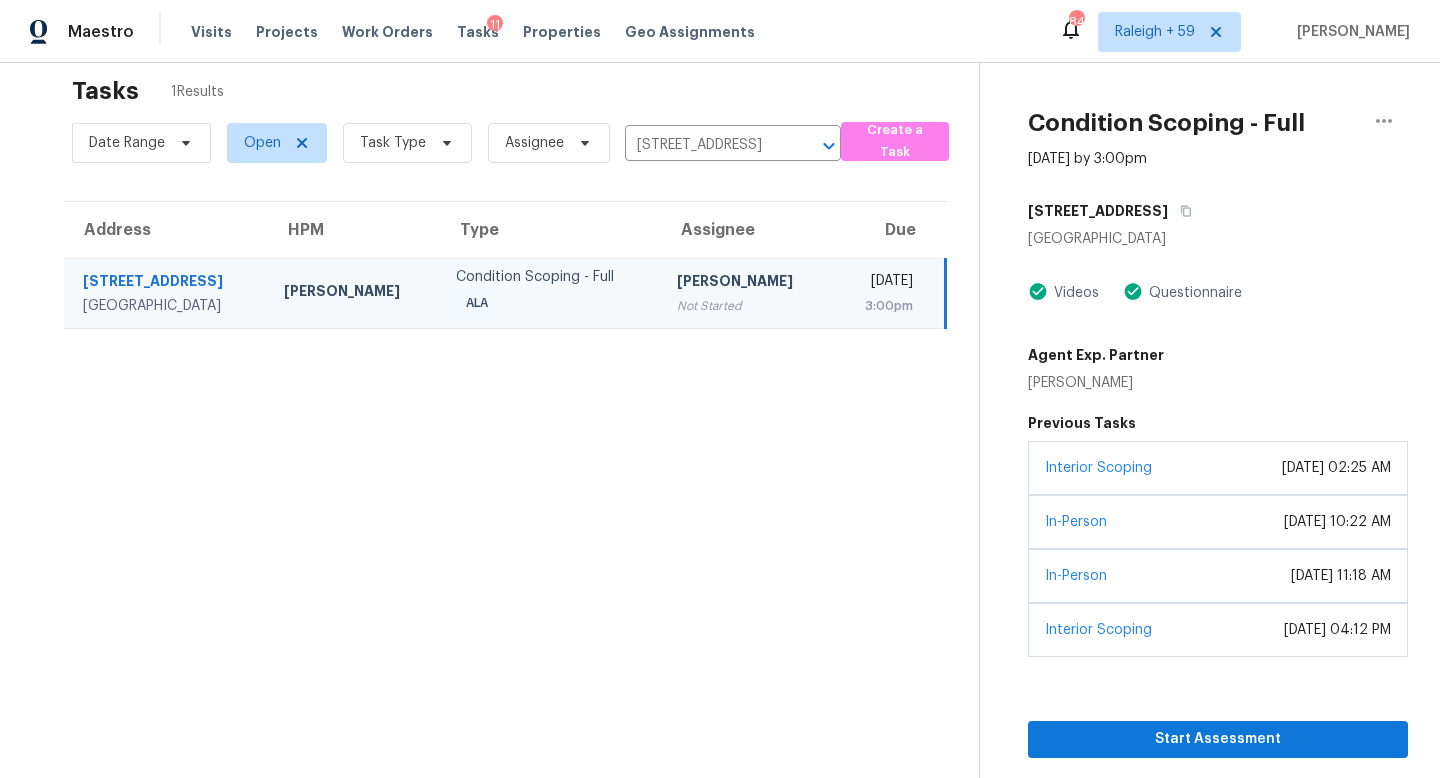 scroll, scrollTop: 78, scrollLeft: 0, axis: vertical 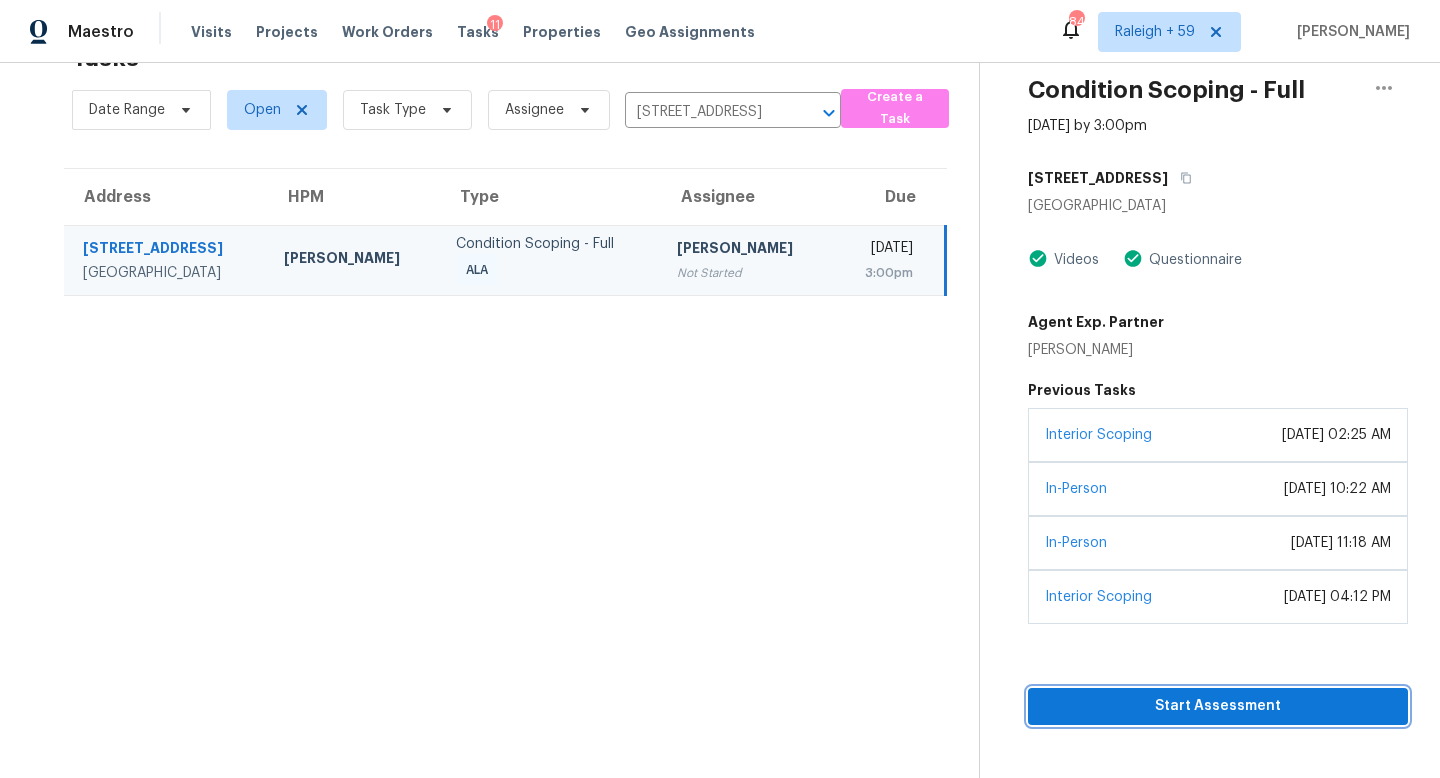 click on "Start Assessment" at bounding box center (1218, 706) 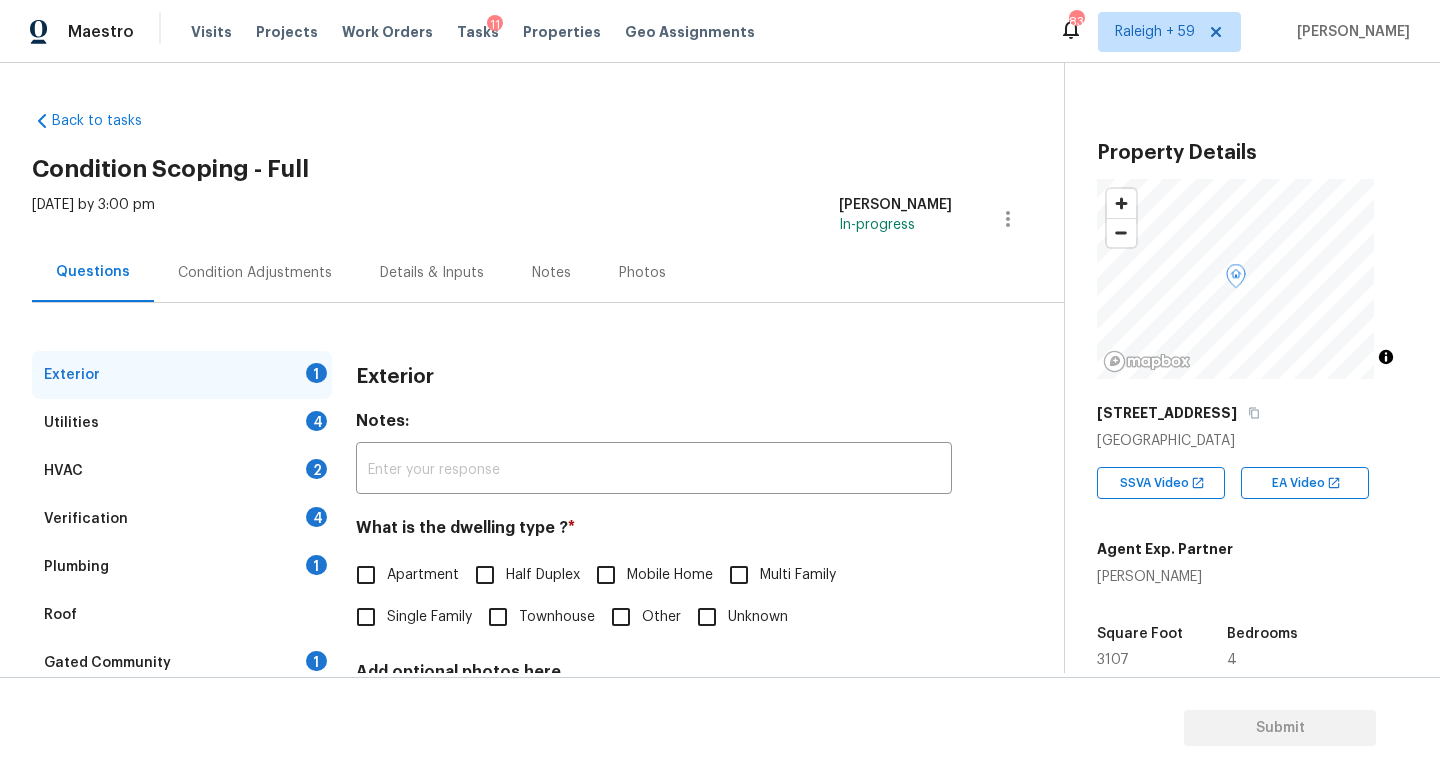 click on "Single Family" at bounding box center (429, 617) 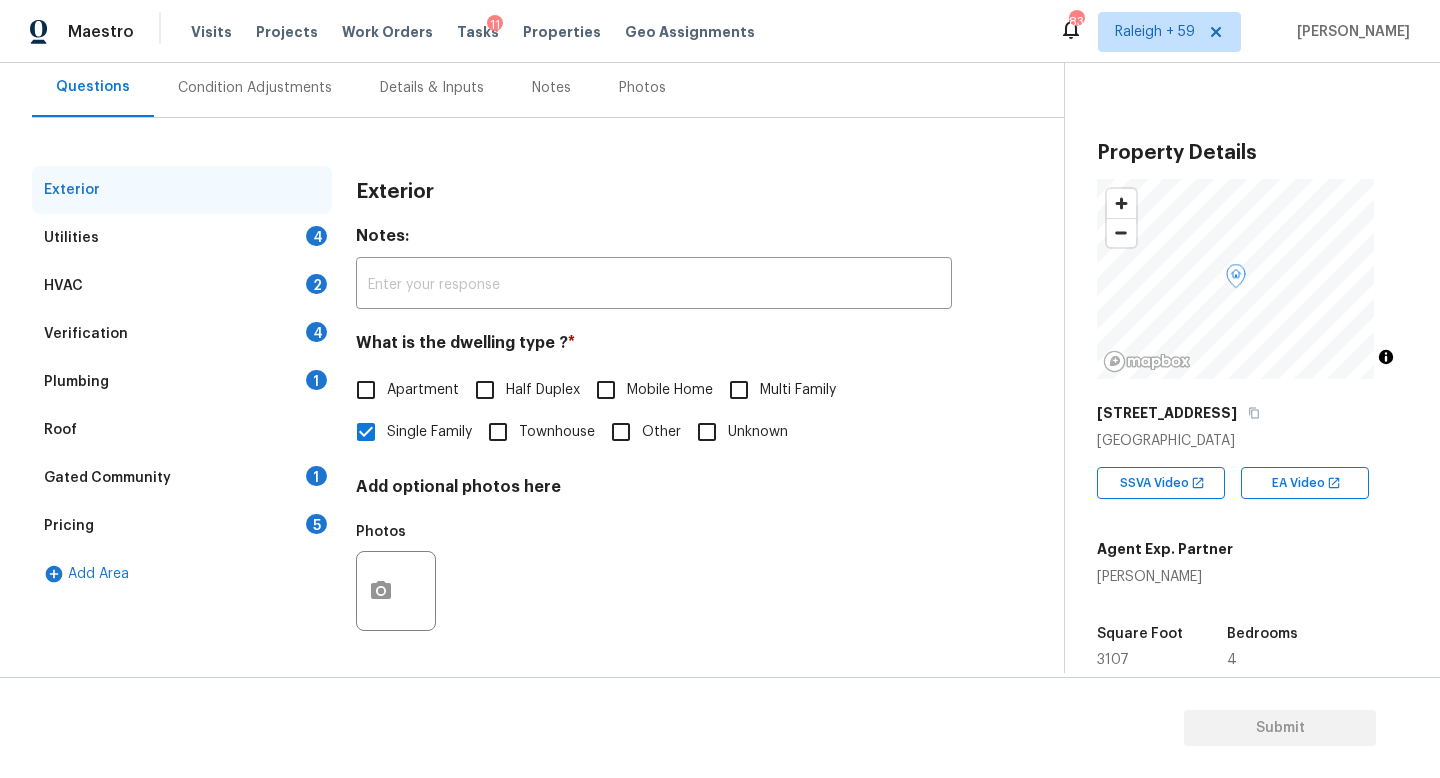 click on "Plumbing 1" at bounding box center (182, 382) 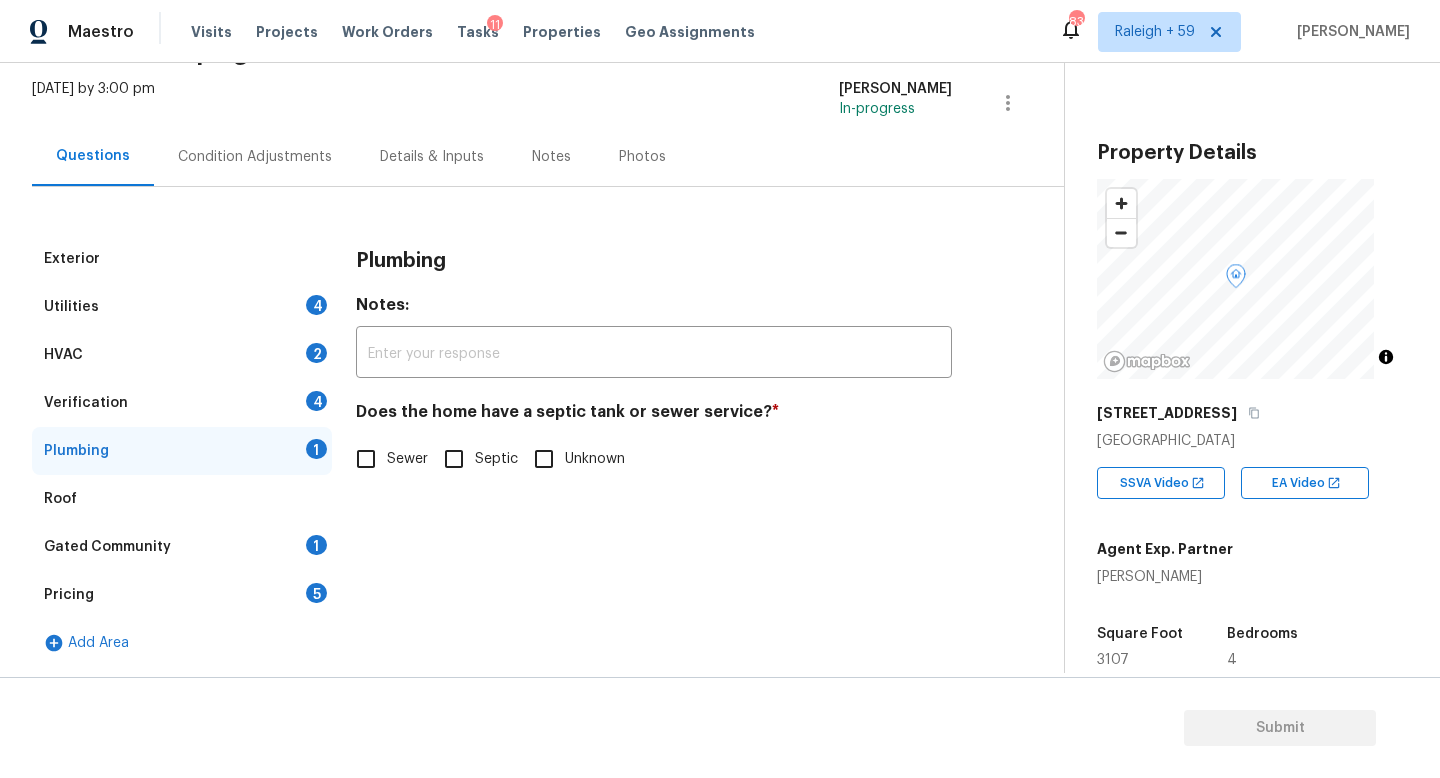 click on "Details & Inputs" at bounding box center [432, 157] 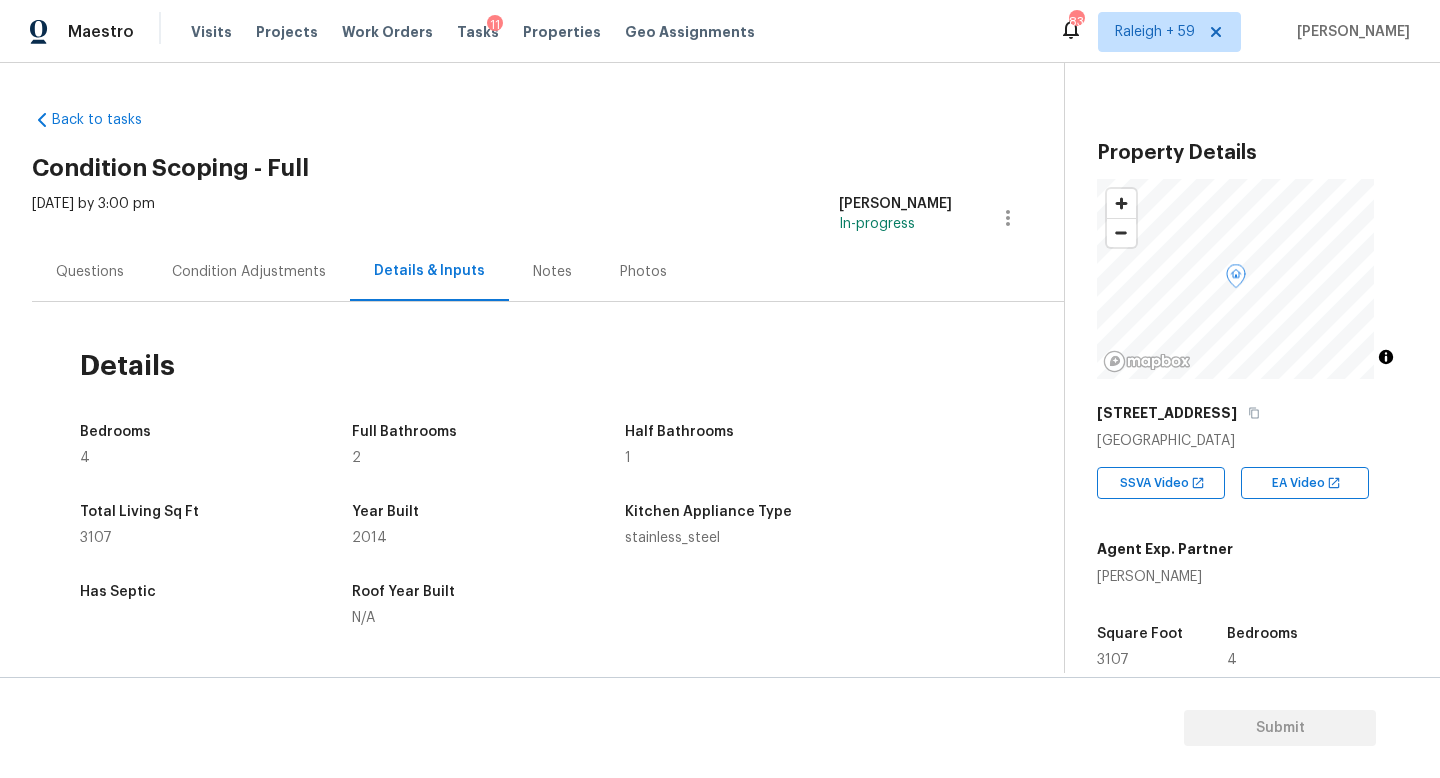 scroll, scrollTop: 0, scrollLeft: 0, axis: both 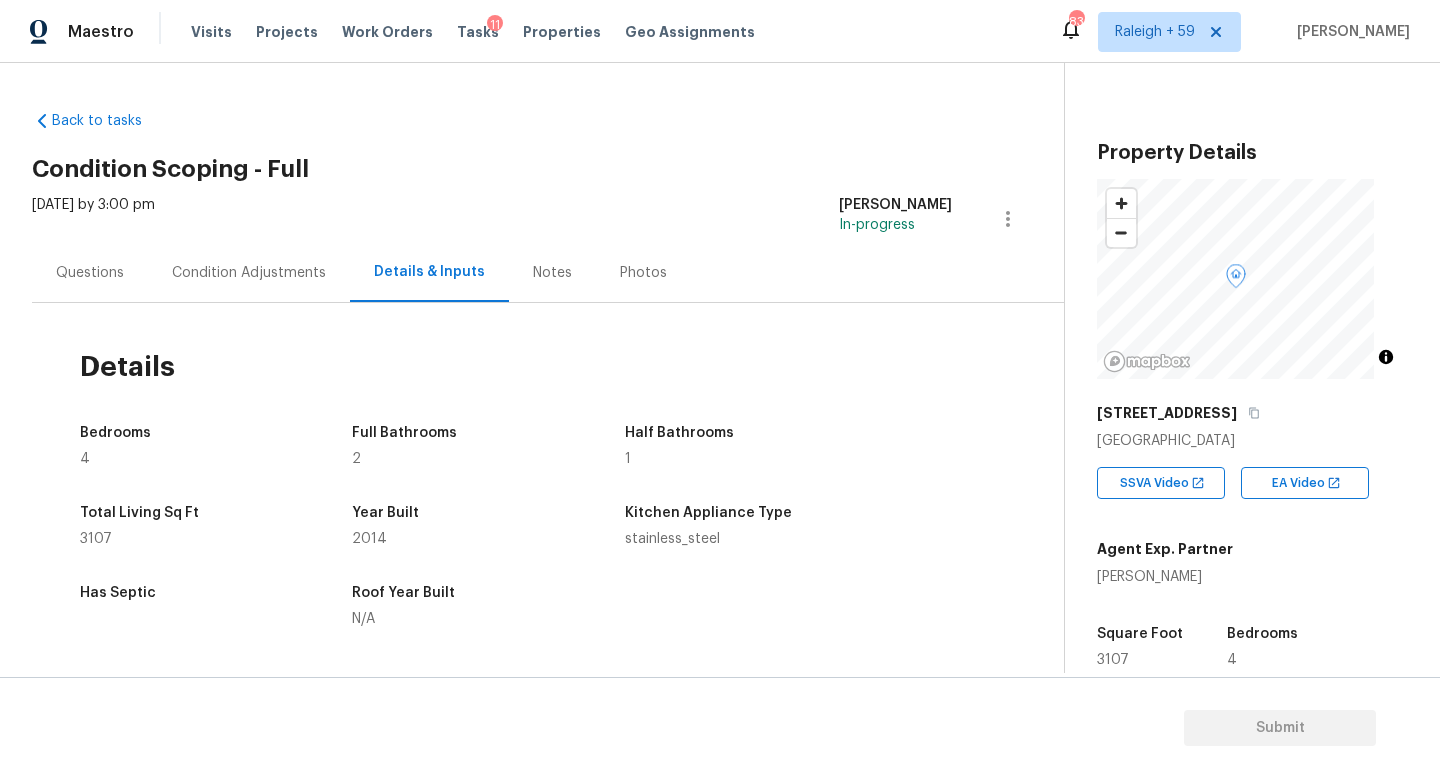 click on "Questions" at bounding box center (90, 272) 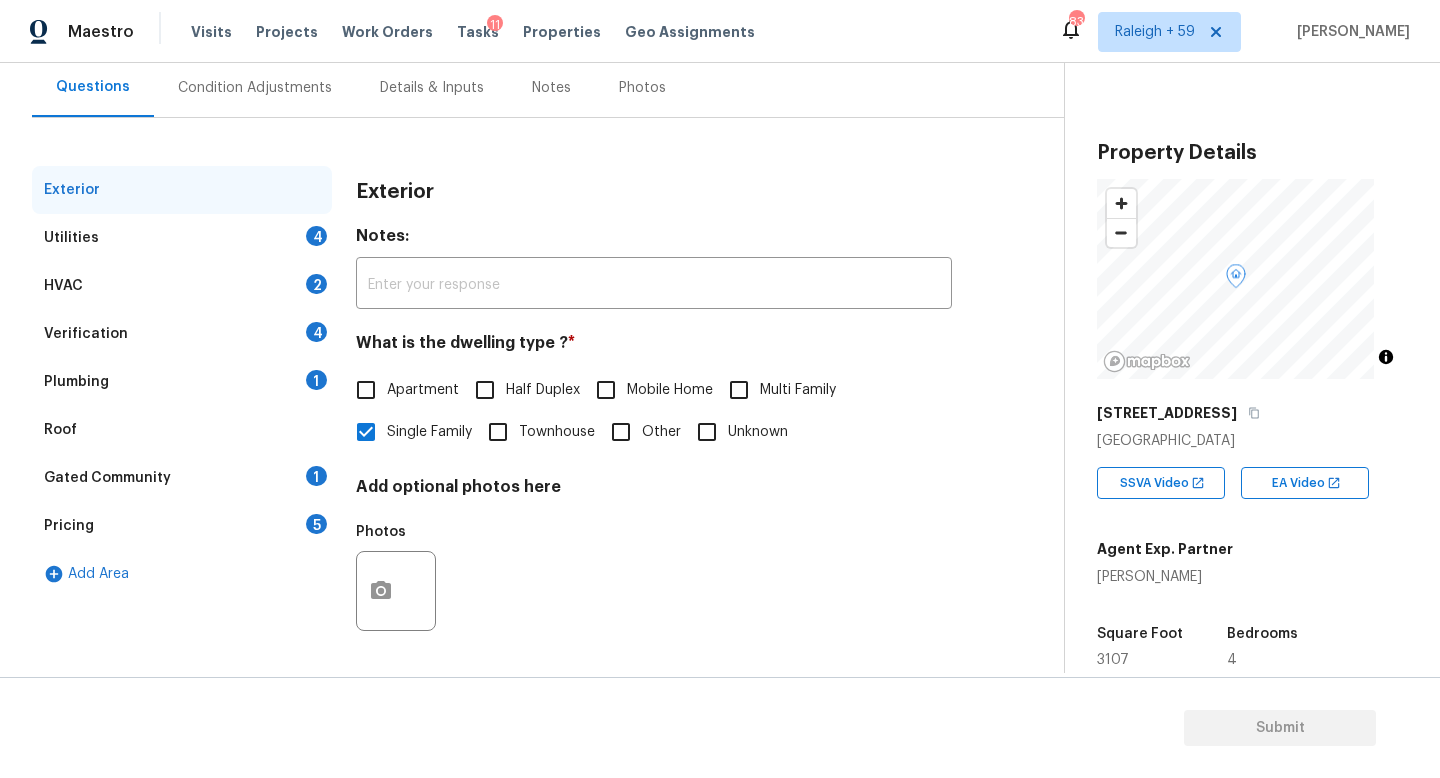 click on "Gated Community 1" at bounding box center [182, 478] 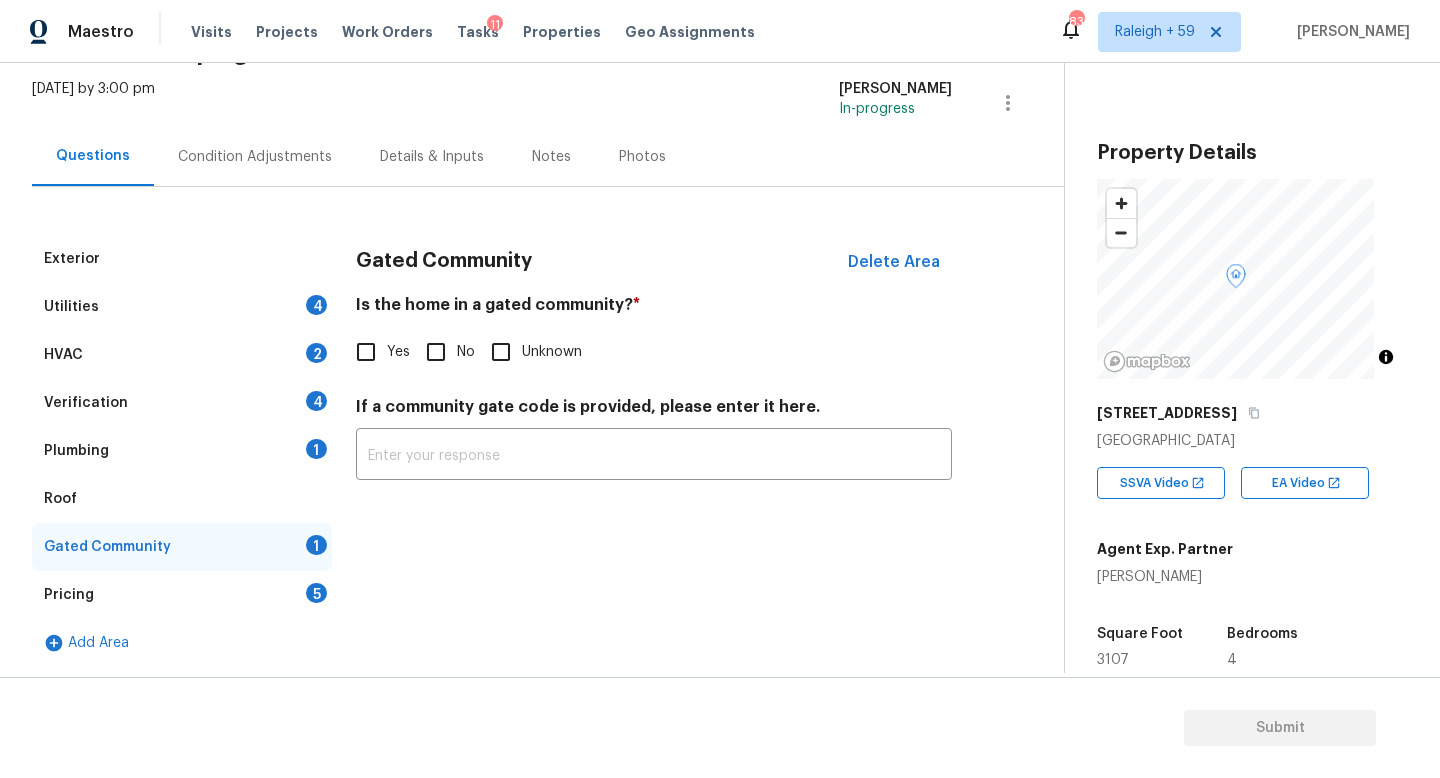 click on "Plumbing 1" at bounding box center [182, 451] 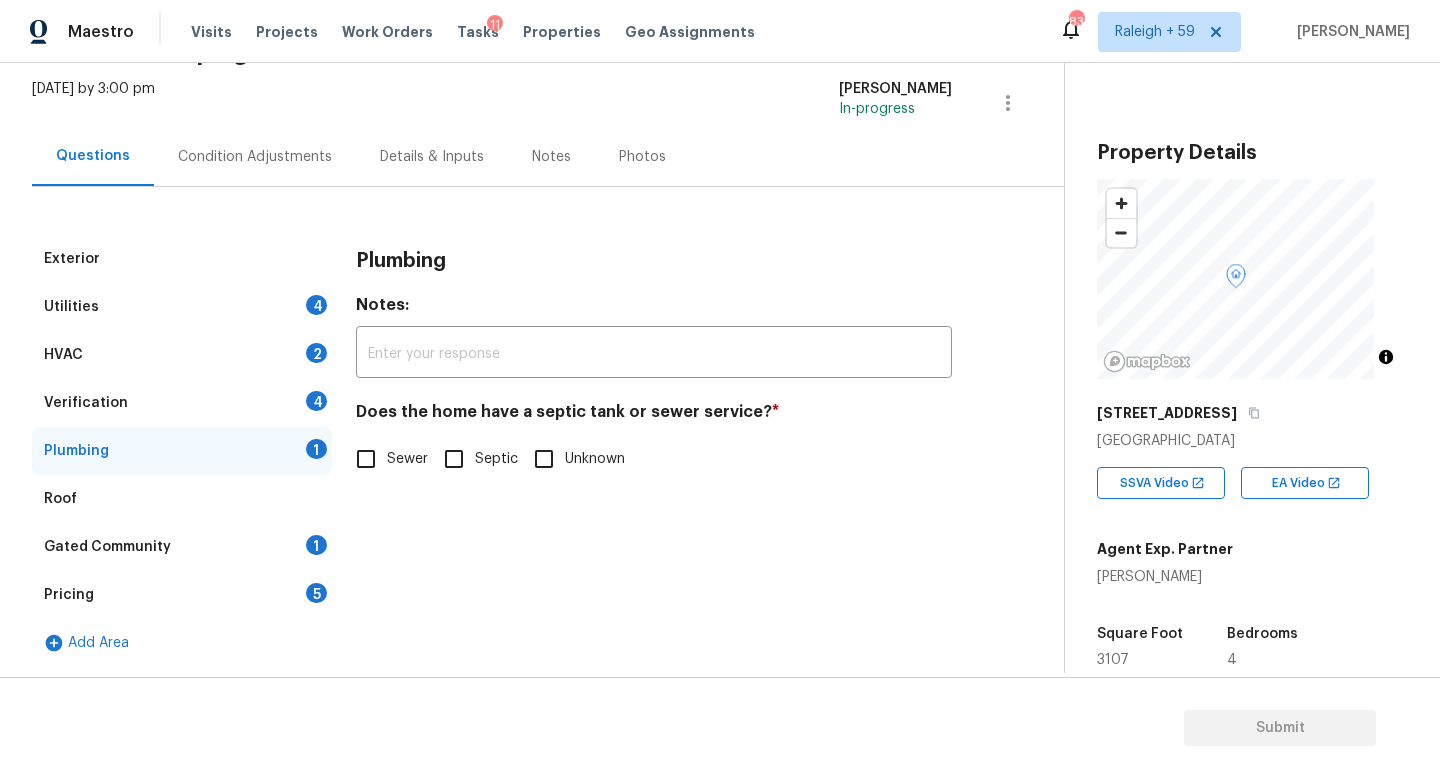 click on "Sewer" at bounding box center [407, 459] 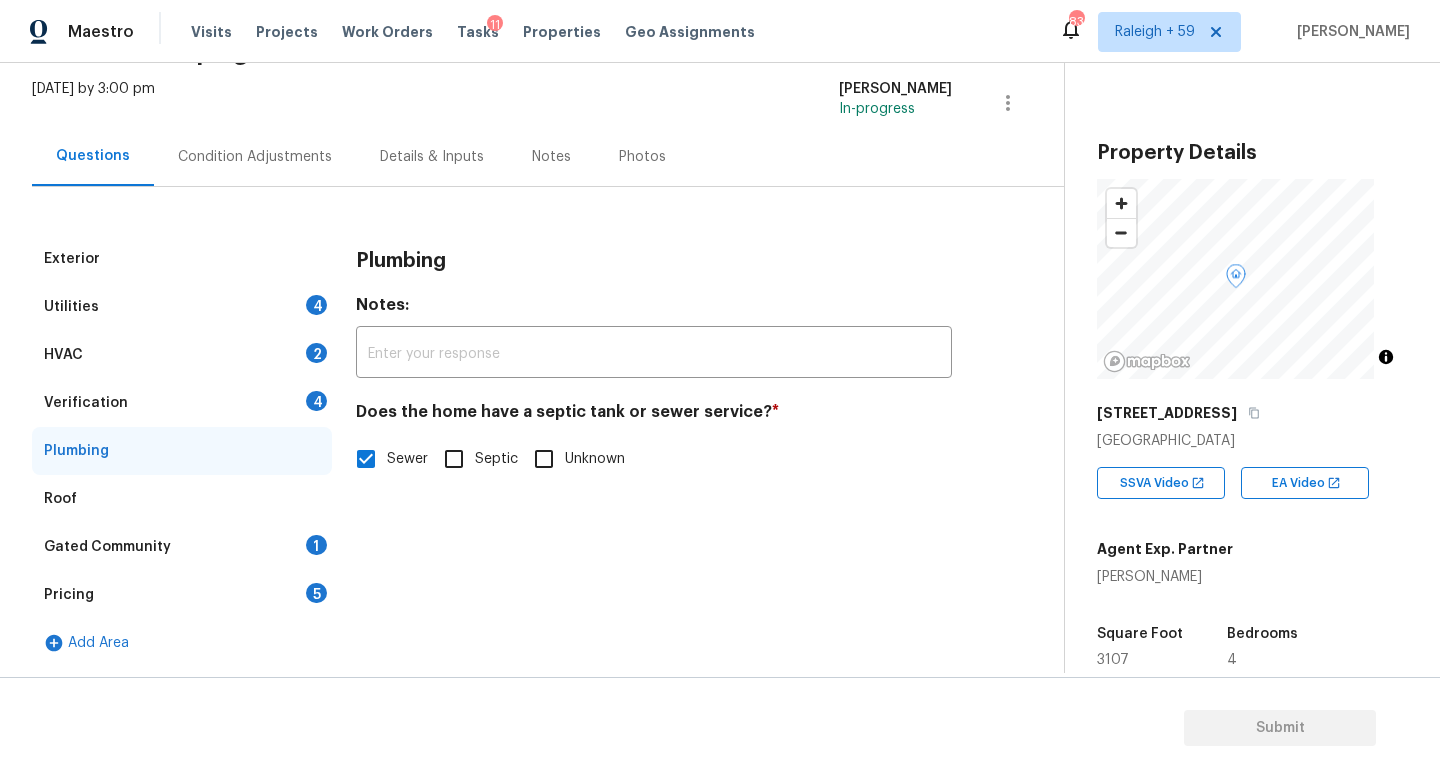 click on "Gated Community 1" at bounding box center (182, 547) 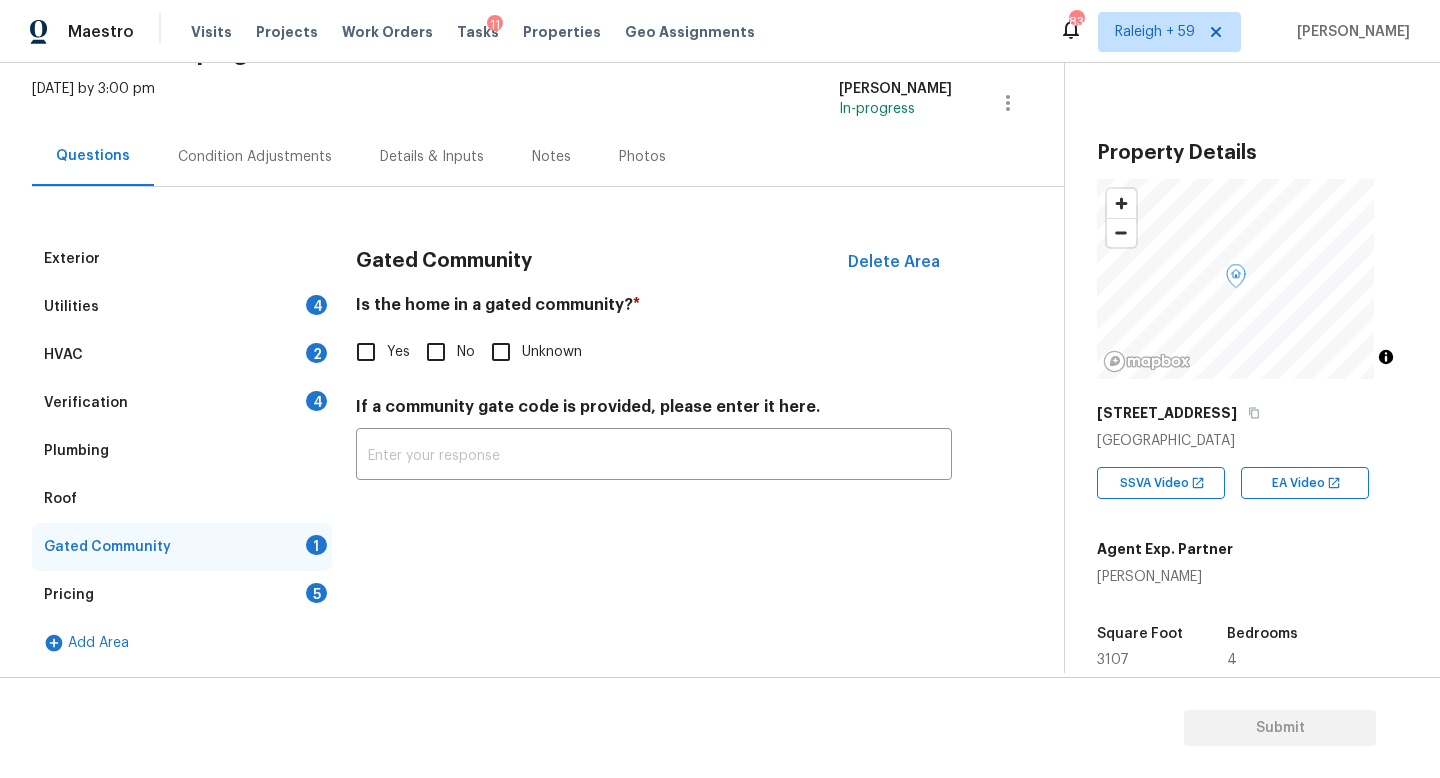 click on "No" at bounding box center (436, 352) 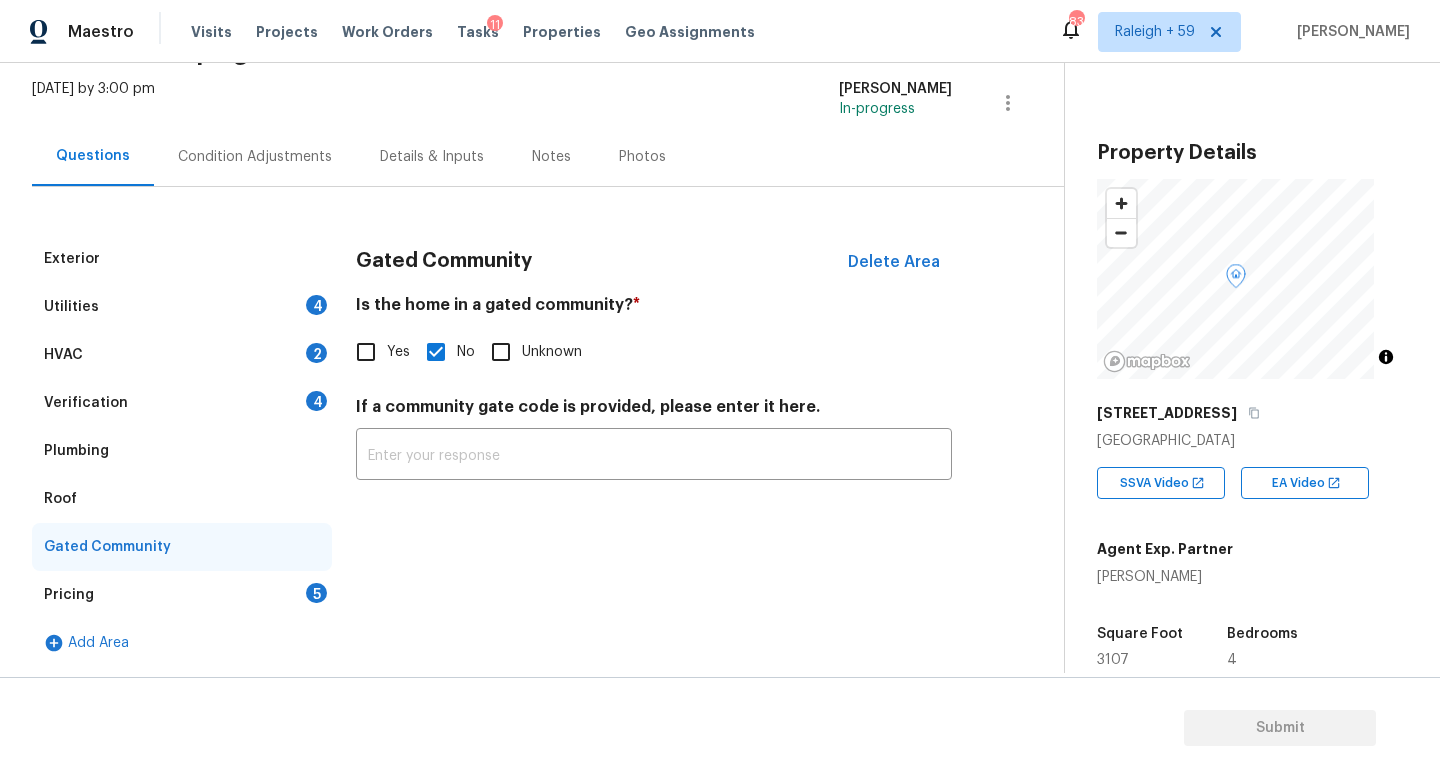 click on "Details & Inputs" at bounding box center [432, 156] 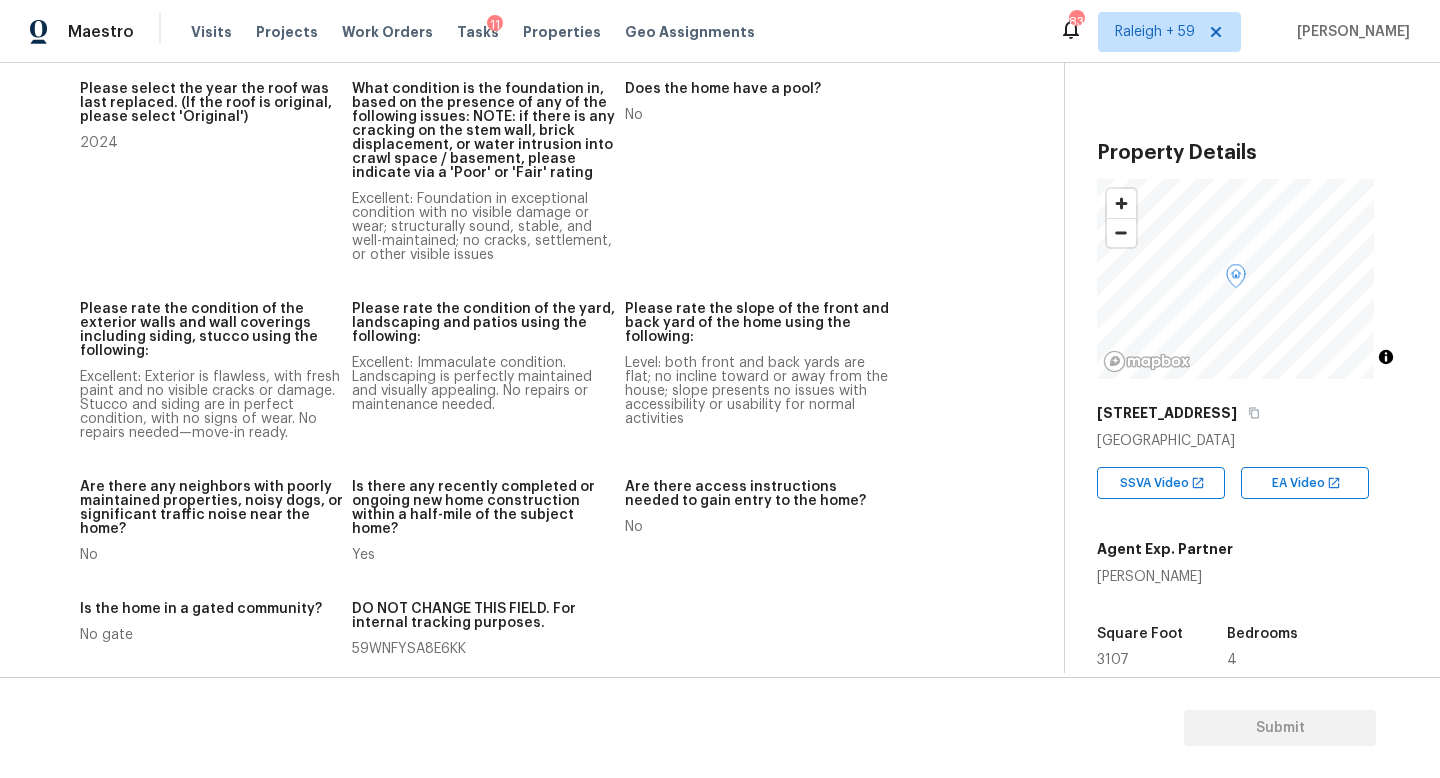 scroll, scrollTop: 2588, scrollLeft: 0, axis: vertical 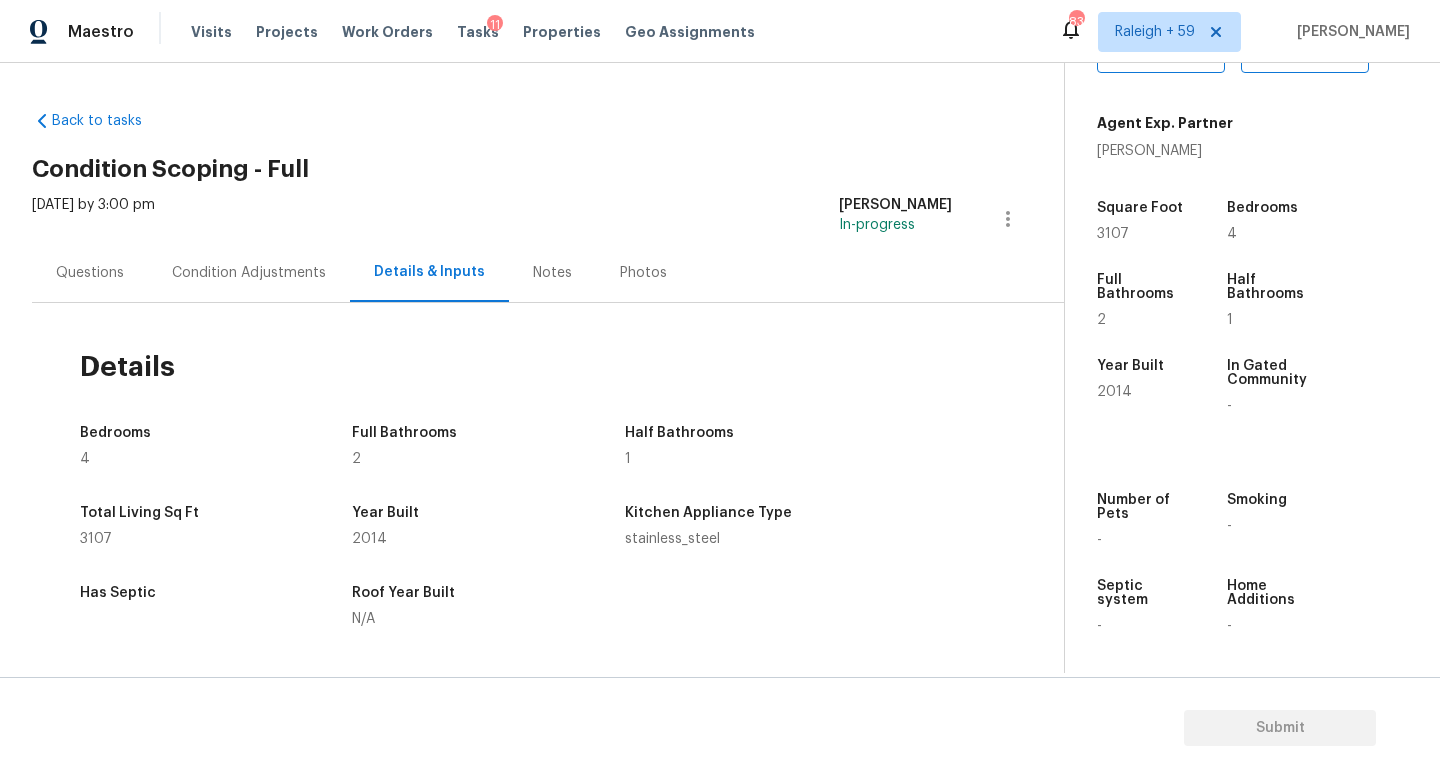 click on "Questions" at bounding box center [90, 272] 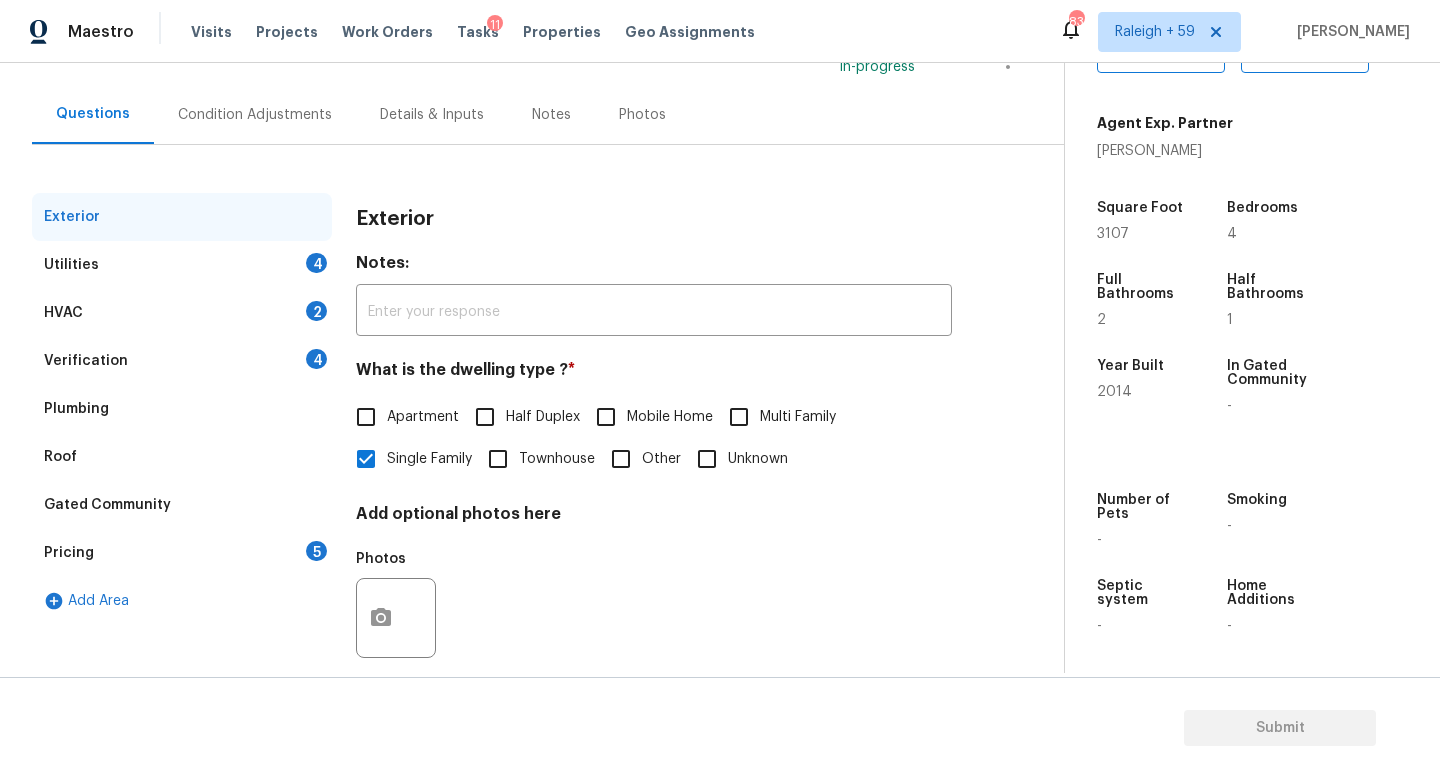 scroll, scrollTop: 161, scrollLeft: 0, axis: vertical 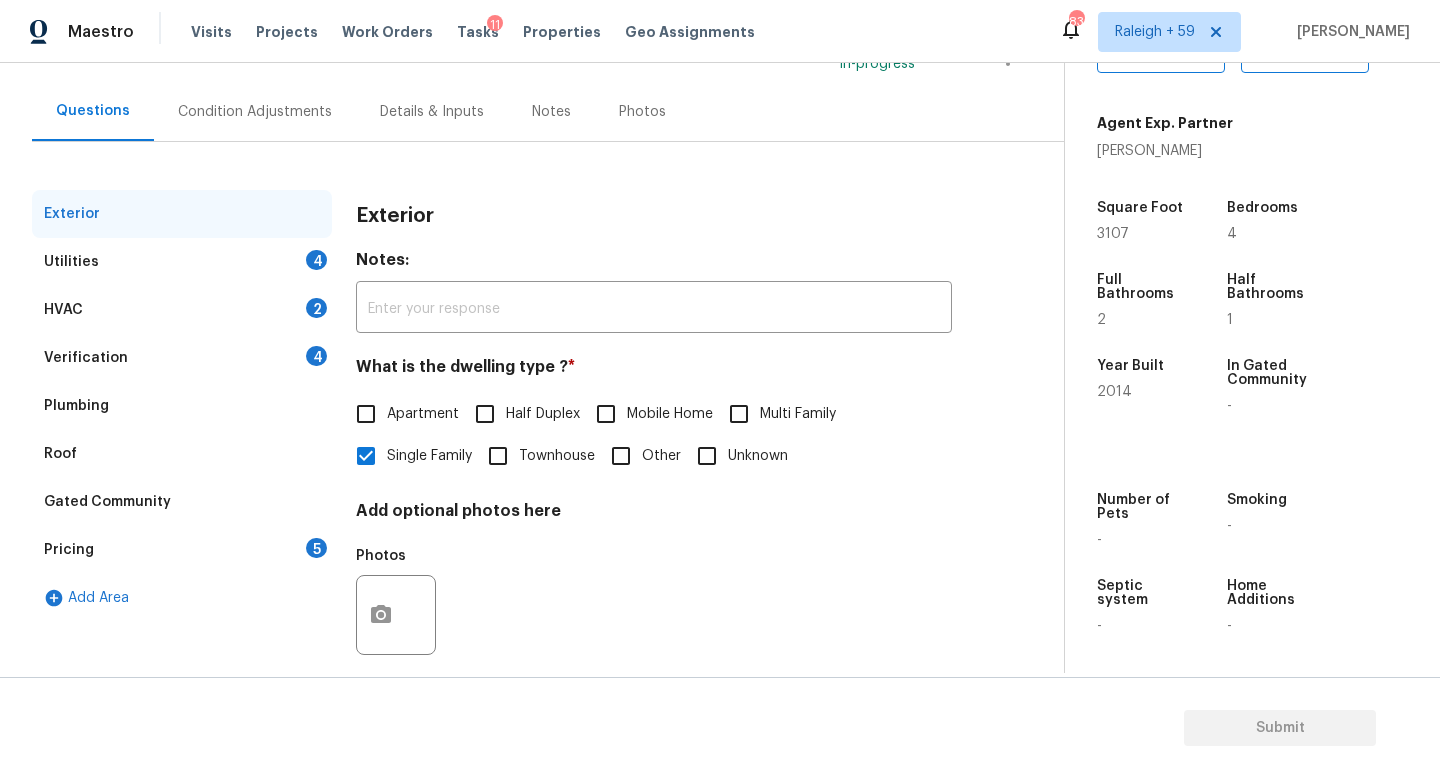 click on "Details & Inputs" at bounding box center (432, 111) 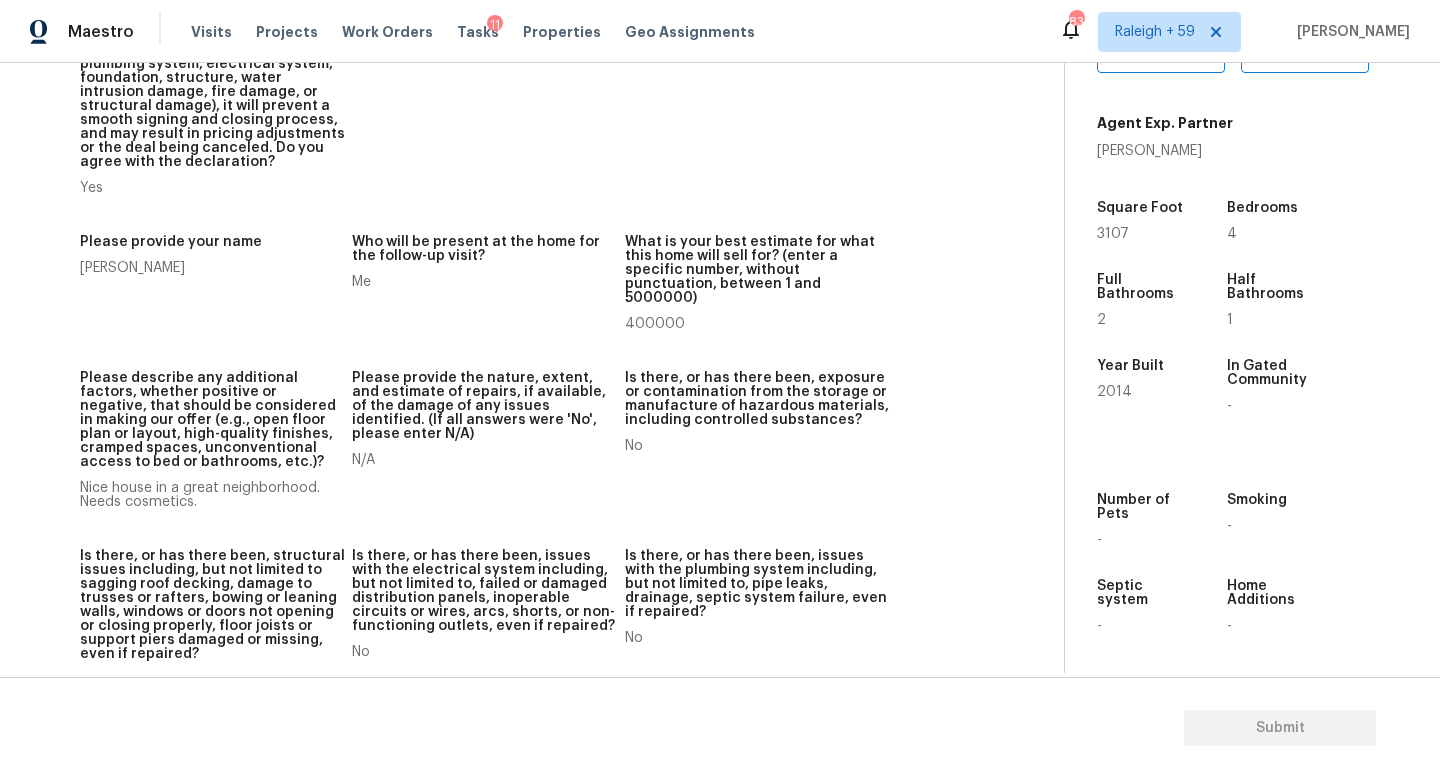 scroll, scrollTop: 0, scrollLeft: 0, axis: both 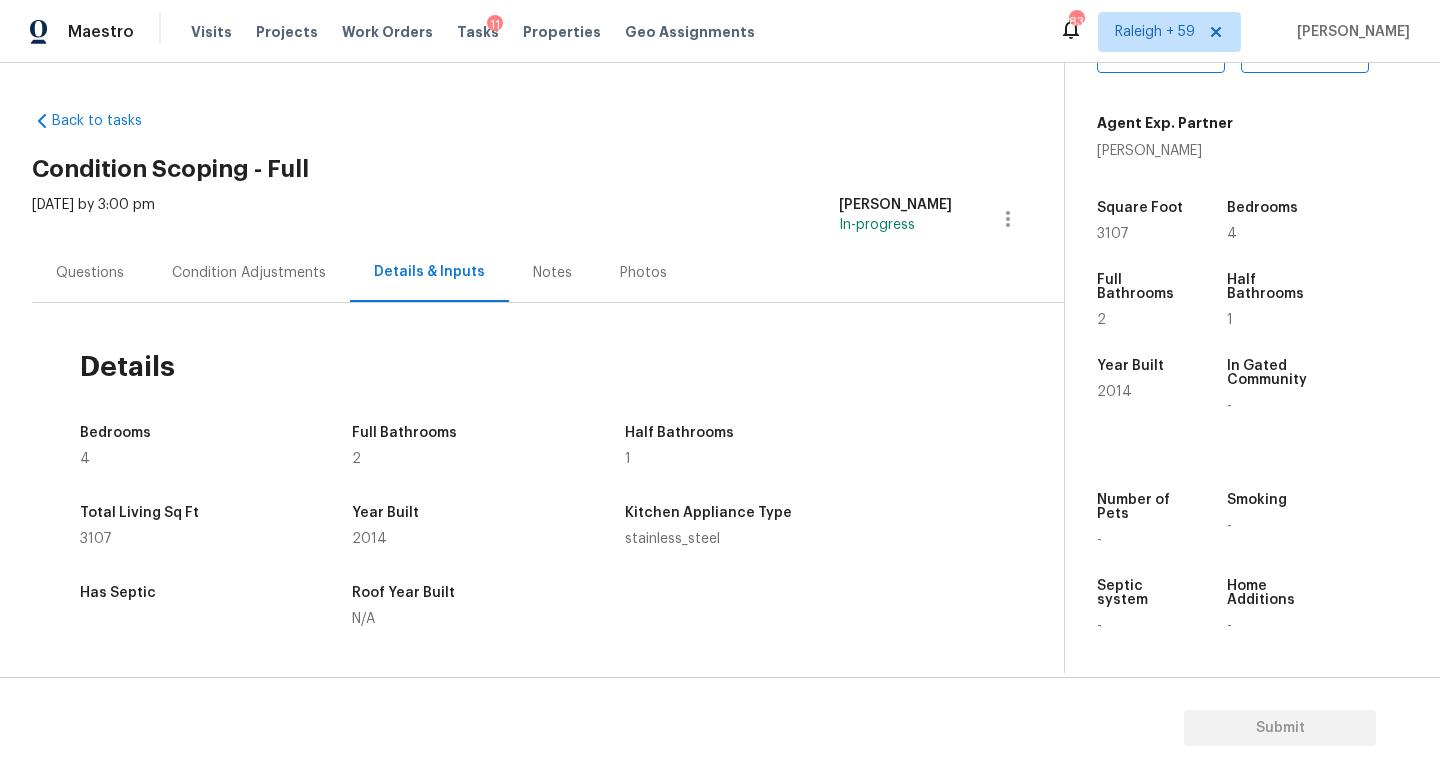 click on "Questions" at bounding box center (90, 272) 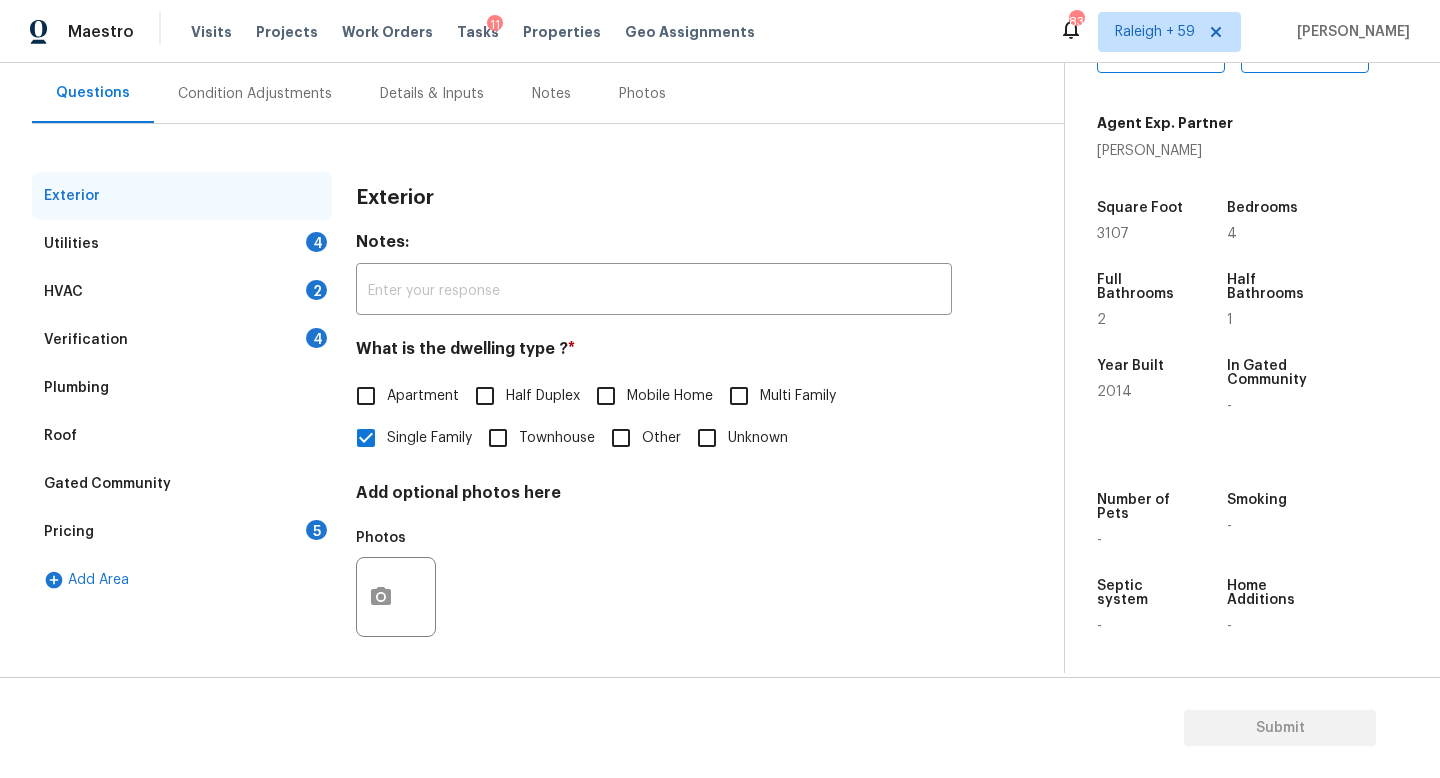 scroll, scrollTop: 200, scrollLeft: 0, axis: vertical 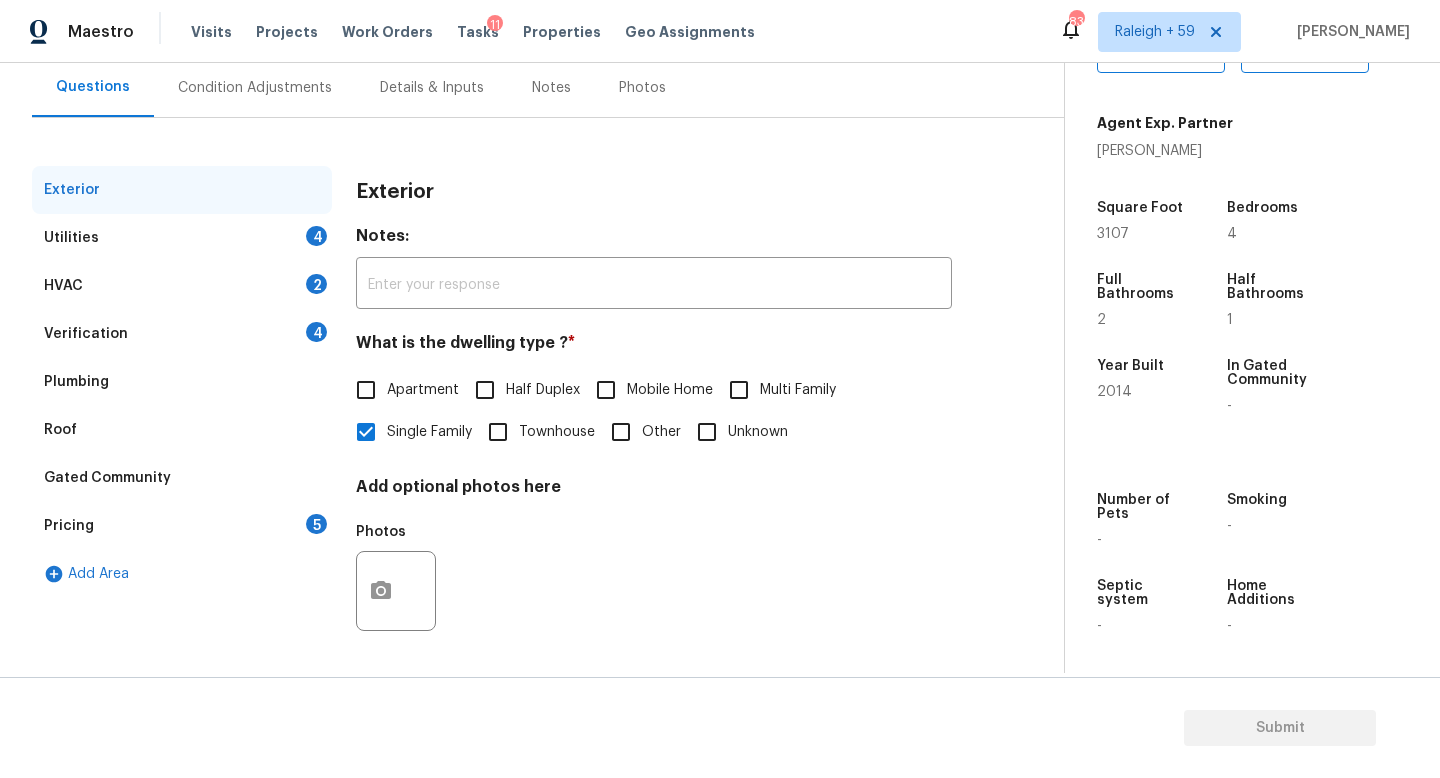 click on "Verification 4" at bounding box center [182, 334] 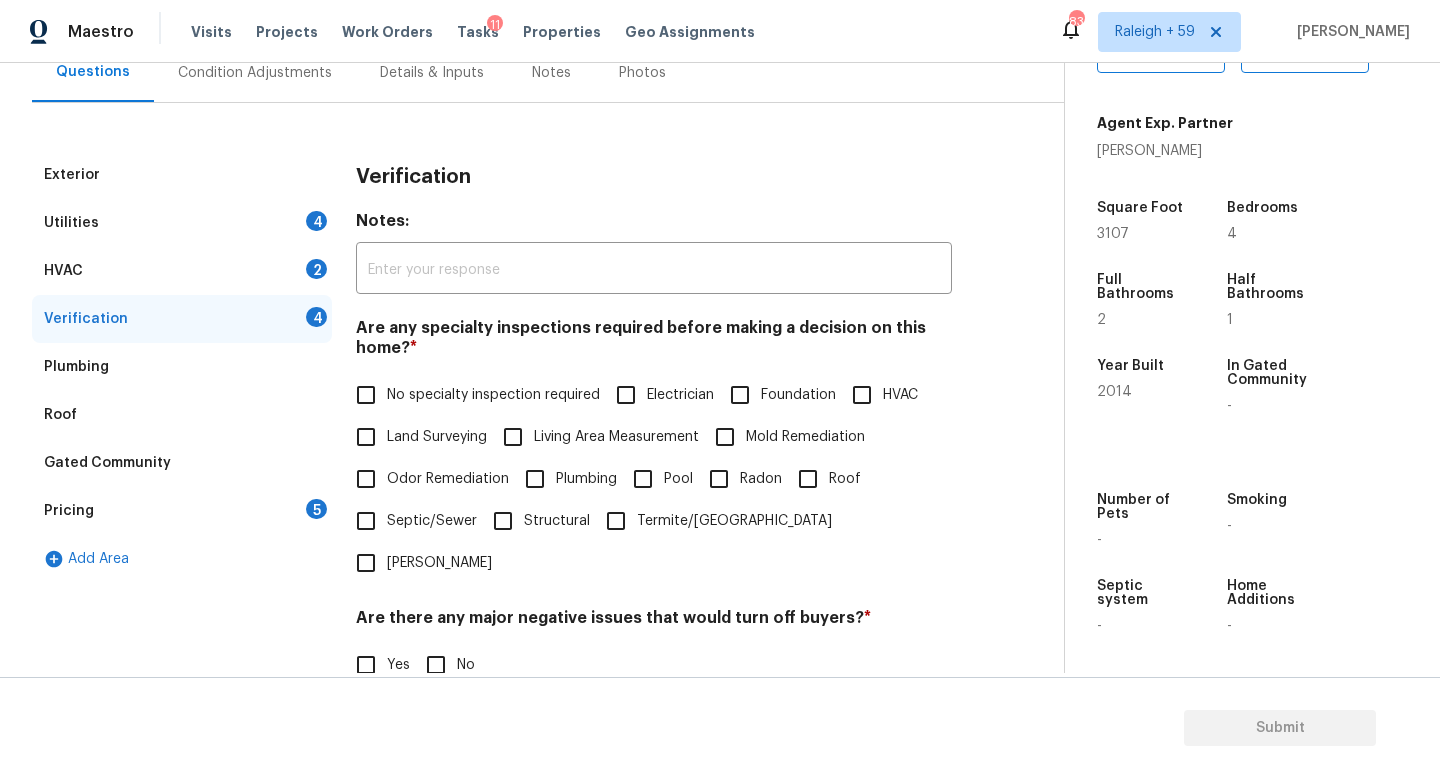 click on "No specialty inspection required" at bounding box center (493, 395) 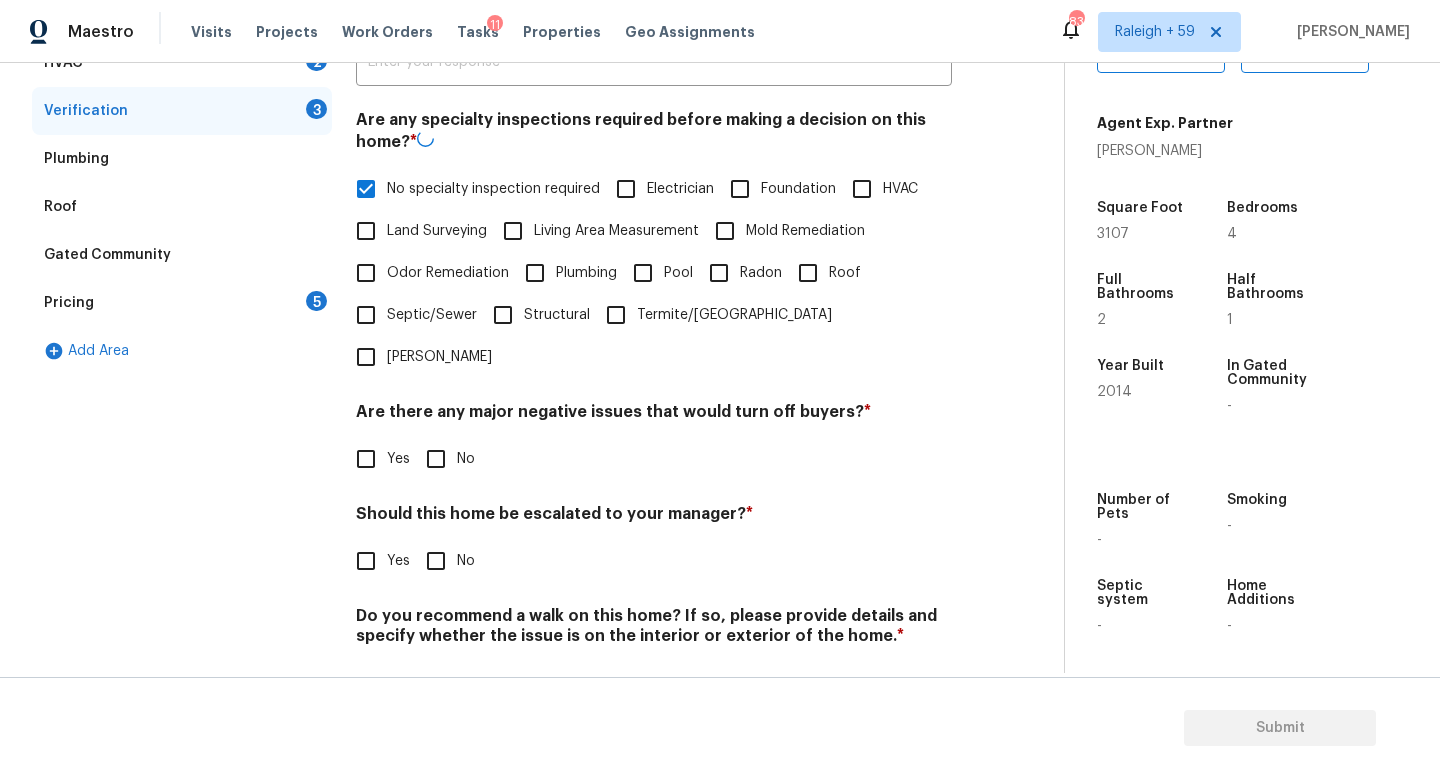 scroll, scrollTop: 482, scrollLeft: 0, axis: vertical 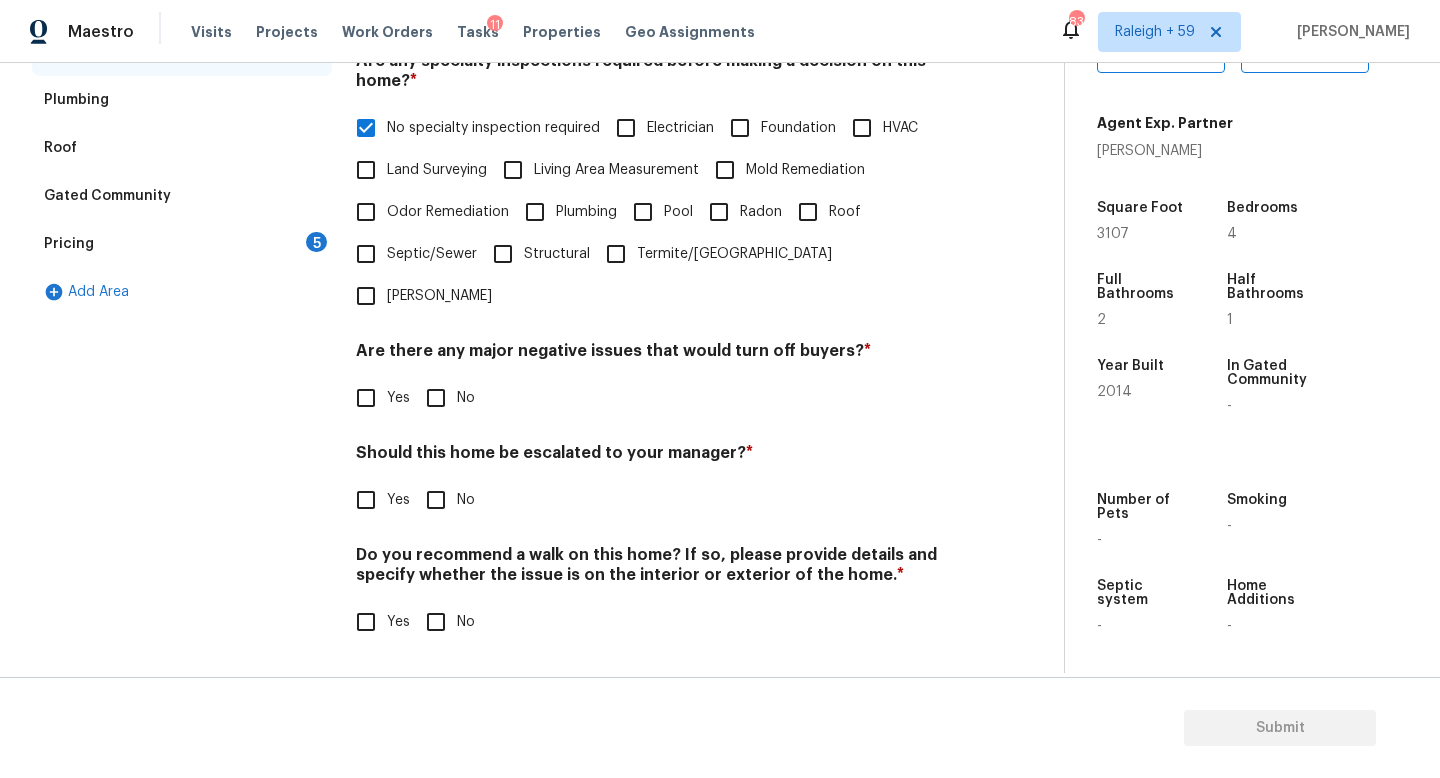 click on "No" at bounding box center (436, 398) 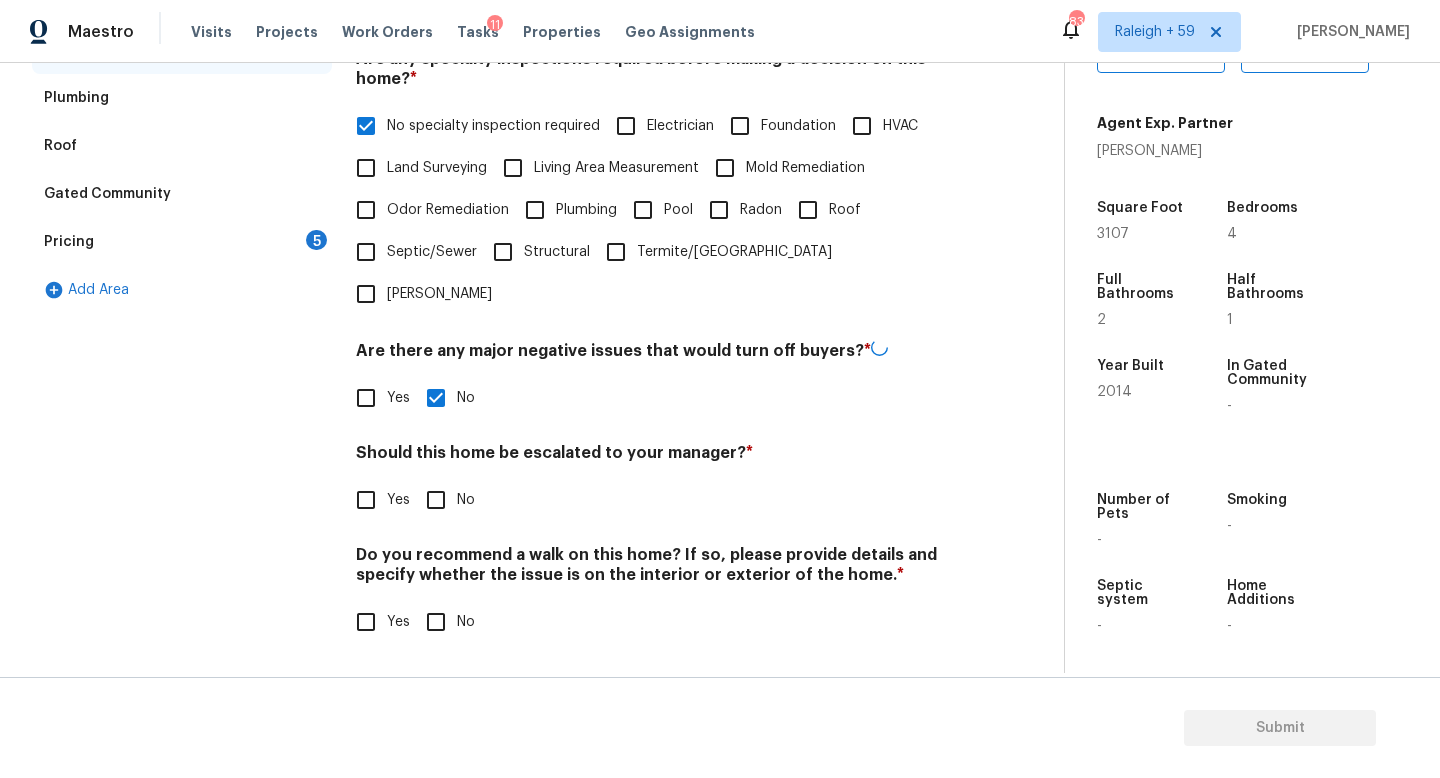 click on "Yes" at bounding box center [366, 500] 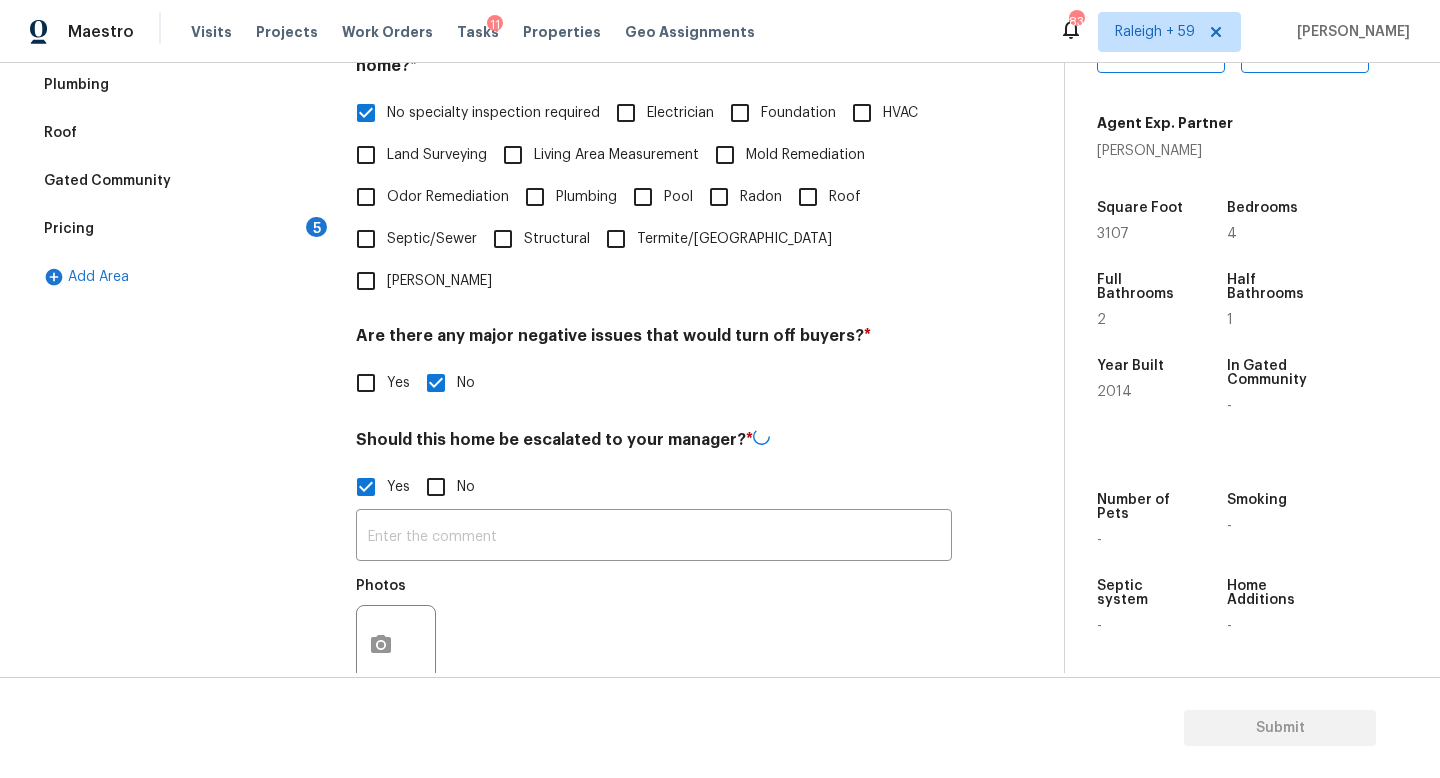 click on "​ Photos" at bounding box center (654, 602) 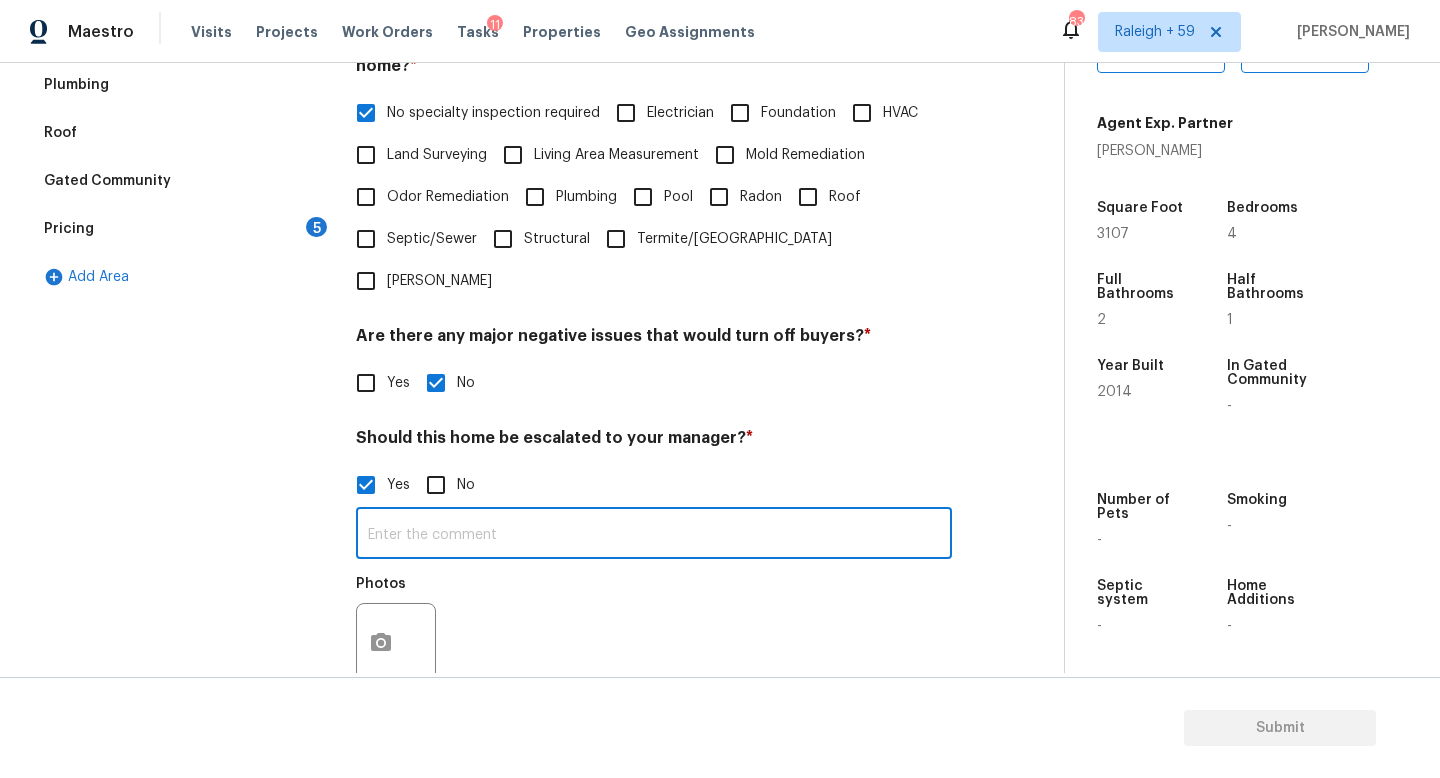 click at bounding box center (654, 535) 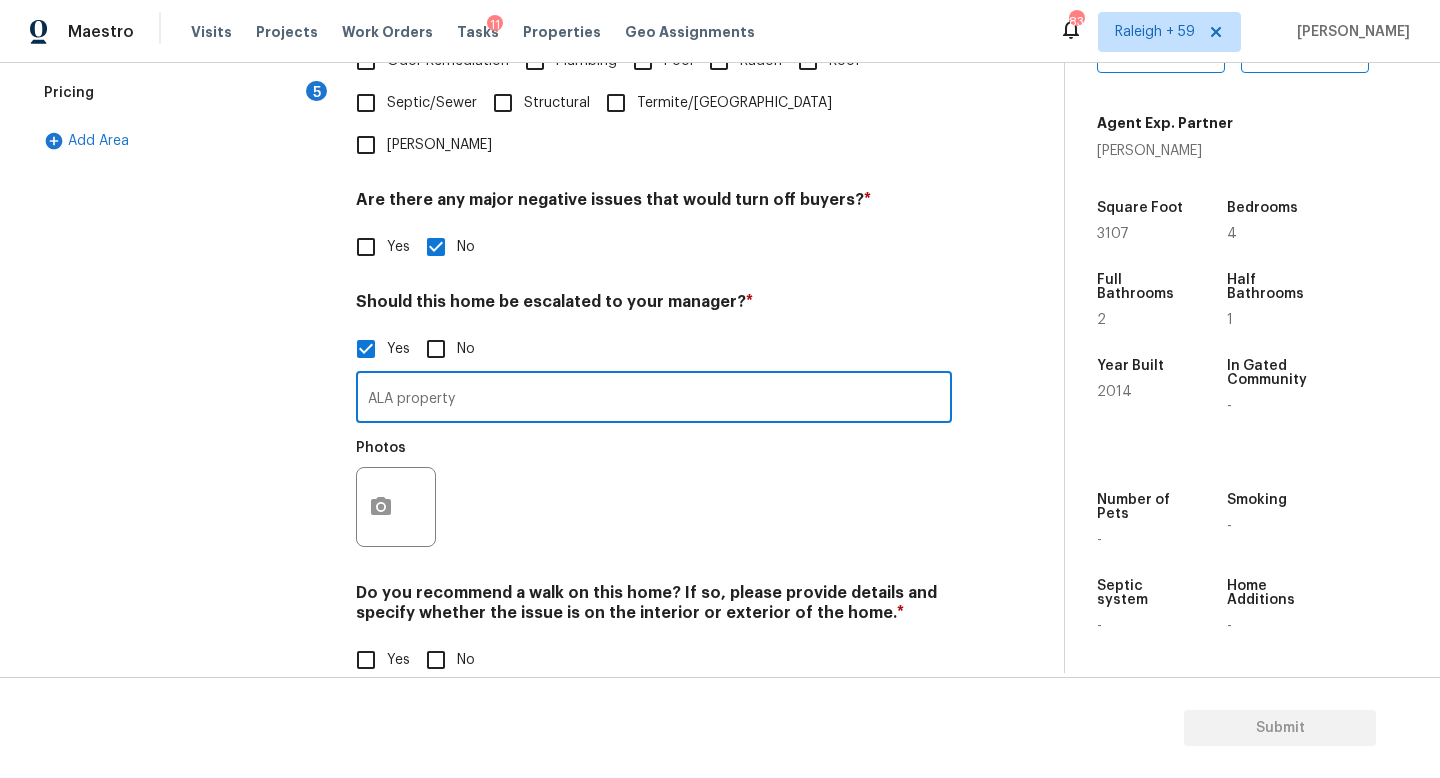 scroll, scrollTop: 672, scrollLeft: 0, axis: vertical 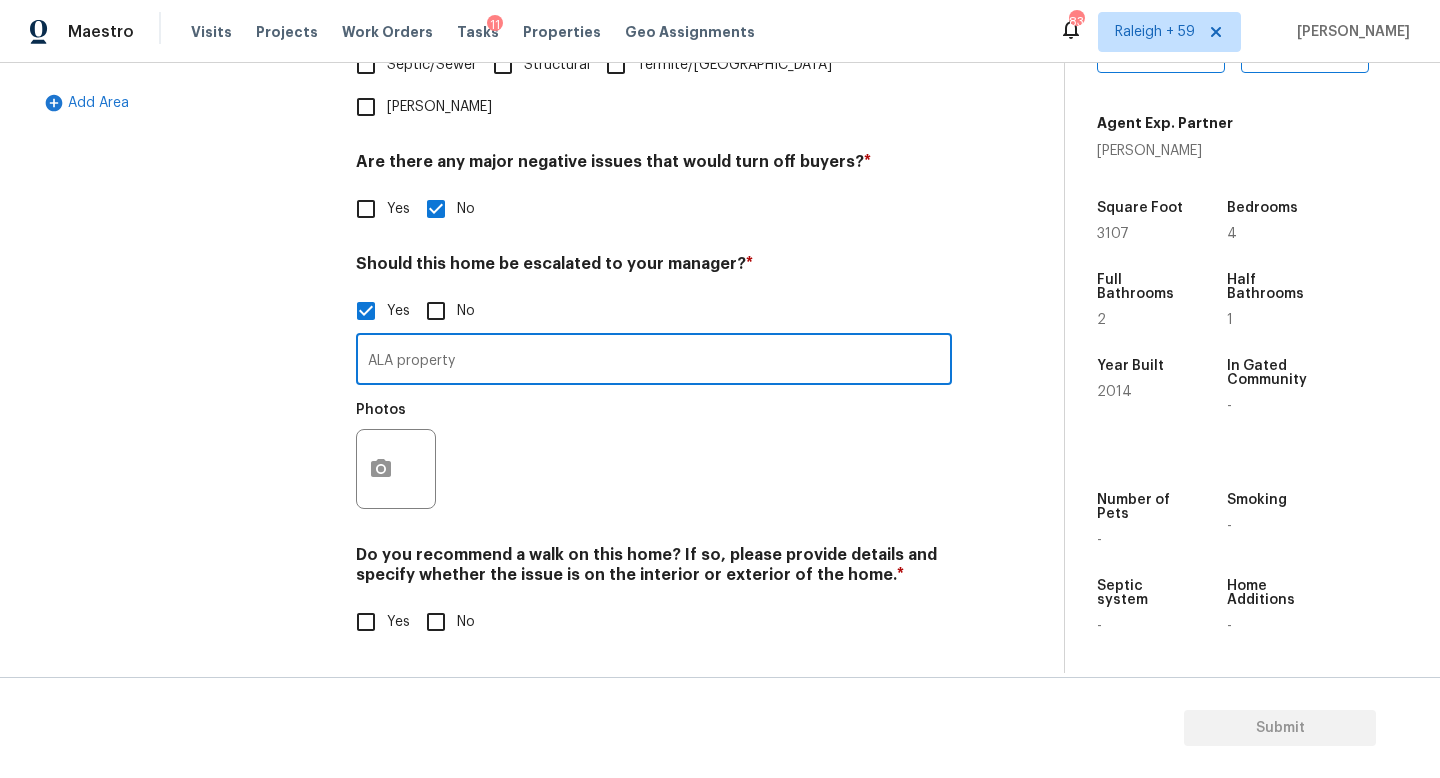 type on "ALA property" 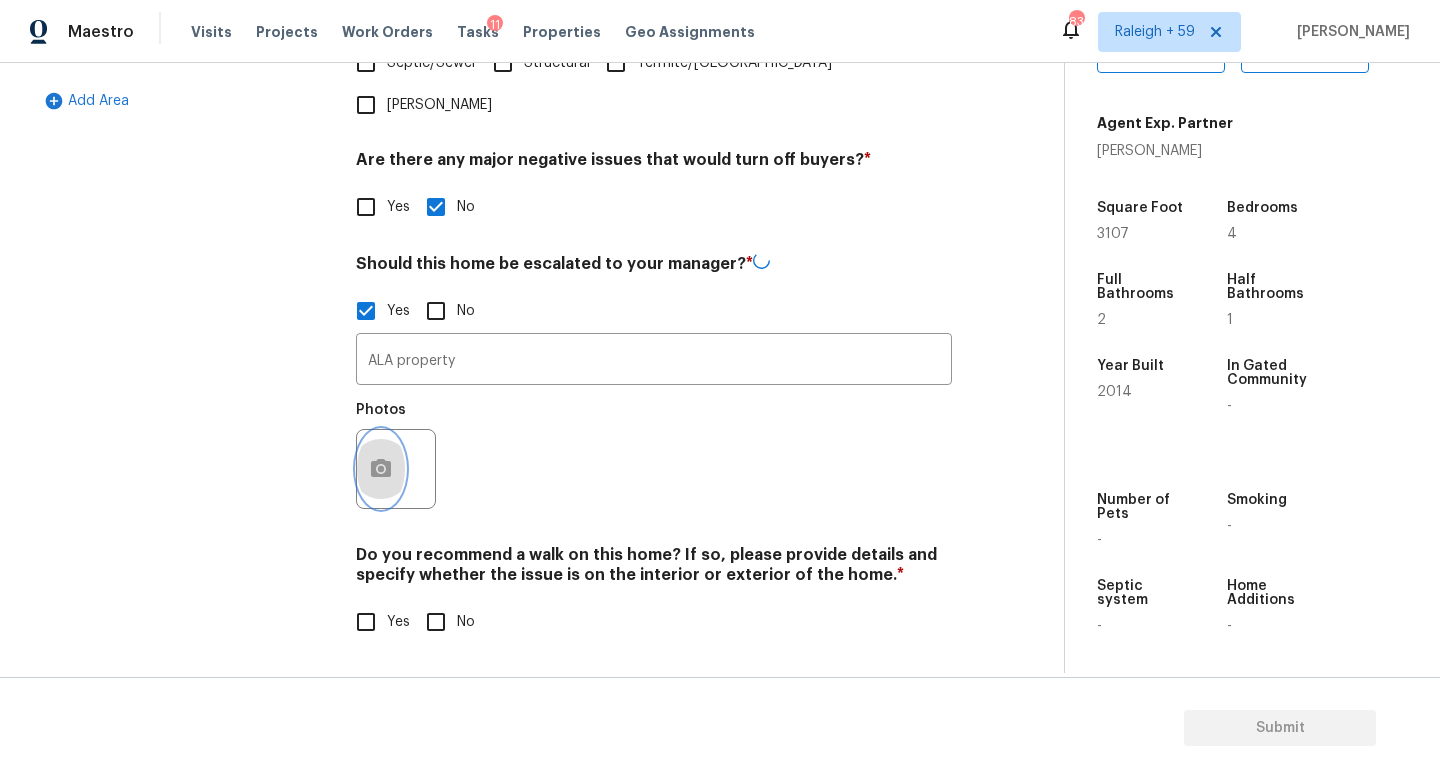 click 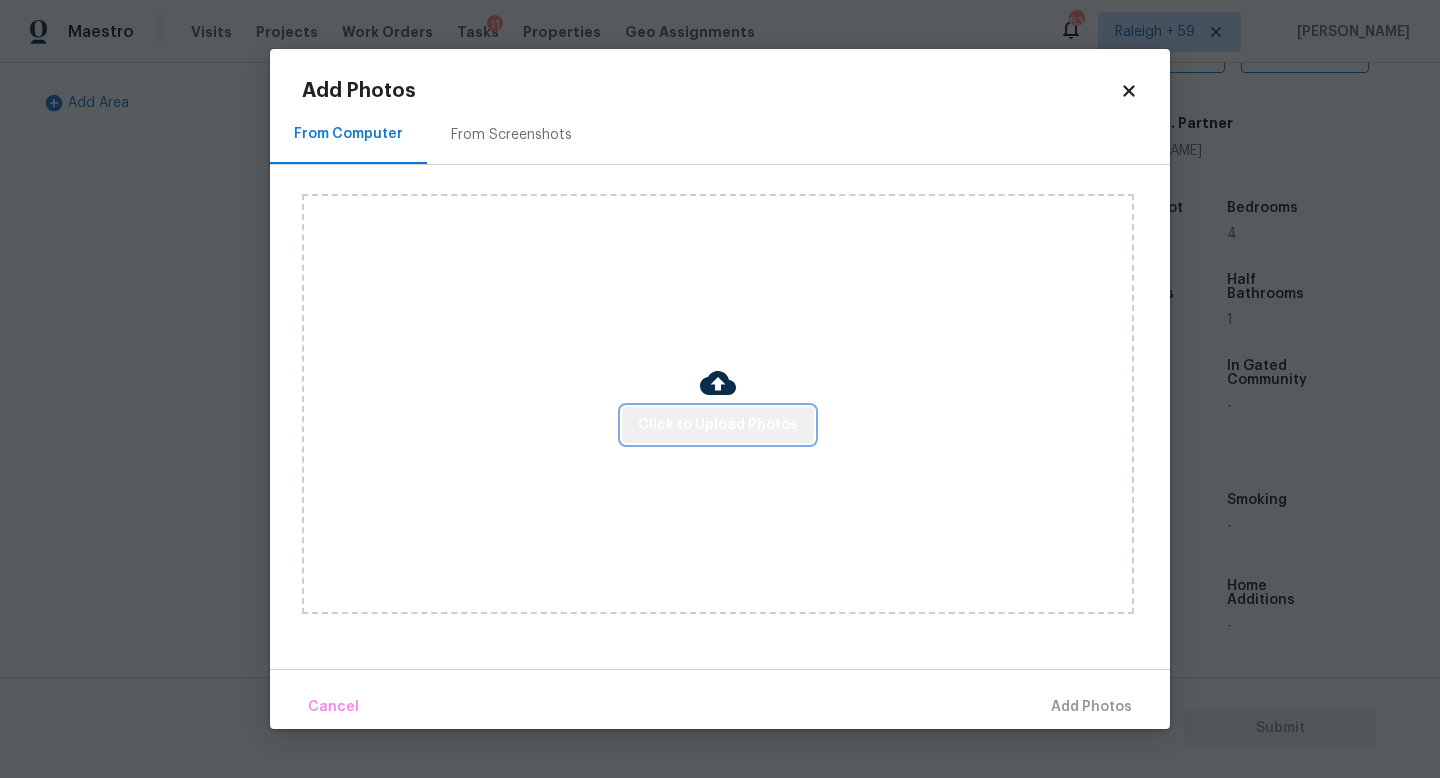 click on "Click to Upload Photos" at bounding box center [718, 425] 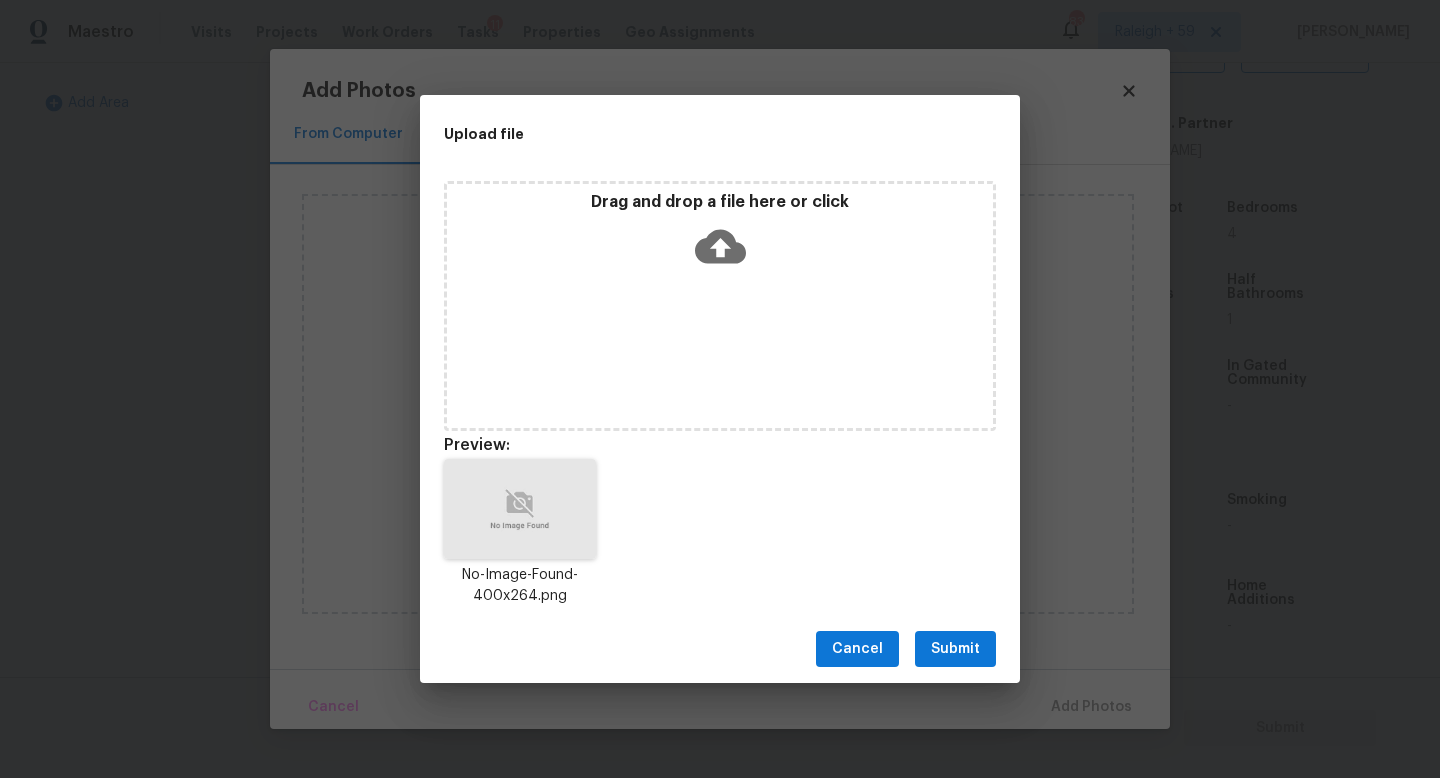 click on "Submit" at bounding box center (955, 649) 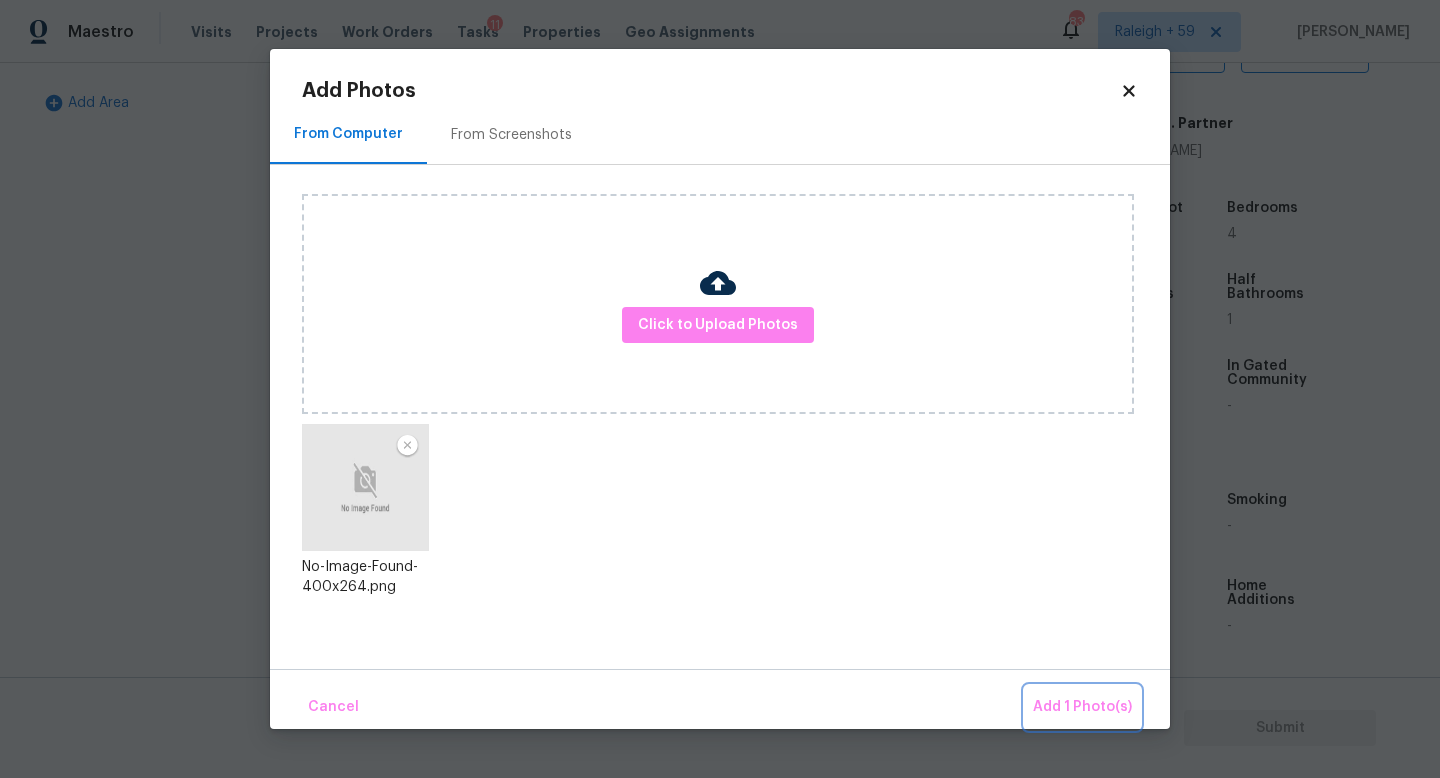 click on "Add 1 Photo(s)" at bounding box center (1082, 707) 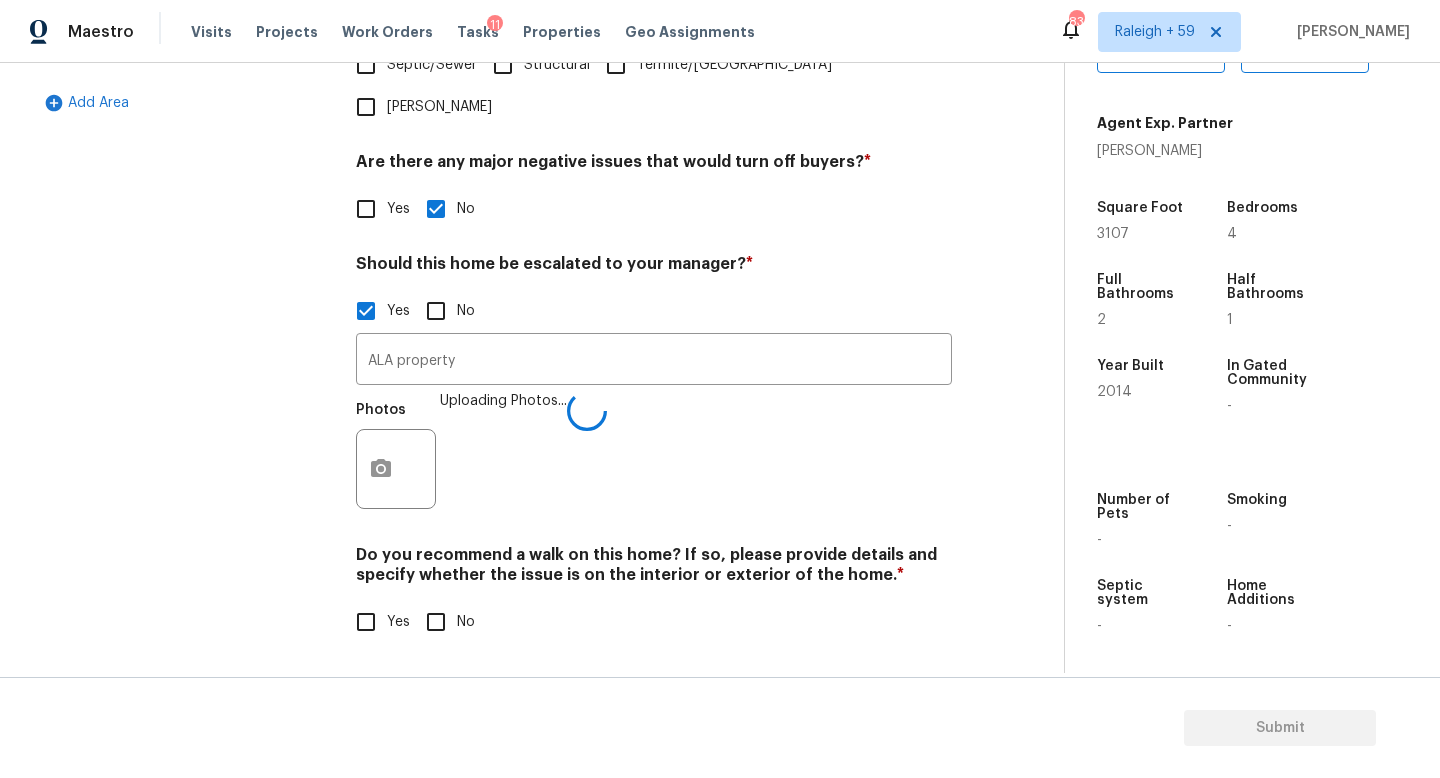 click on "No" at bounding box center (466, 622) 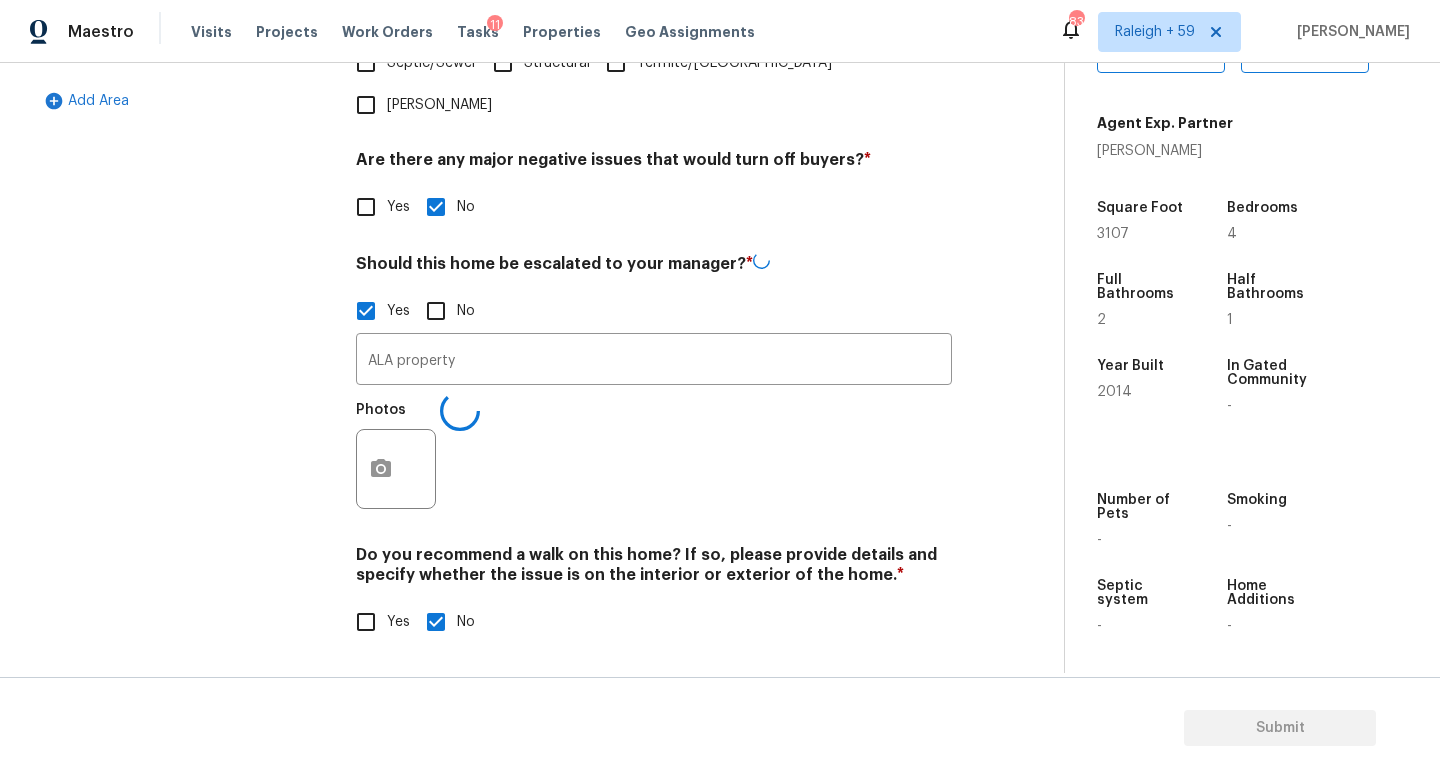scroll, scrollTop: 249, scrollLeft: 0, axis: vertical 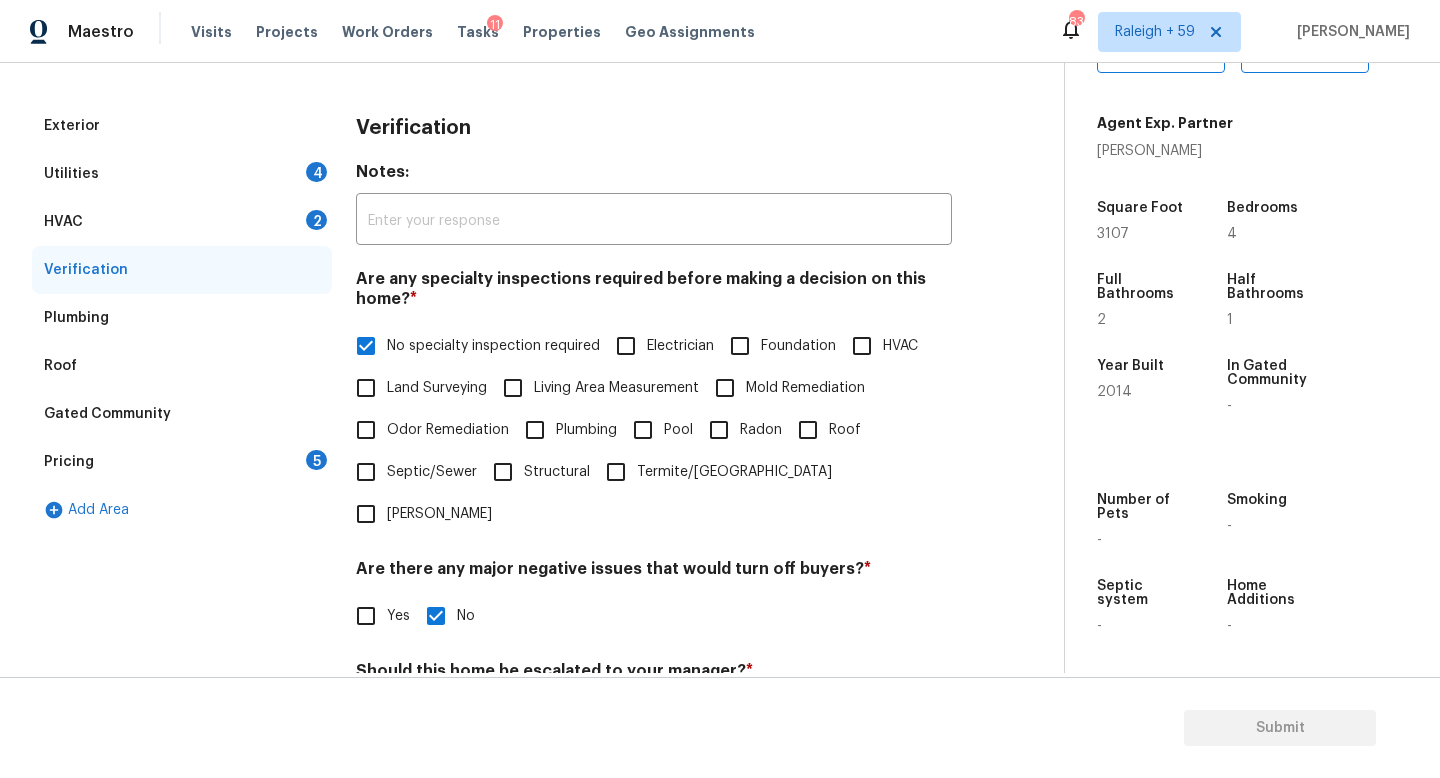 click on "HVAC 2" at bounding box center (182, 222) 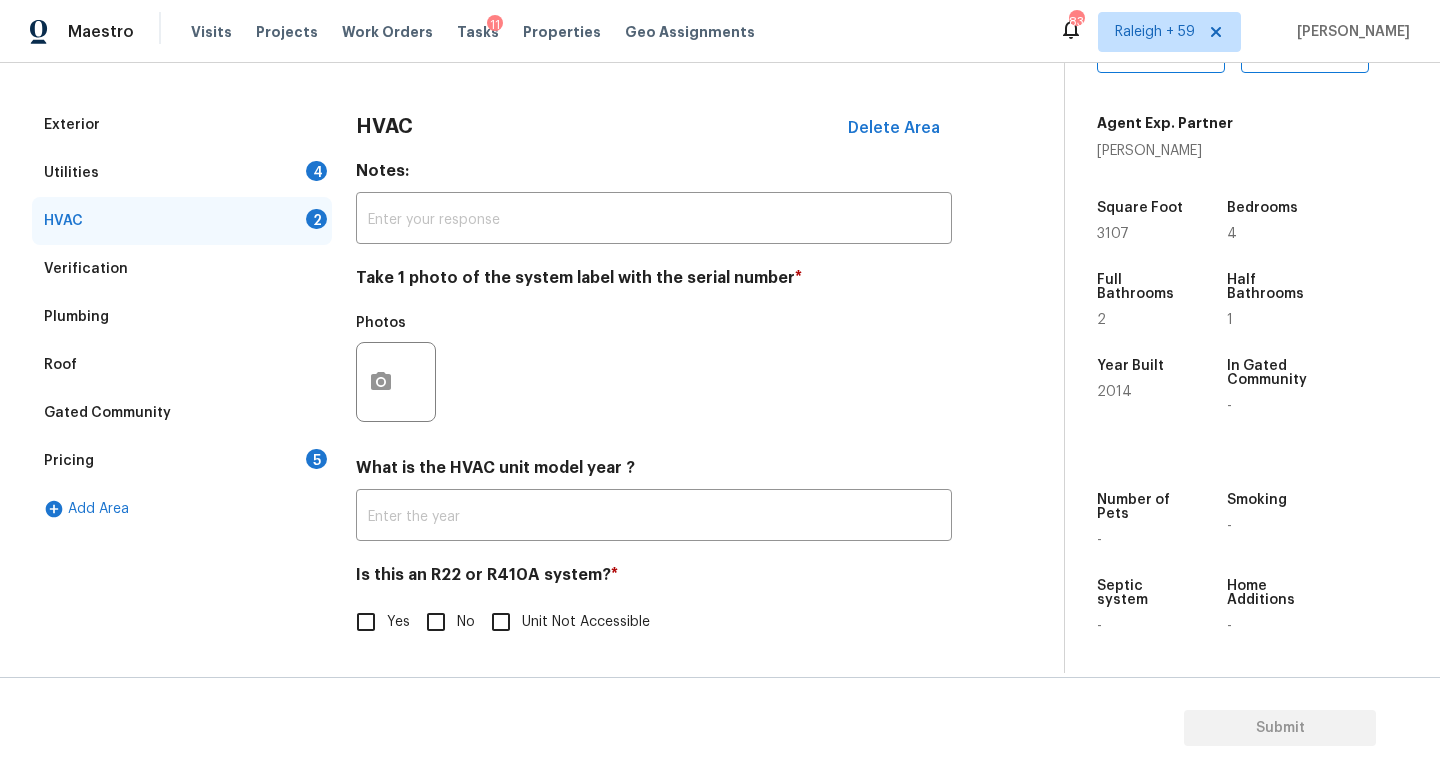 scroll, scrollTop: 266, scrollLeft: 0, axis: vertical 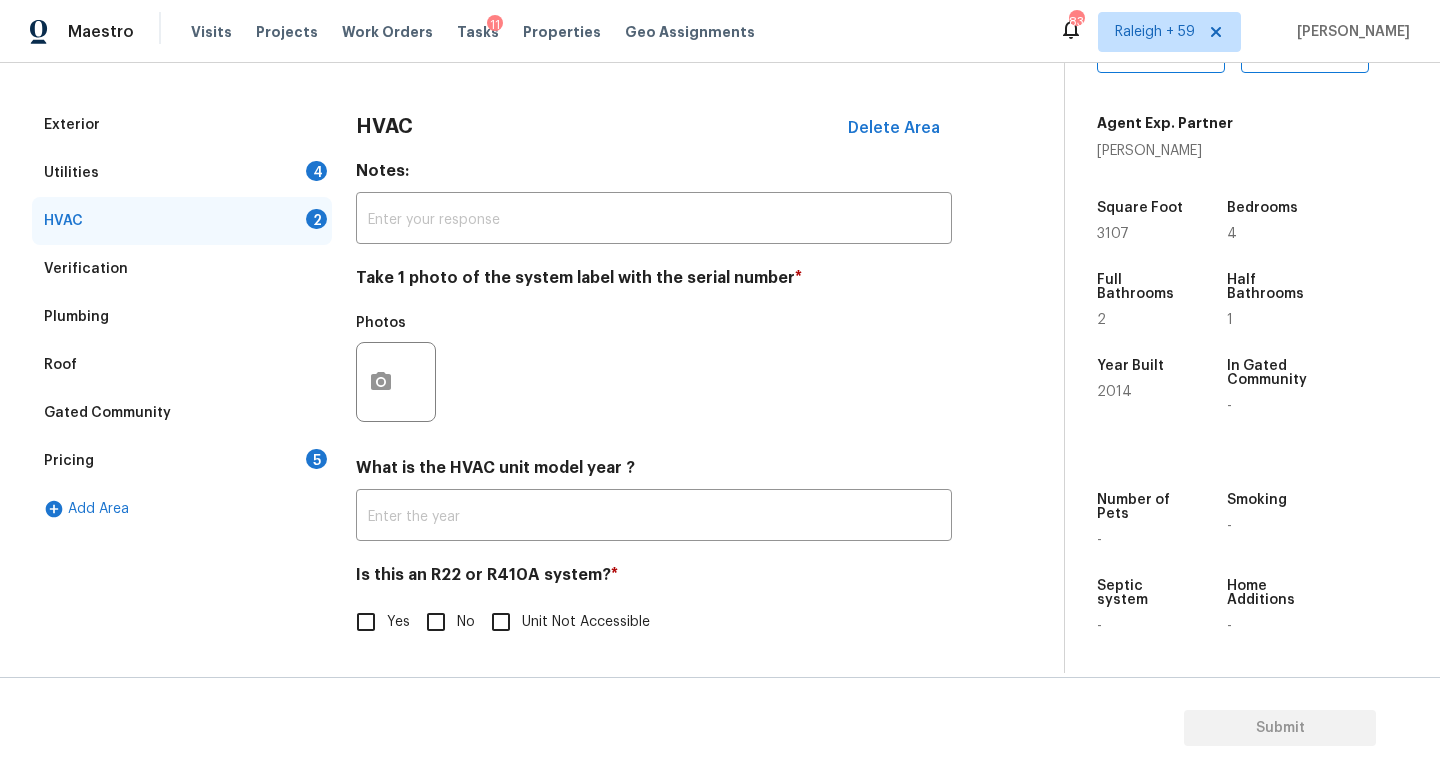 click on "Pricing 5" at bounding box center (182, 461) 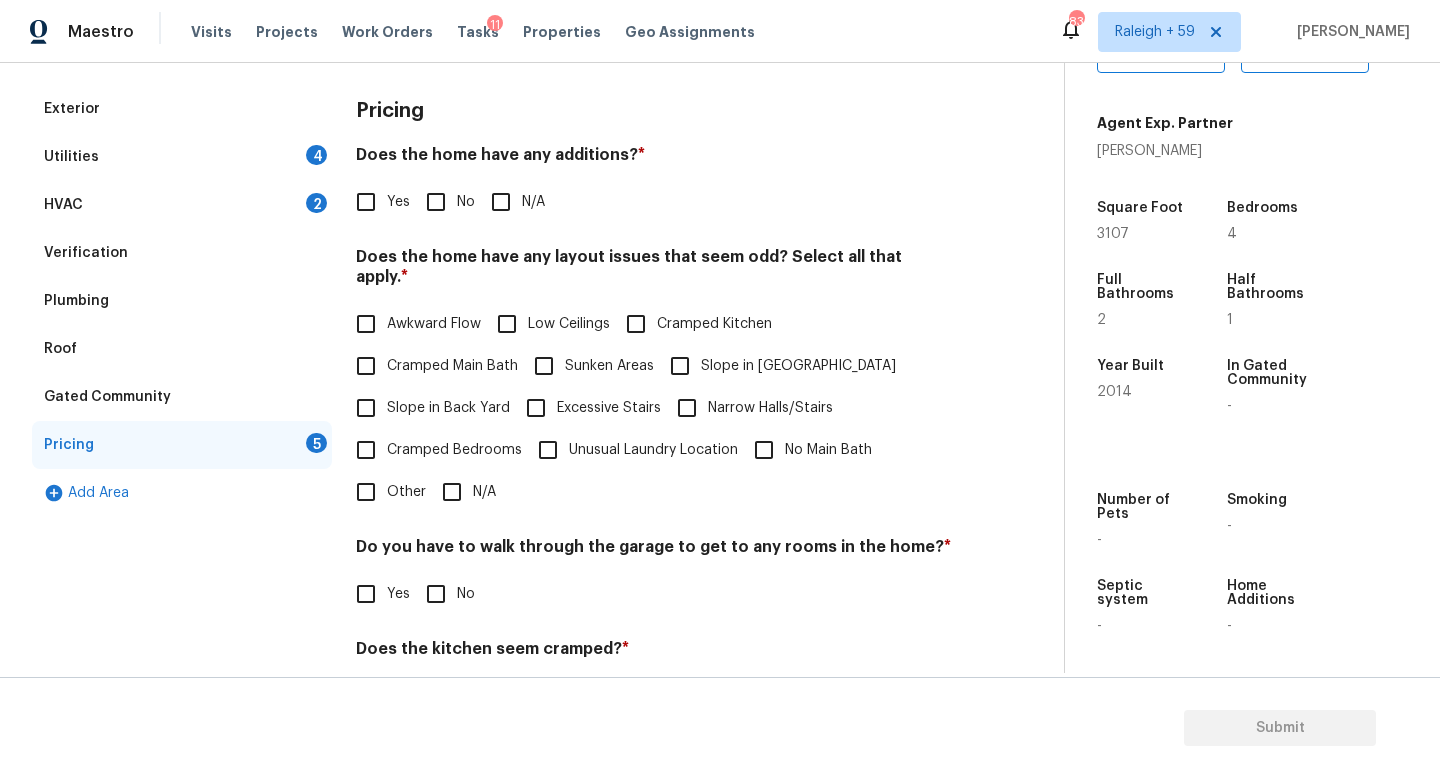click on "No" at bounding box center (436, 202) 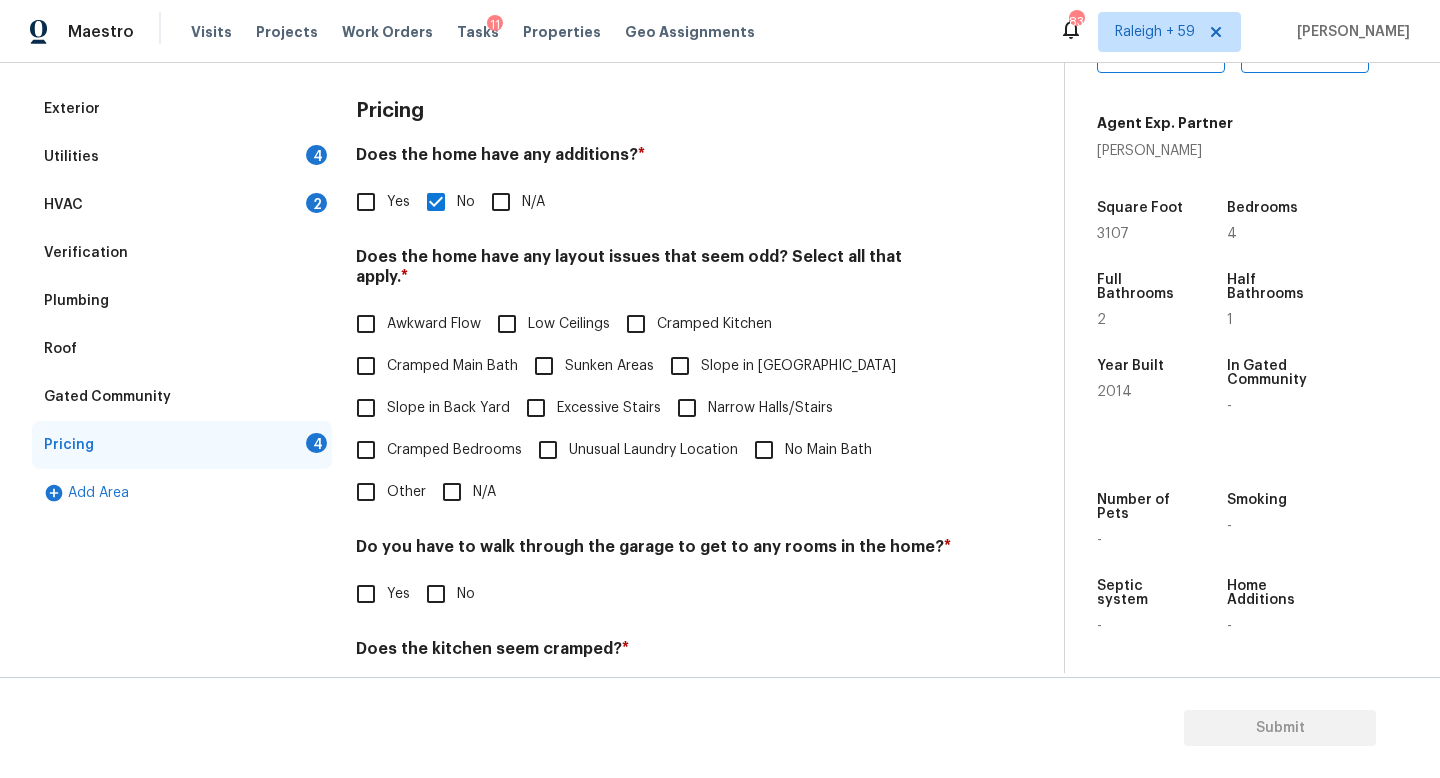 click on "N/A" at bounding box center (452, 492) 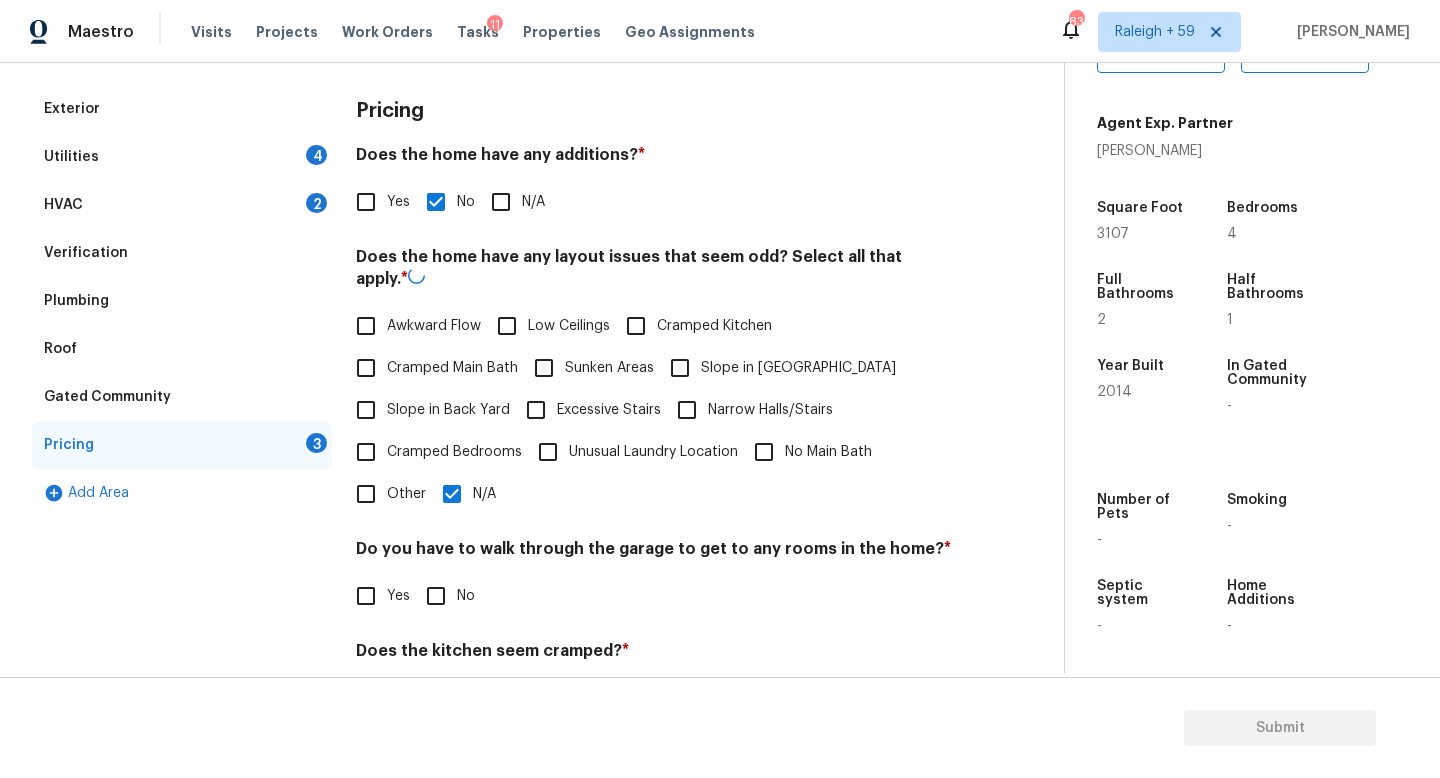 click on "No" at bounding box center (436, 596) 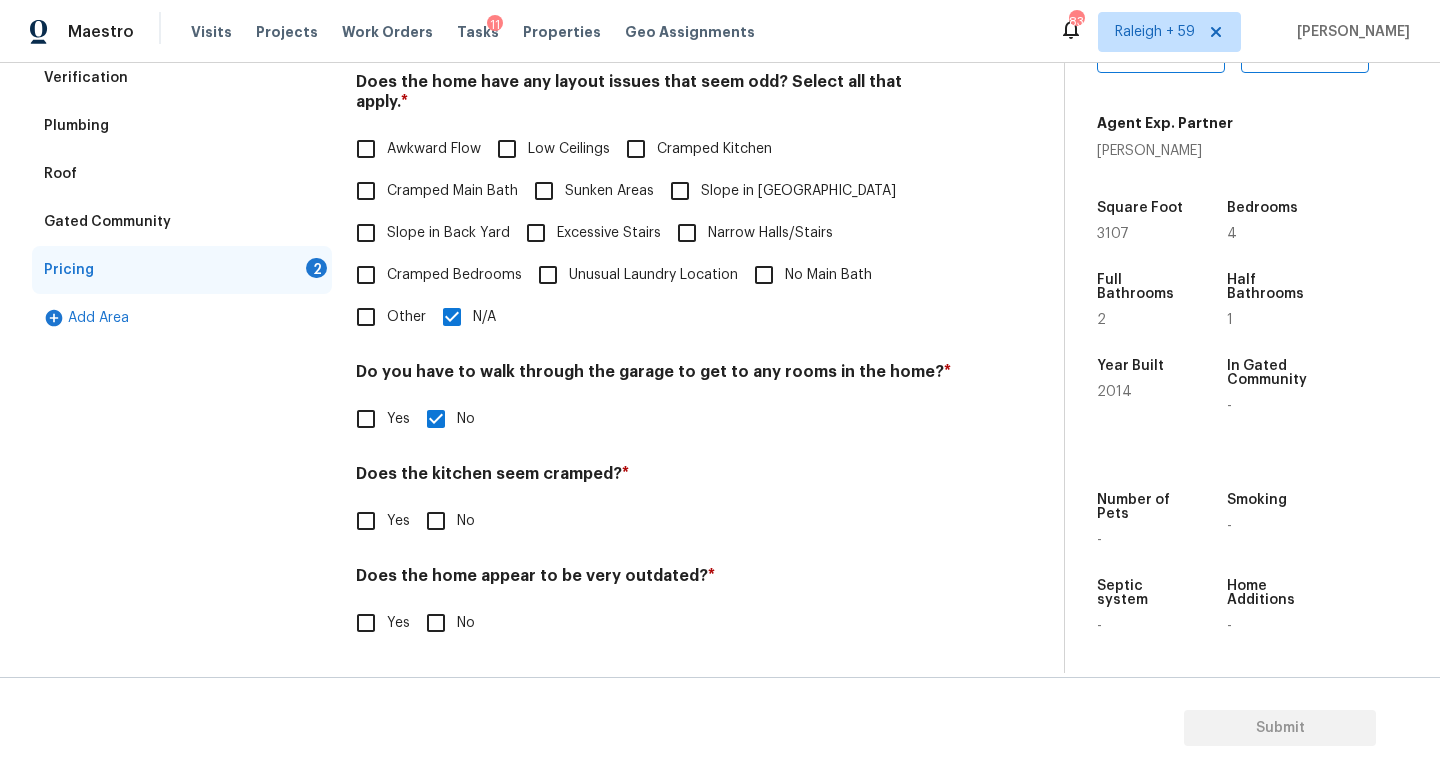 scroll, scrollTop: 457, scrollLeft: 0, axis: vertical 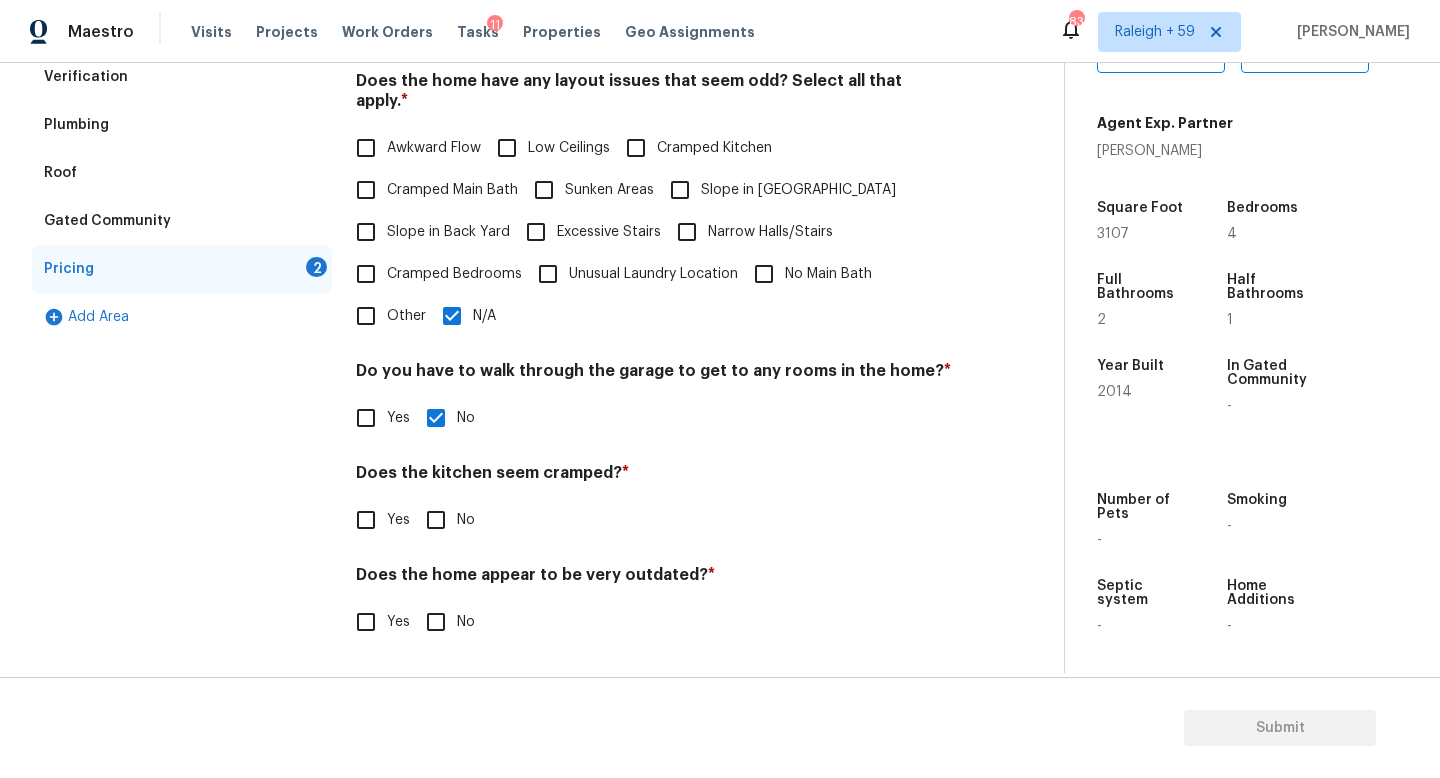 click on "No" at bounding box center (436, 520) 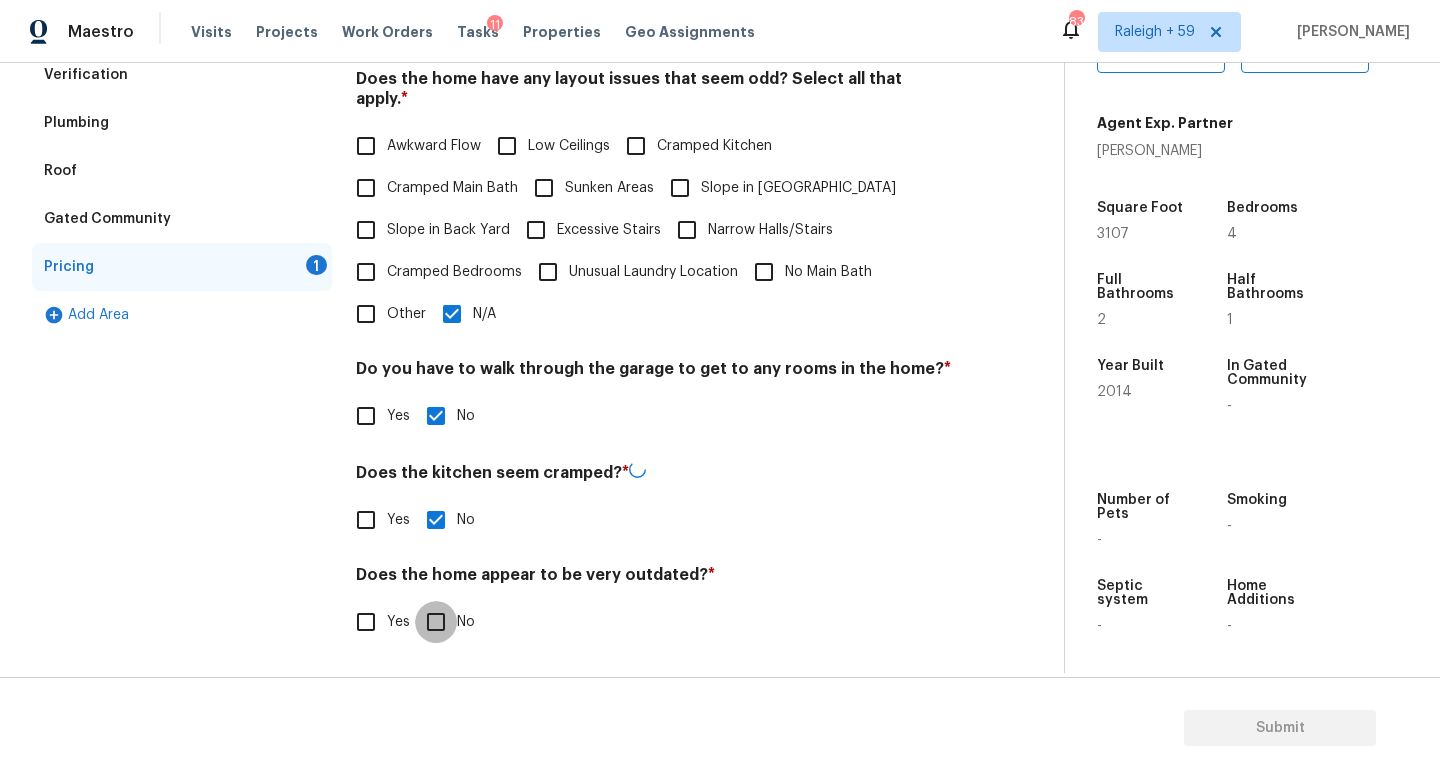 click on "No" at bounding box center (436, 622) 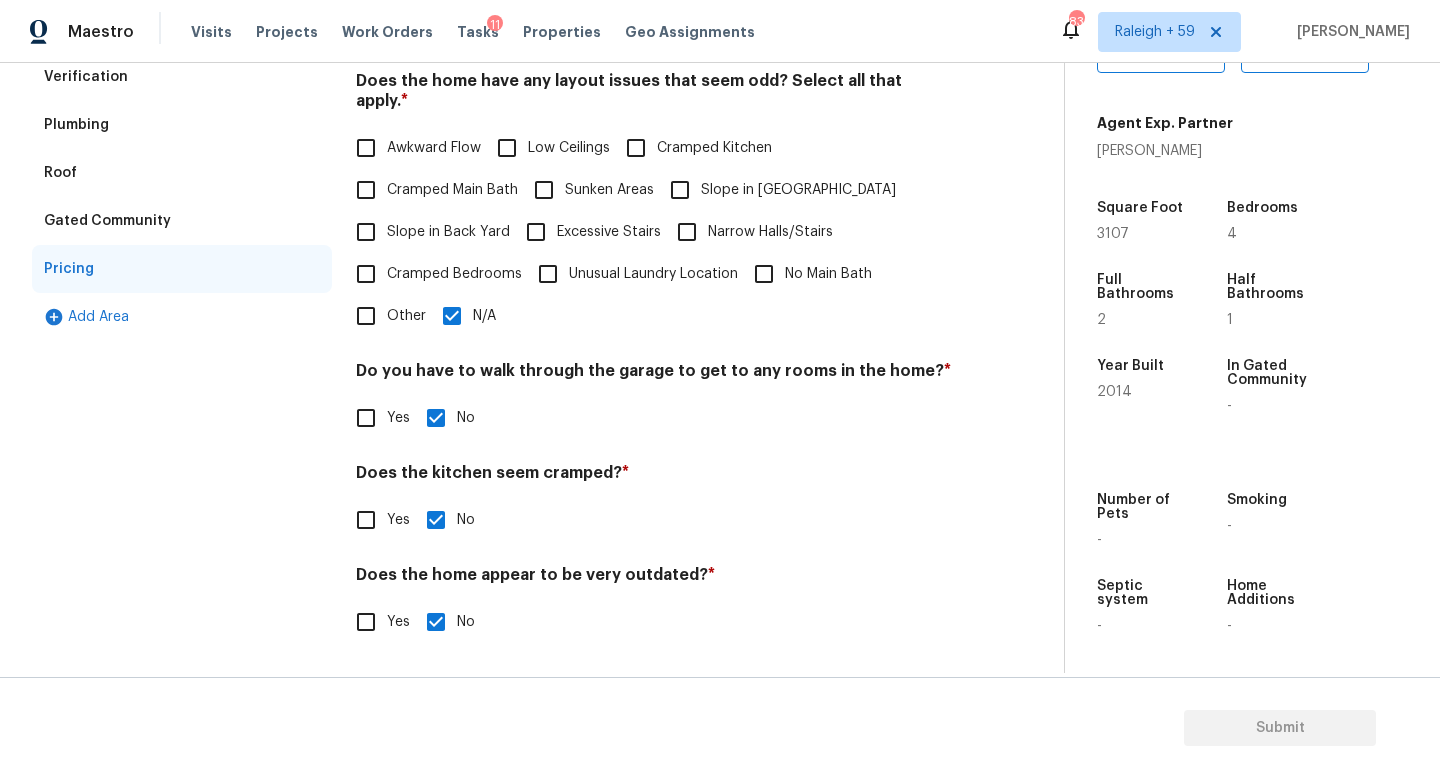 scroll, scrollTop: 0, scrollLeft: 0, axis: both 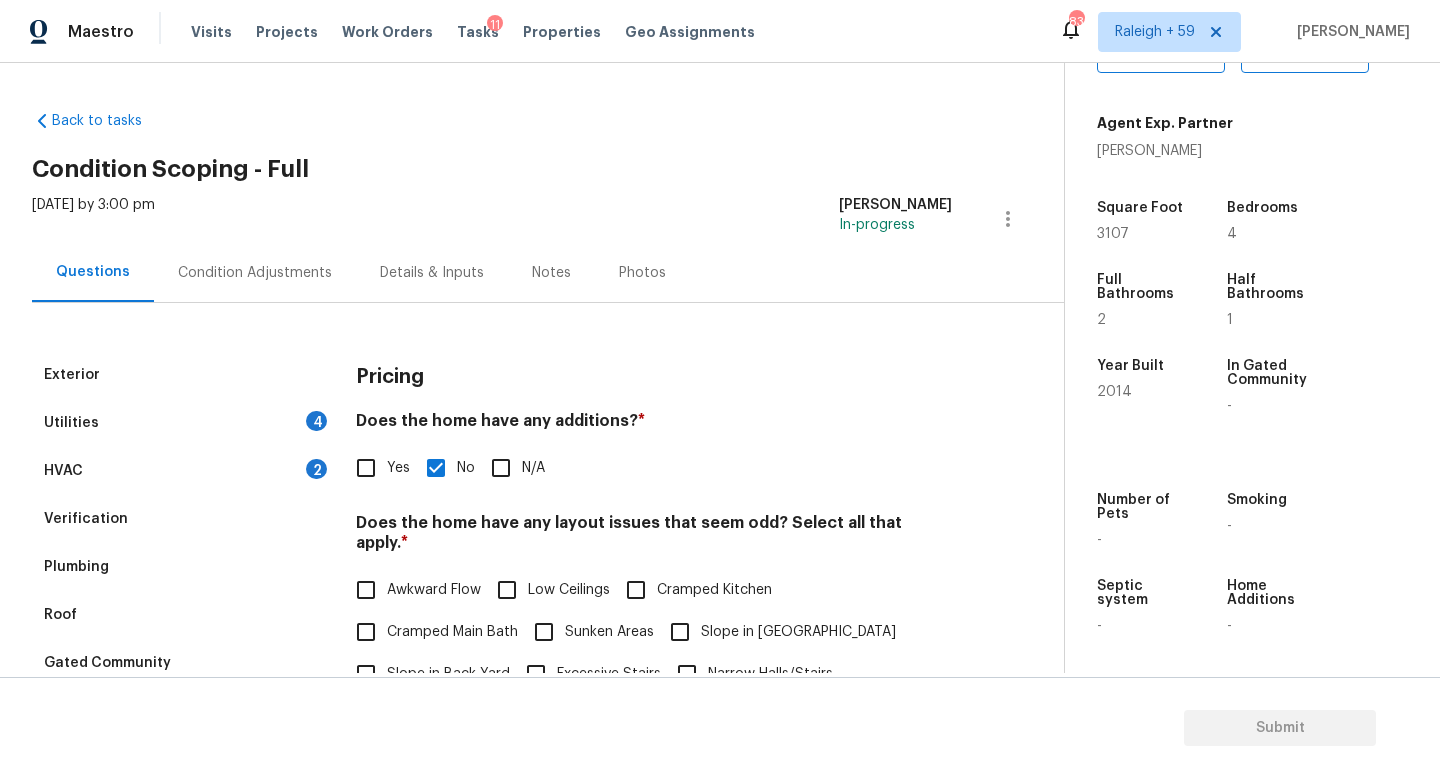 click on "HVAC 2" at bounding box center (182, 471) 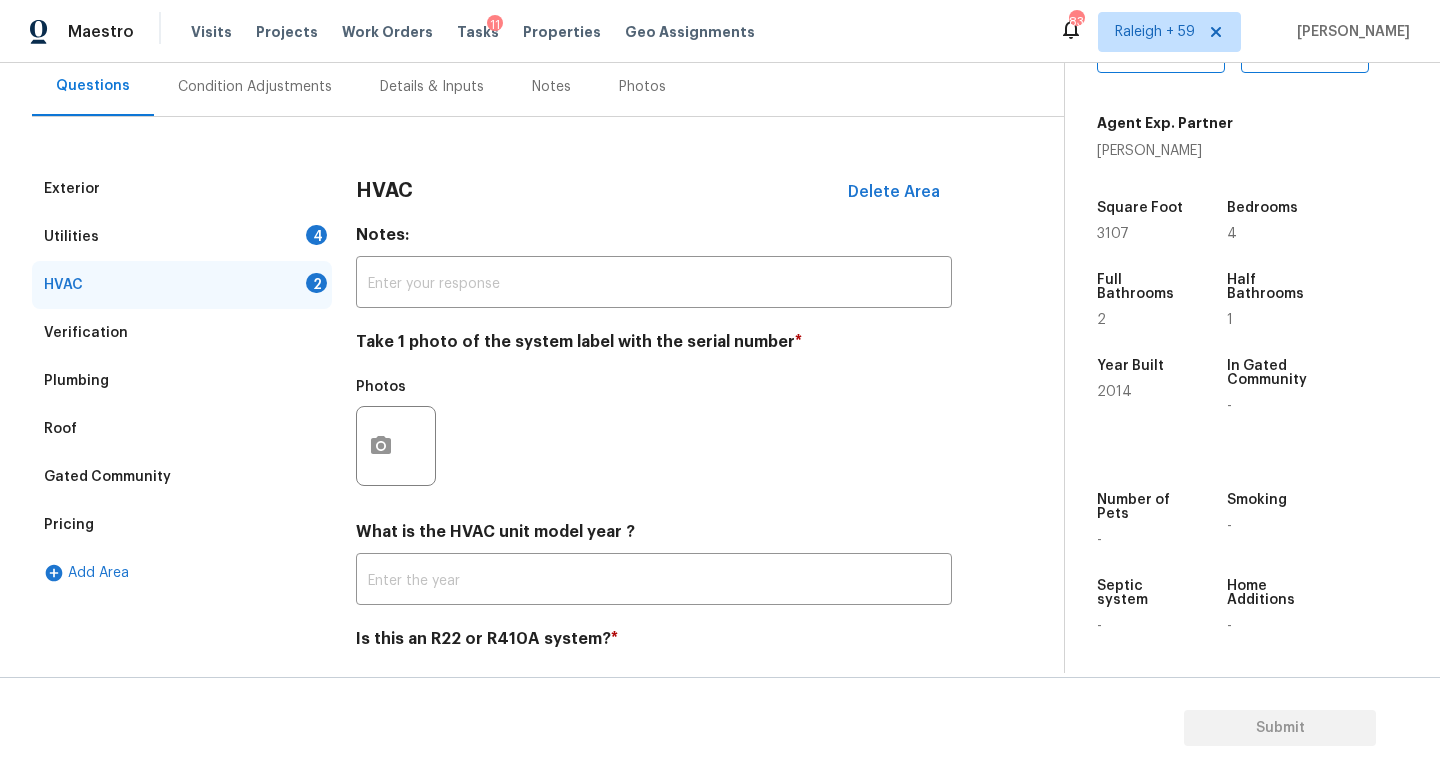 scroll, scrollTop: 216, scrollLeft: 0, axis: vertical 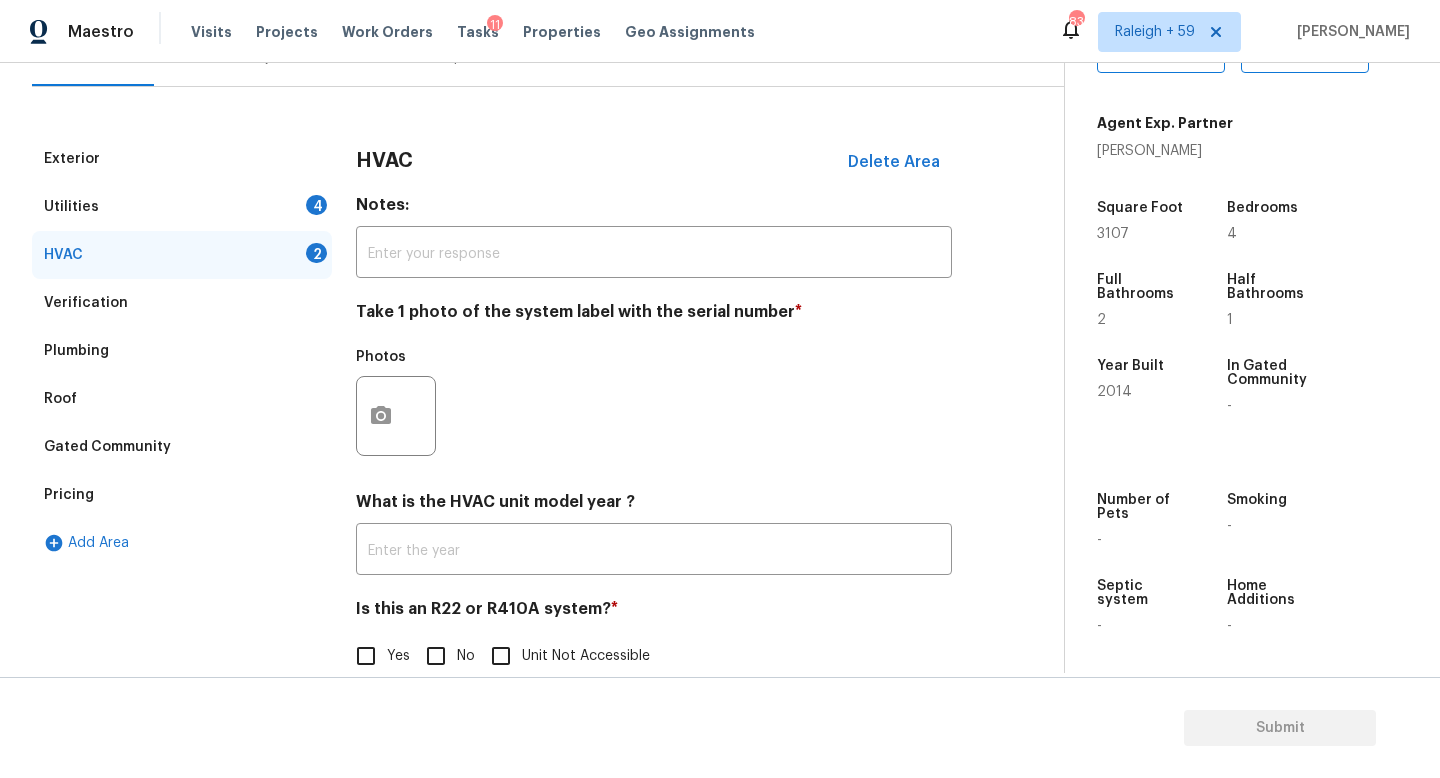 click on "Utilities 4" at bounding box center [182, 207] 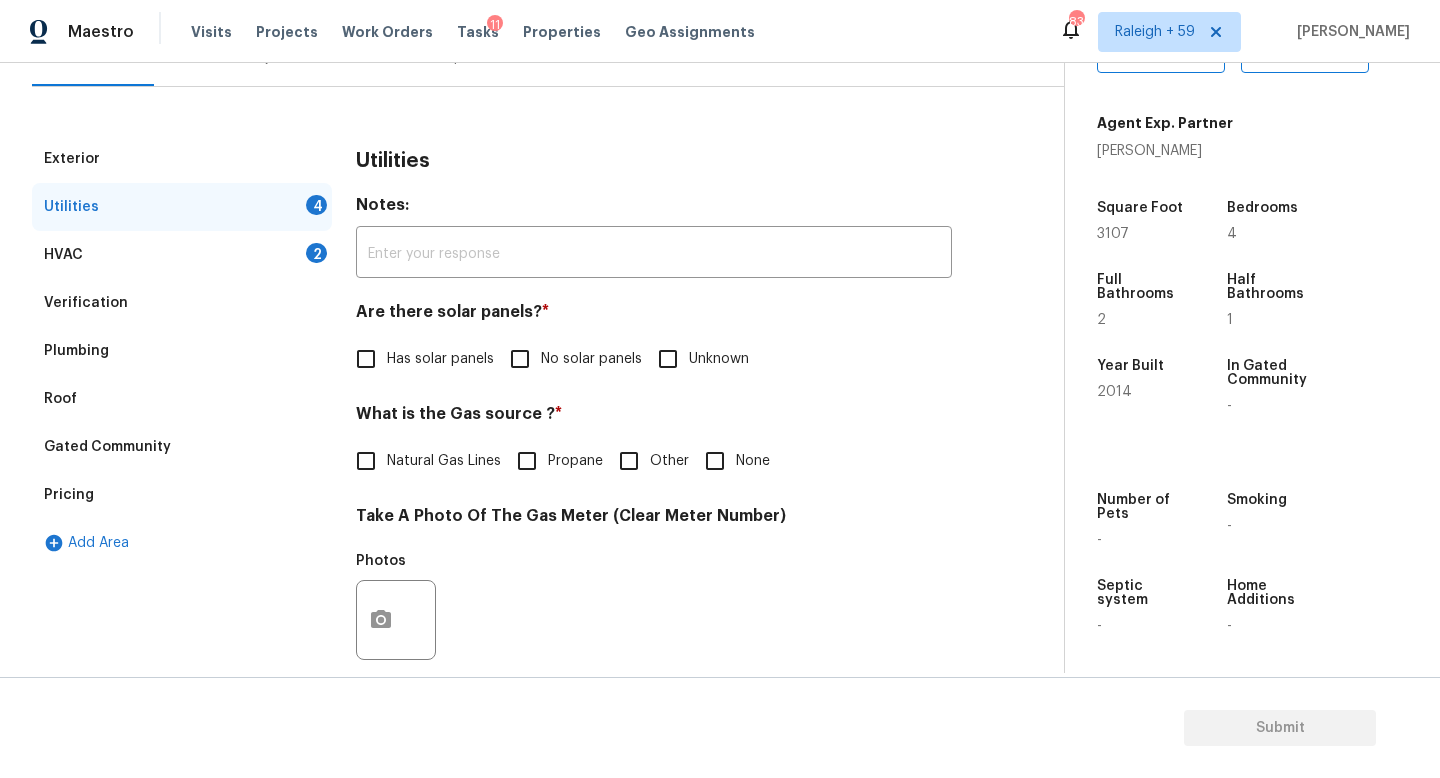 click on "No solar panels" at bounding box center [591, 359] 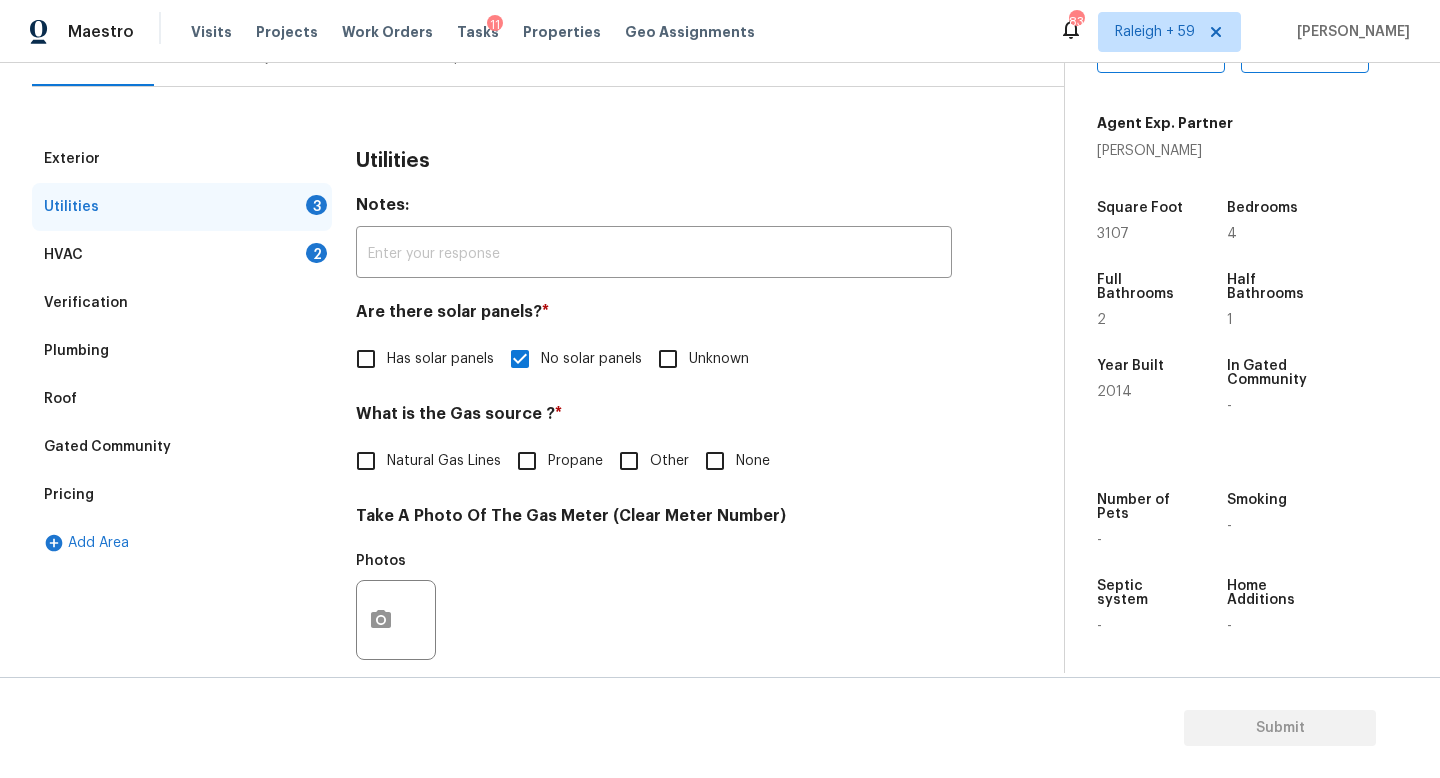 click on "Natural Gas Lines" at bounding box center (444, 461) 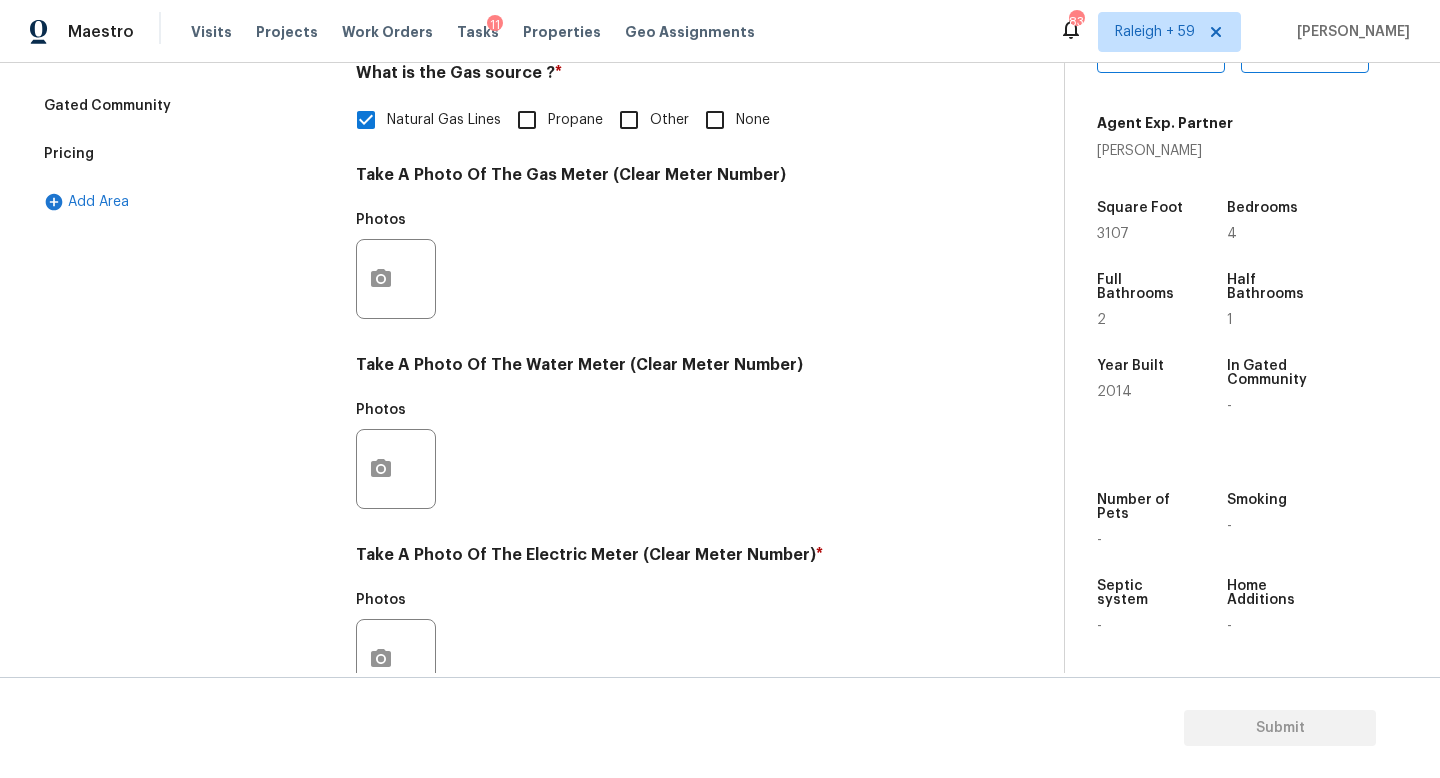 scroll, scrollTop: 742, scrollLeft: 0, axis: vertical 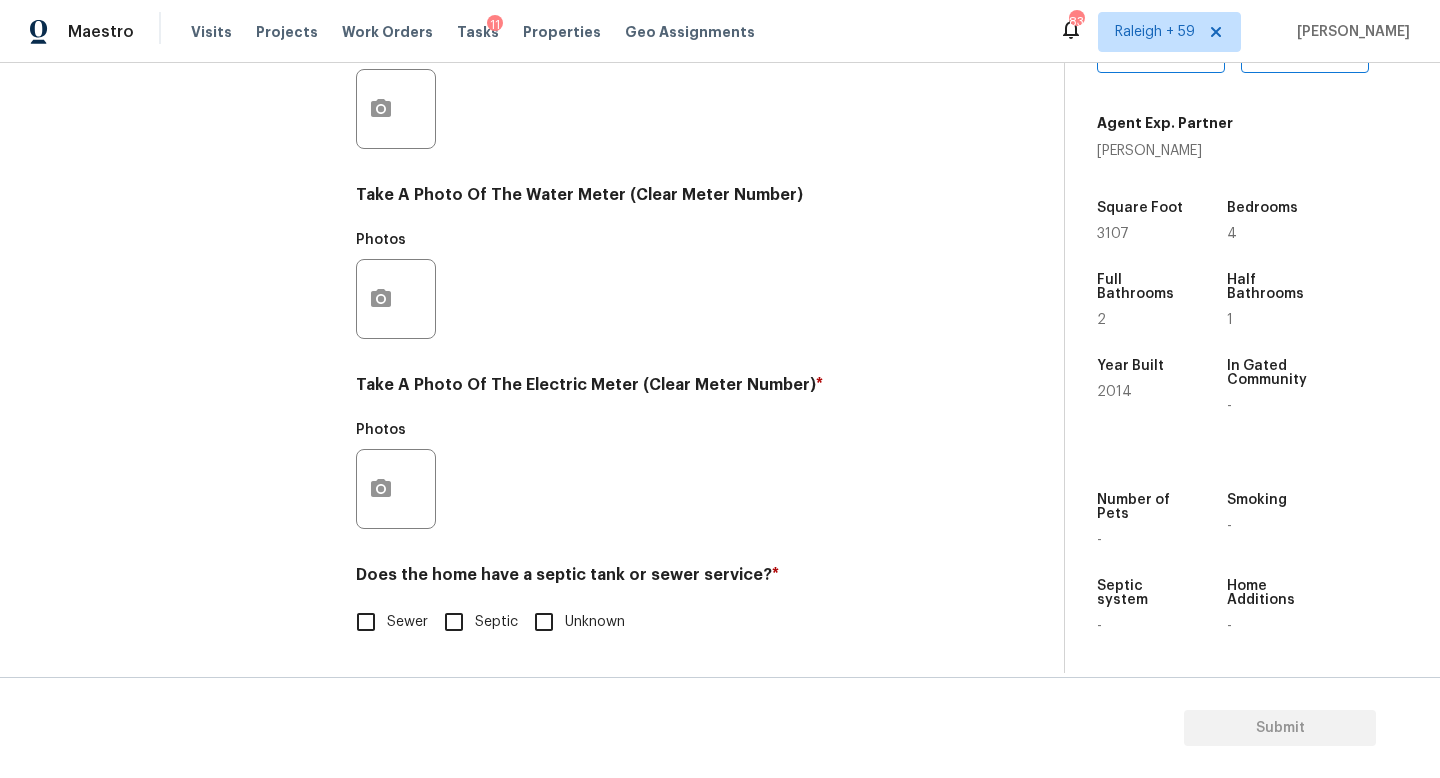 click at bounding box center (396, 489) 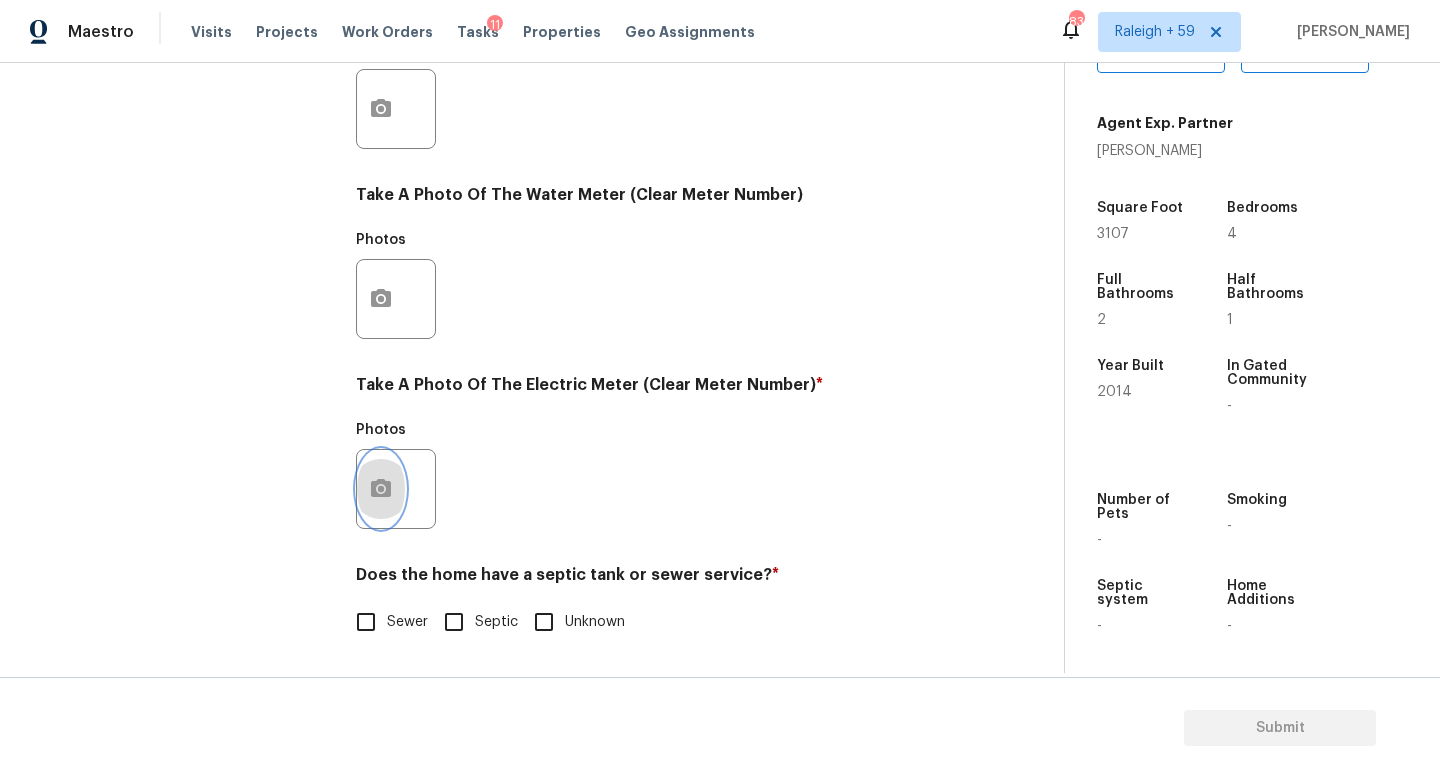 click at bounding box center [381, 489] 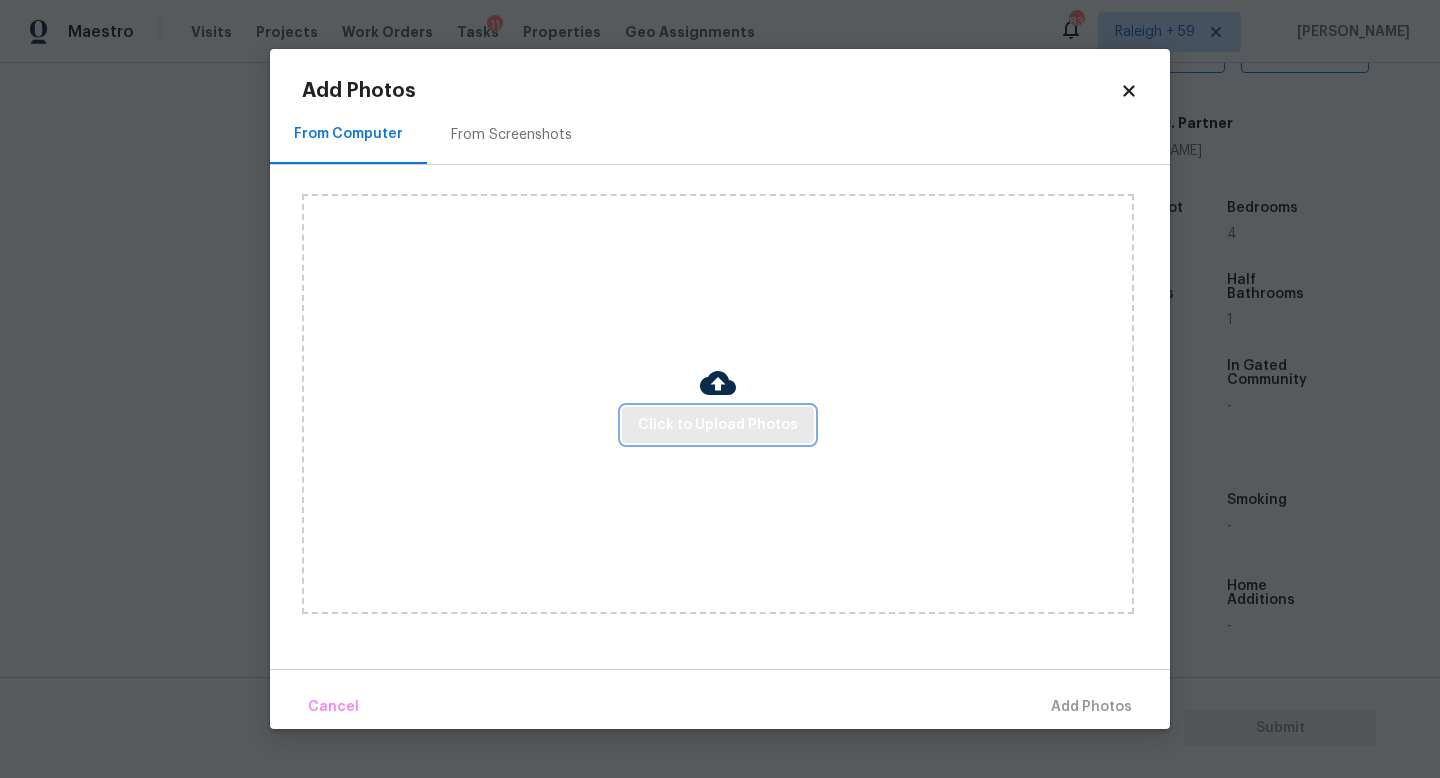 click on "Click to Upload Photos" at bounding box center [718, 425] 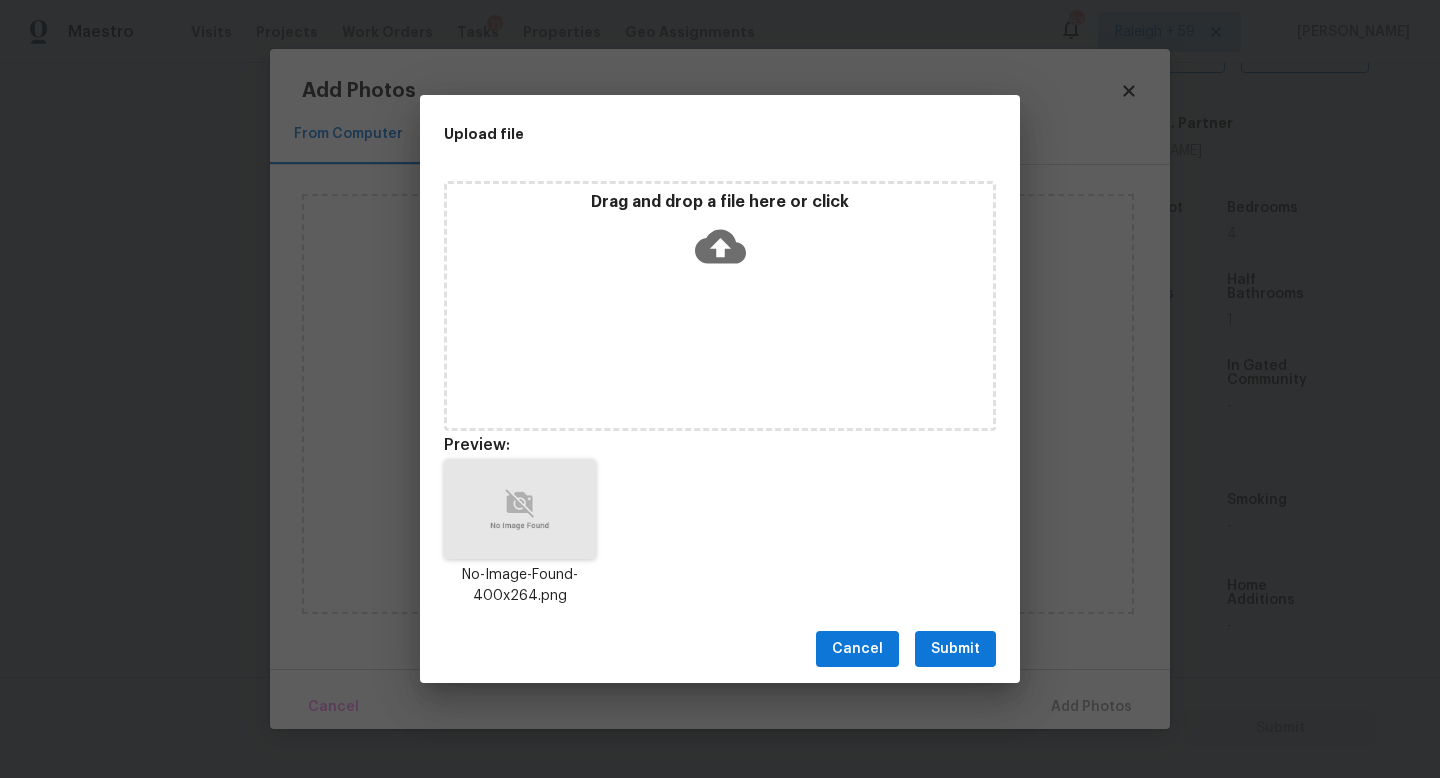 click on "Submit" at bounding box center (955, 649) 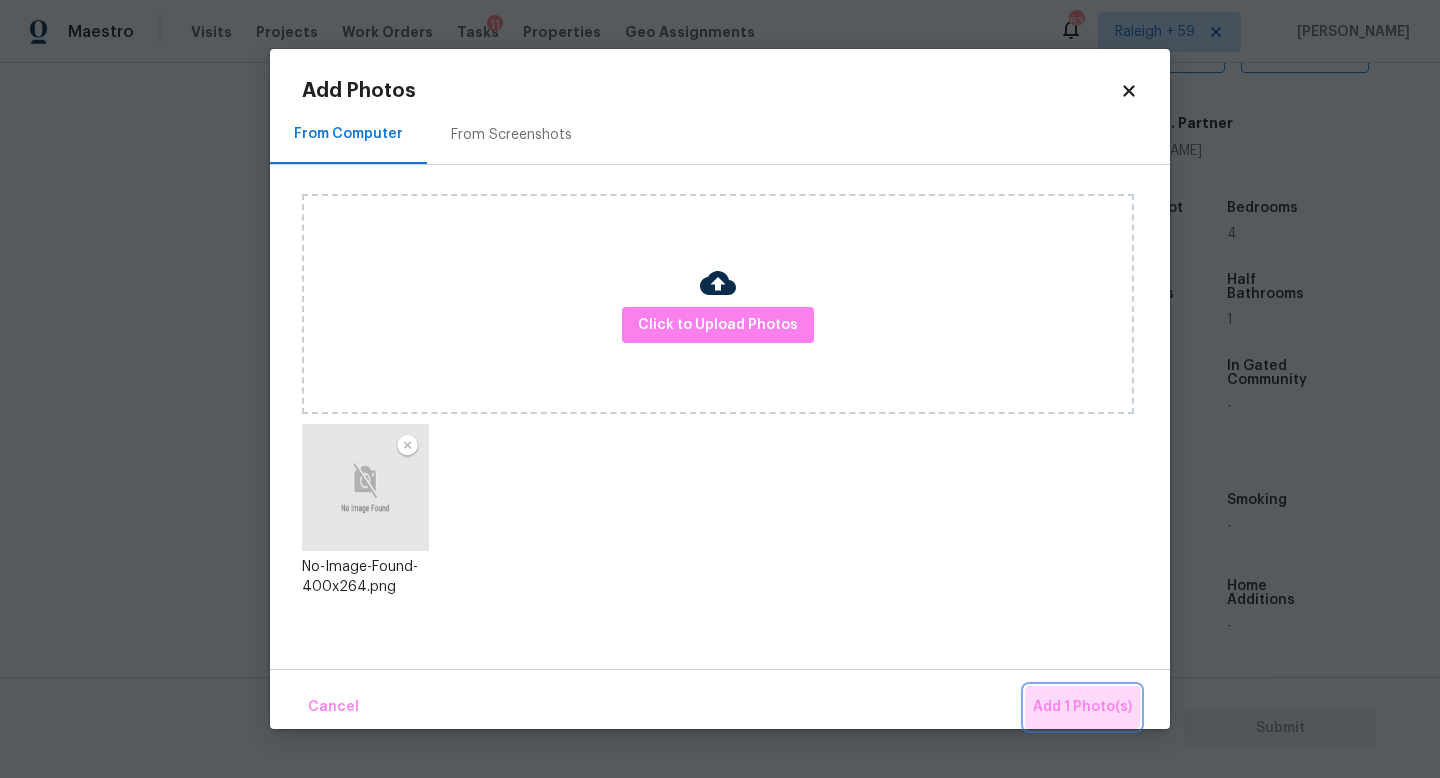 click on "Add 1 Photo(s)" at bounding box center [1082, 707] 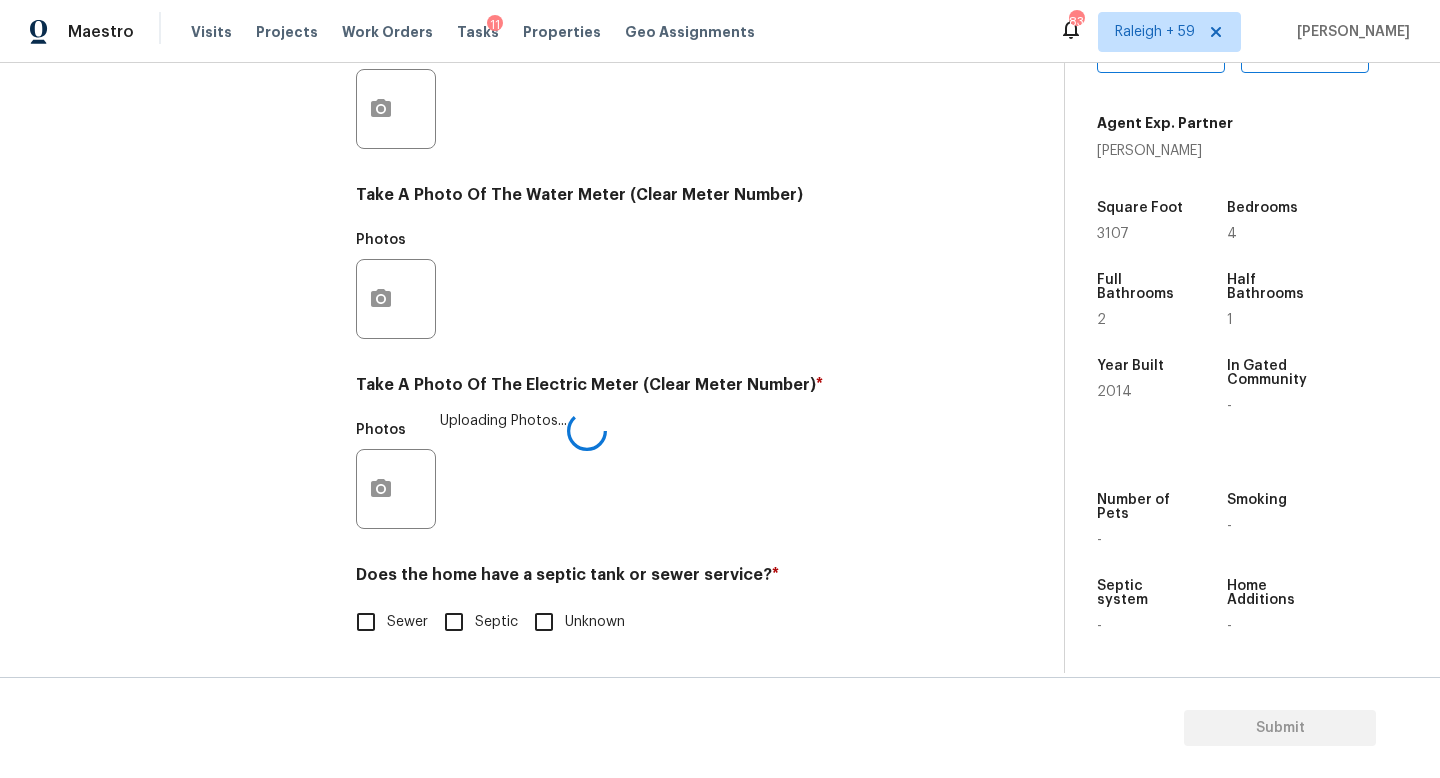 click on "Sewer" at bounding box center [407, 622] 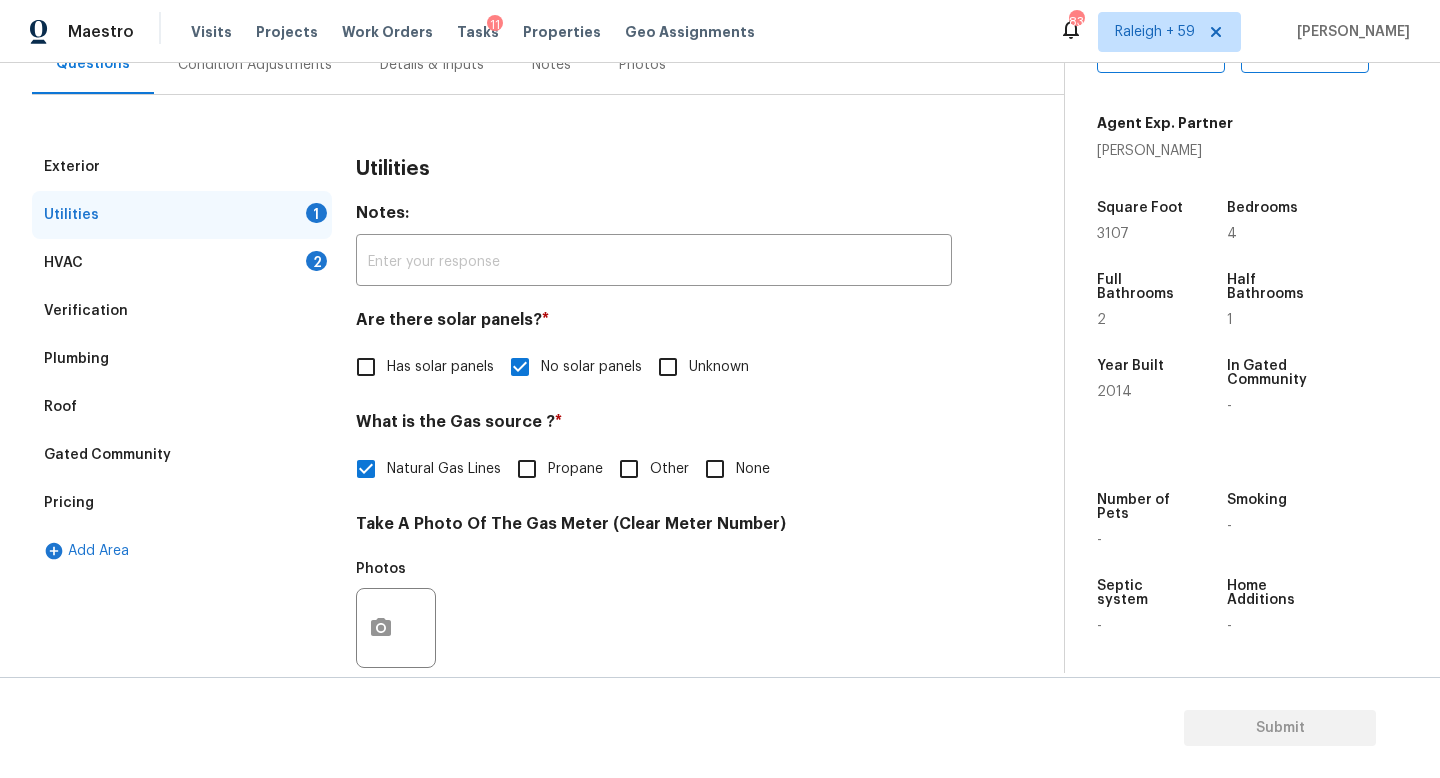 scroll, scrollTop: 0, scrollLeft: 0, axis: both 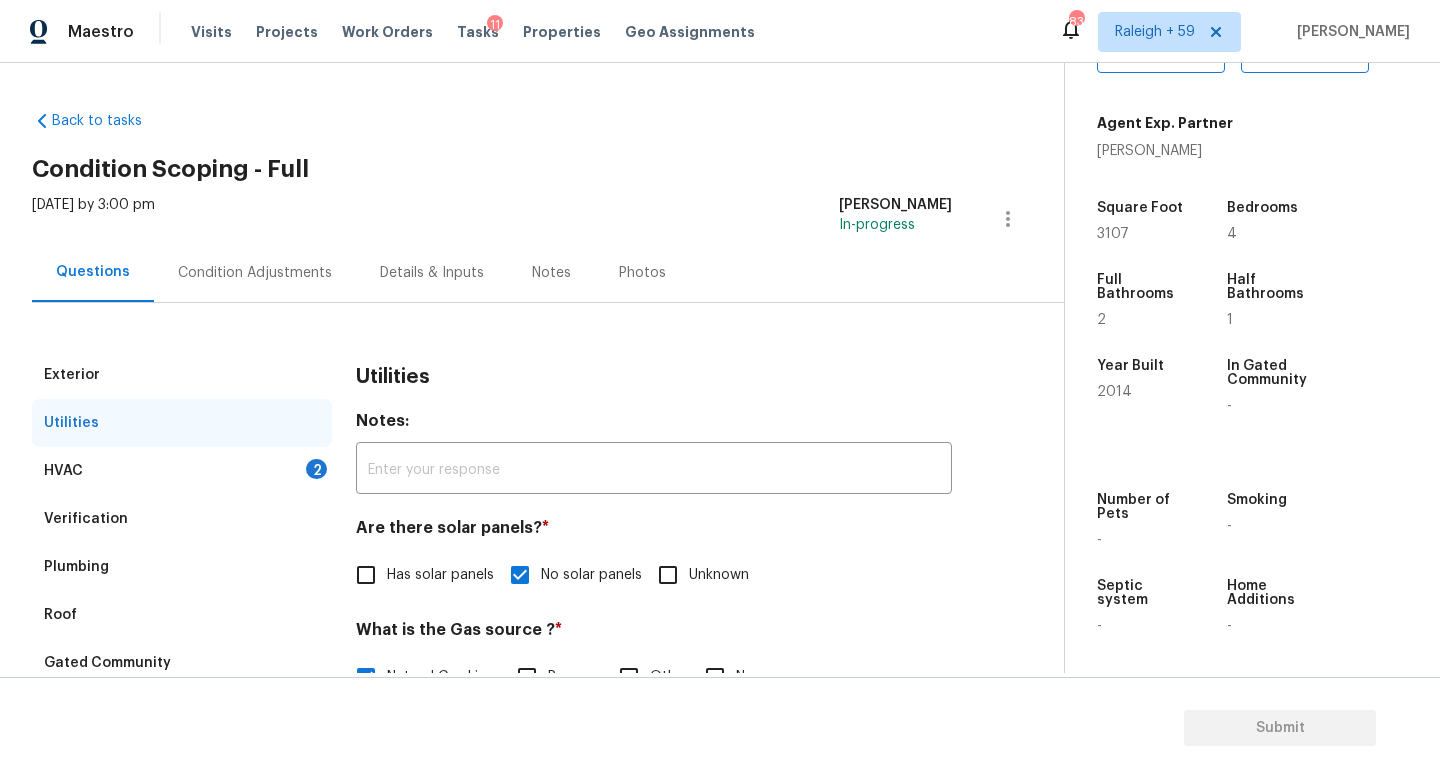 click on "Condition Adjustments" at bounding box center [255, 273] 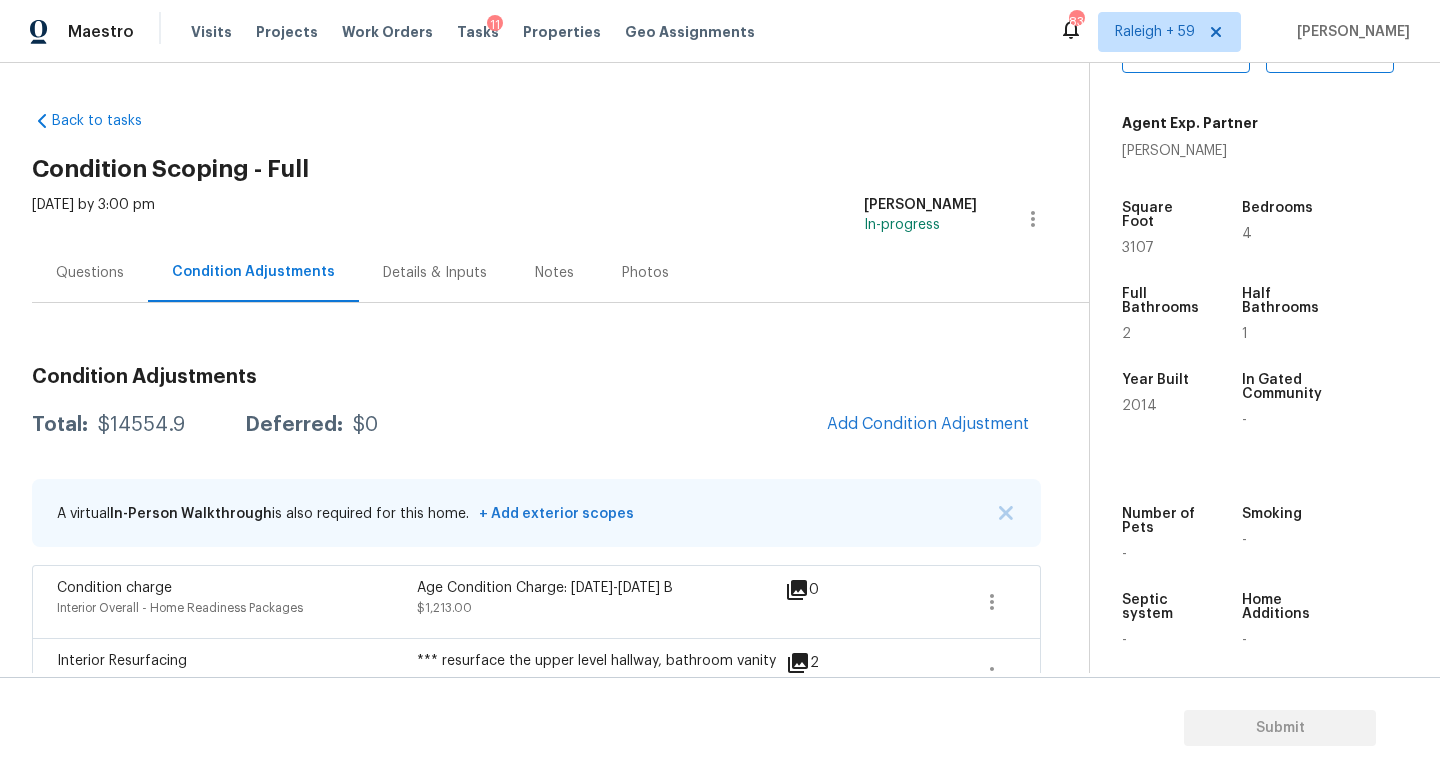 scroll, scrollTop: 489, scrollLeft: 0, axis: vertical 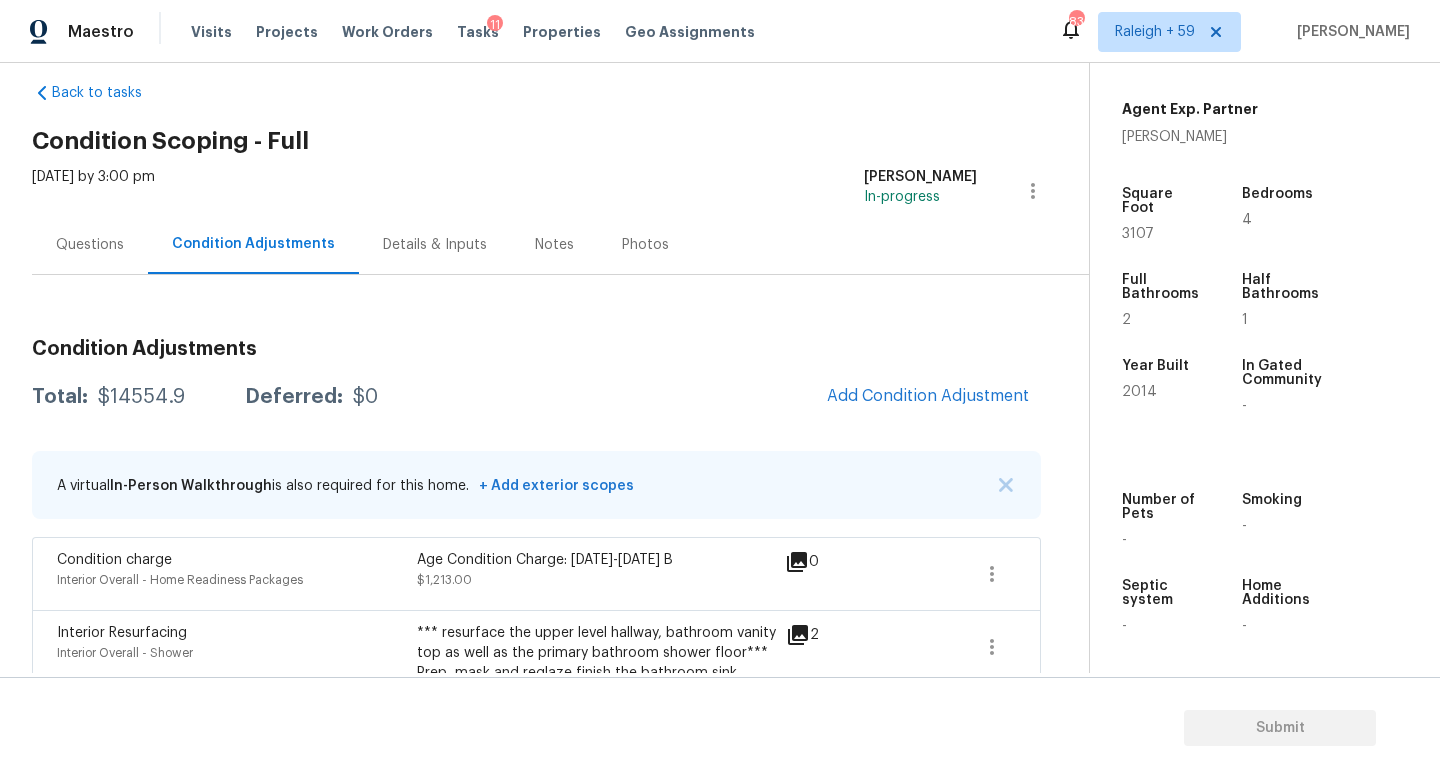 click on "Questions" at bounding box center (90, 245) 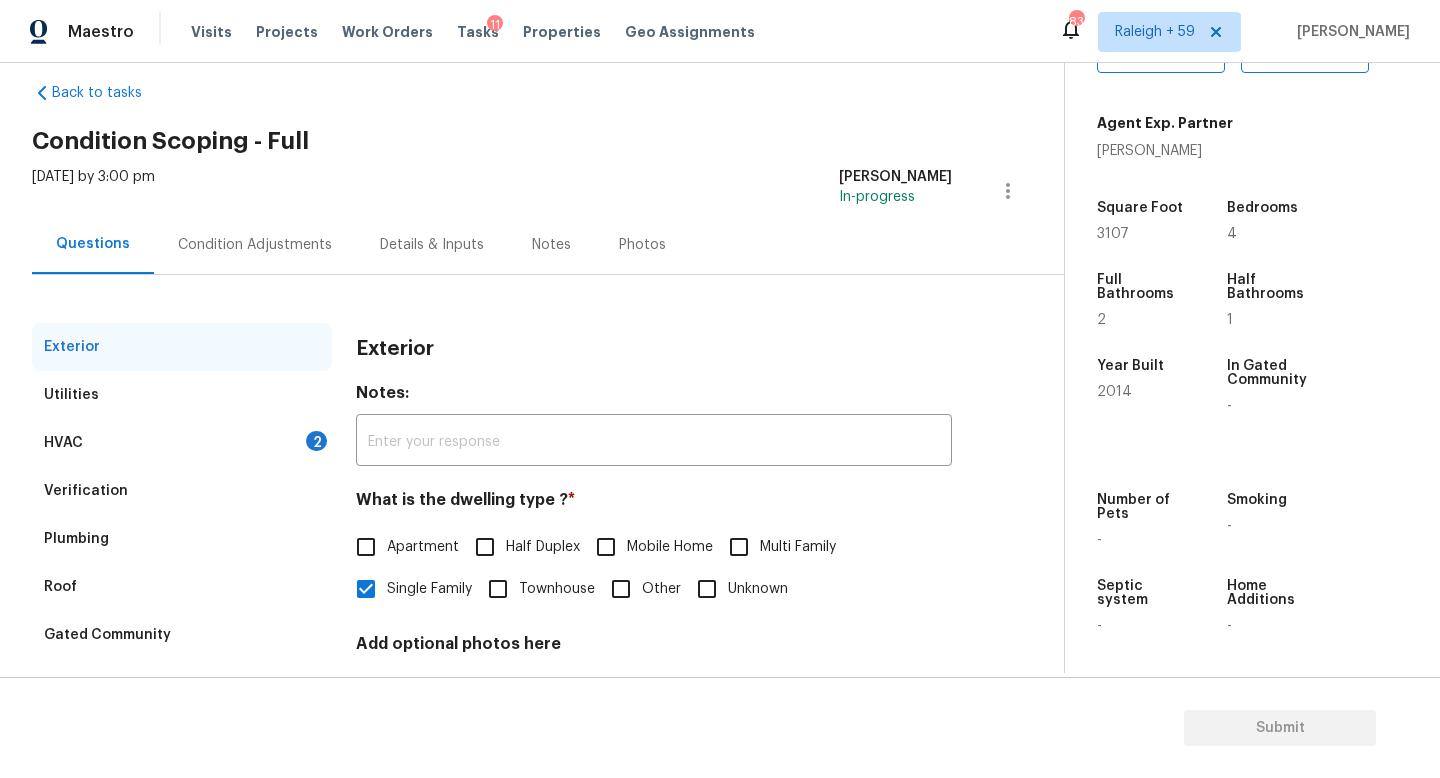 scroll, scrollTop: 200, scrollLeft: 0, axis: vertical 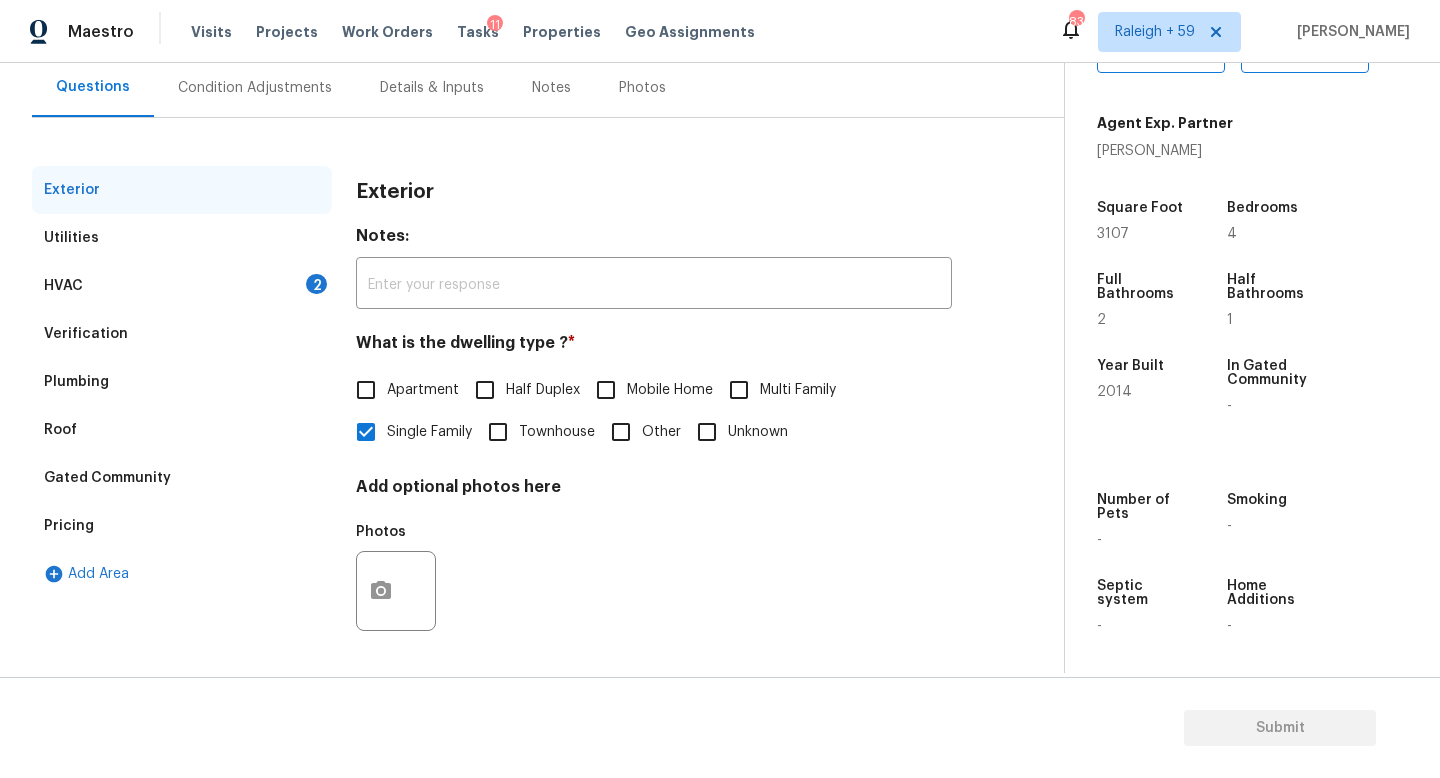 click on "Verification" at bounding box center [182, 334] 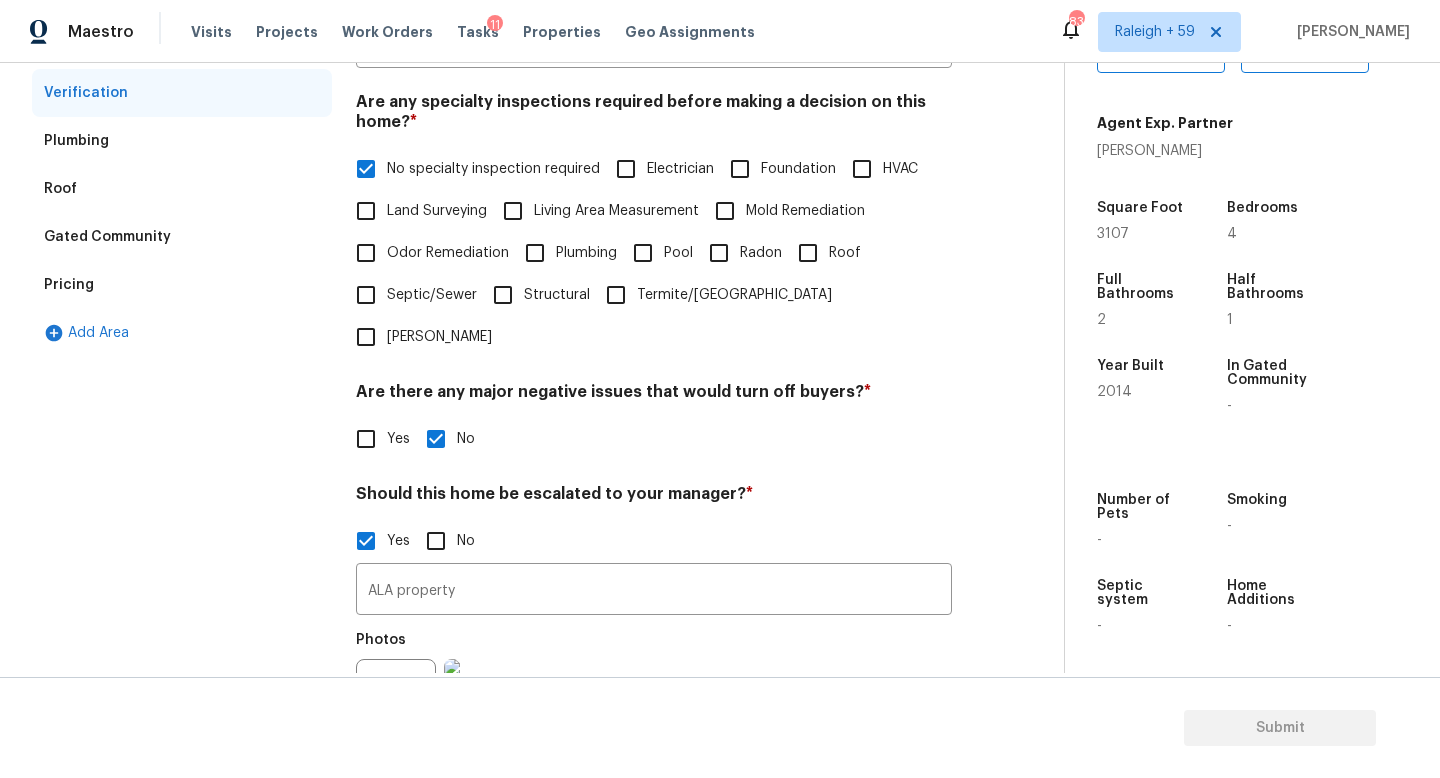 scroll, scrollTop: 570, scrollLeft: 0, axis: vertical 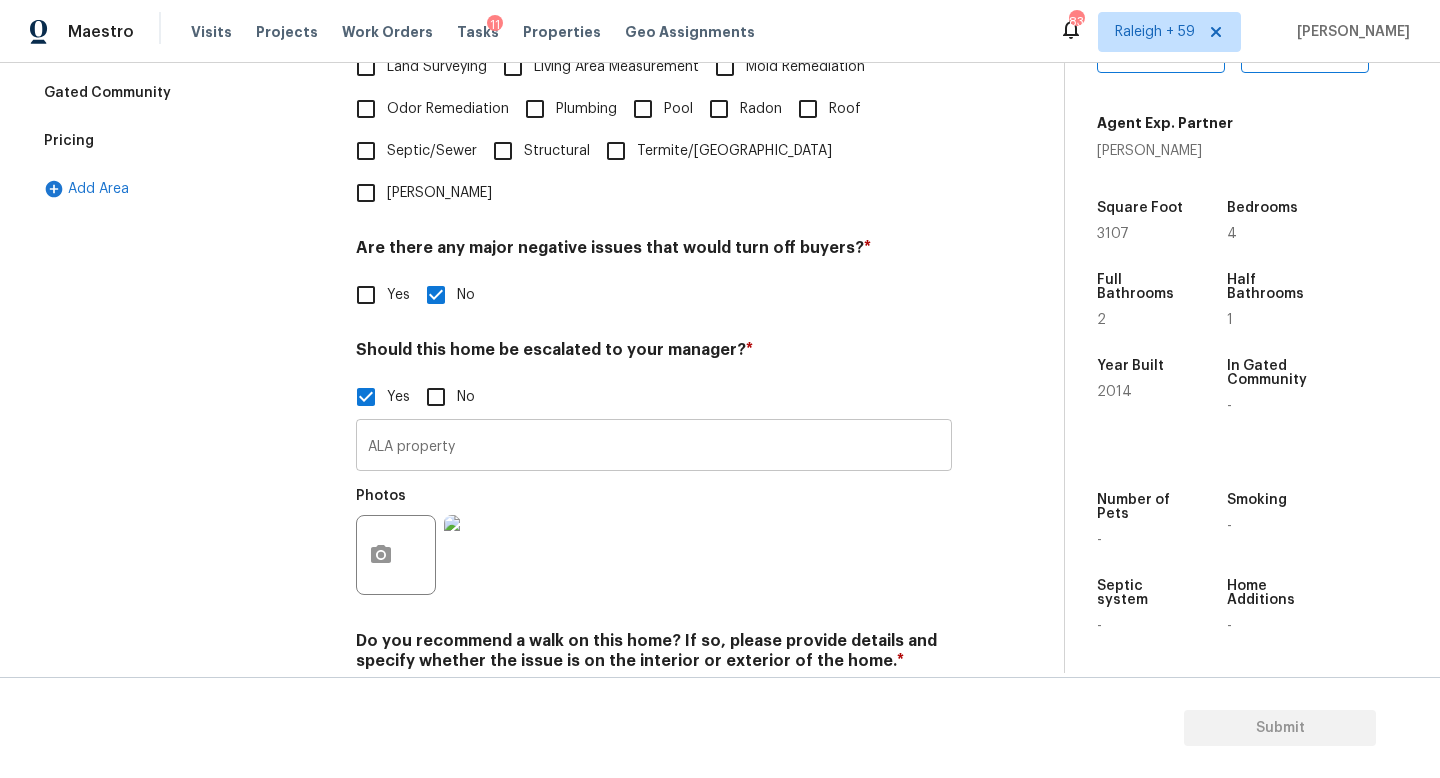 click on "ALA property" at bounding box center (654, 447) 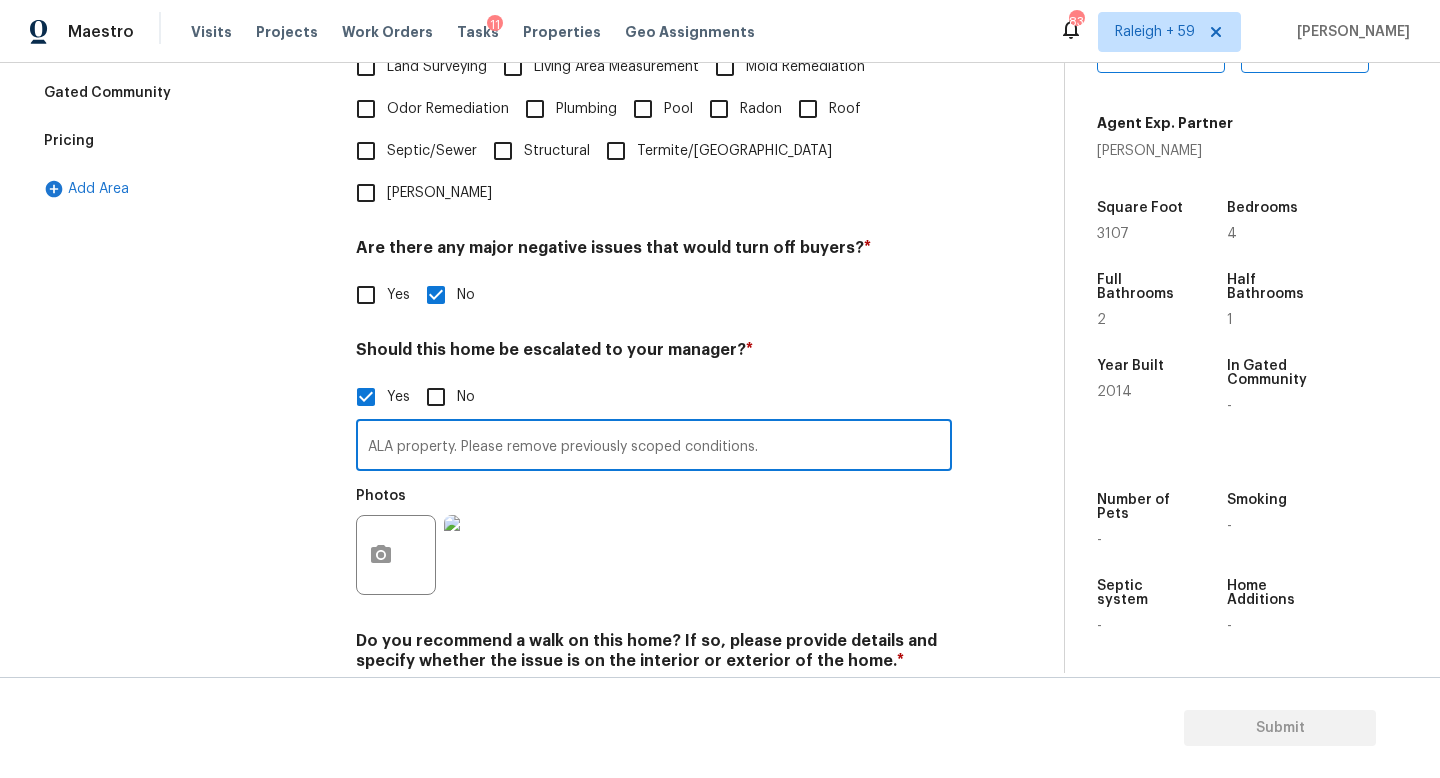 type on "ALA property. Please remove previously scoped conditions." 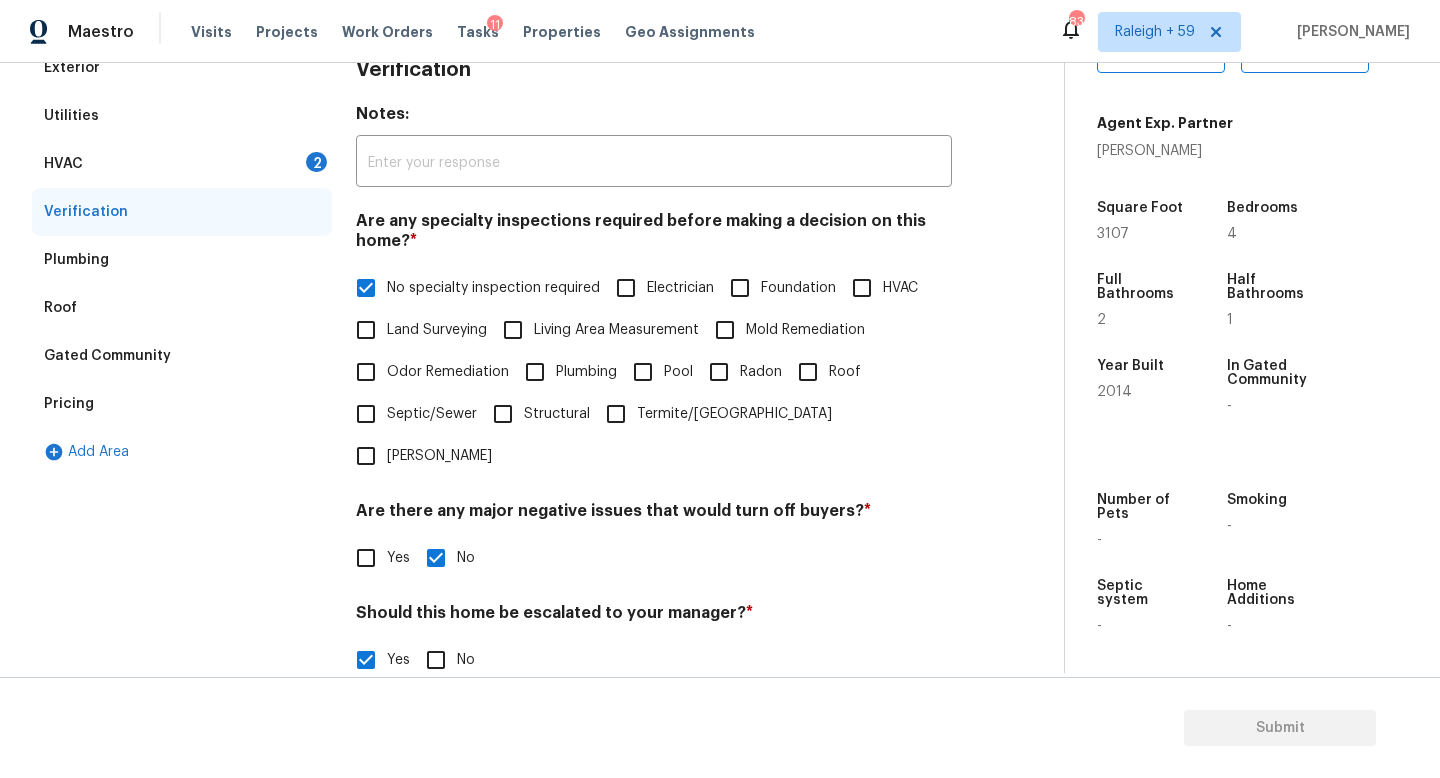 scroll, scrollTop: 103, scrollLeft: 0, axis: vertical 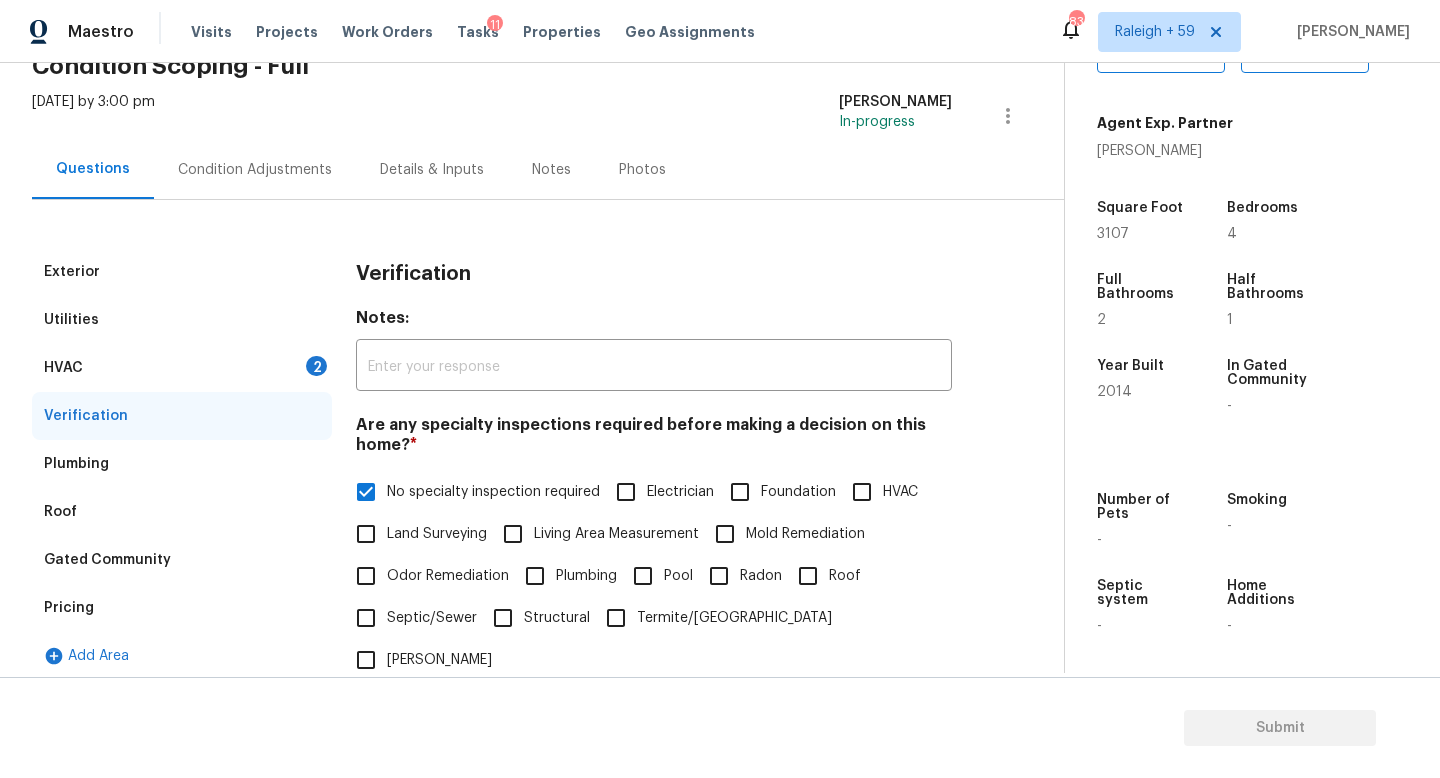 click on "Condition Adjustments" at bounding box center (255, 169) 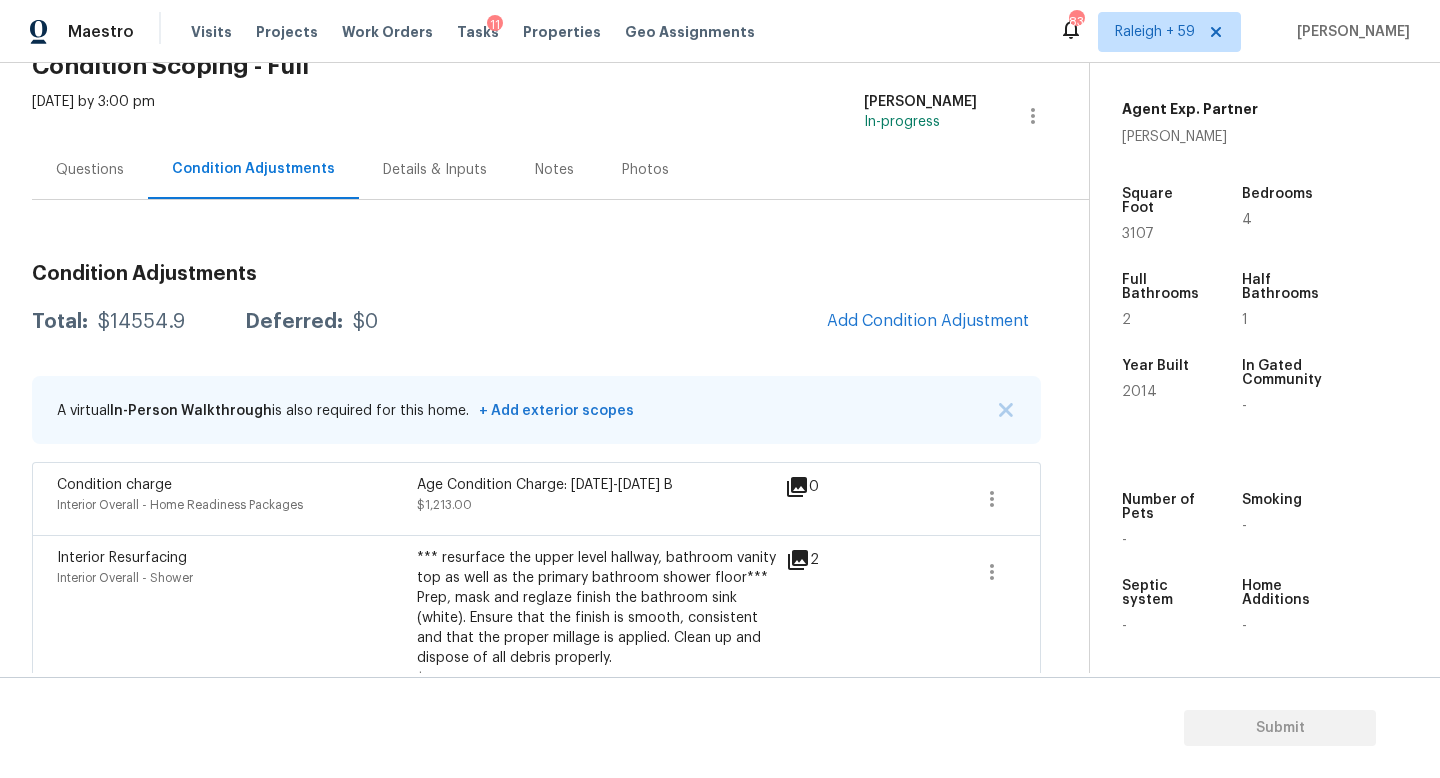 click on "Condition Adjustments Total:  $14554.9 Deferred:  $0 Add Condition Adjustment A virtual  In-Person Walkthrough  is also required for this home.   + Add exterior scopes Condition charge Interior Overall - Home Readiness Packages Age Condition Charge: [DATE]-[DATE] B	 $1,213.00   0 Interior Resurfacing Interior Overall - Shower *** resurface the upper level hallway, bathroom vanity top as well as the primary bathroom shower floor***
Prep, mask and reglaze finish the bathroom sink (white). Ensure that the finish is smooth, consistent and that the proper millage is applied. Clean up and dispose of all debris properly. $225.00   2 Appliances Interior Overall - Appliances *** microwave replacement needed. Current microwave handle is melted.***
Remove the existing microwave and replace it with a new microwave $225.00   1 ACQ: Flooring Interior Overall - Acquisition Acquisition Scope: Maximum flooring repairs $2,940.00   11 ACQ: Paint Interior Overall - Acquisition $5,281.90   34 Mailbox Exterior Overall - Posts $35.00" at bounding box center (536, 991) 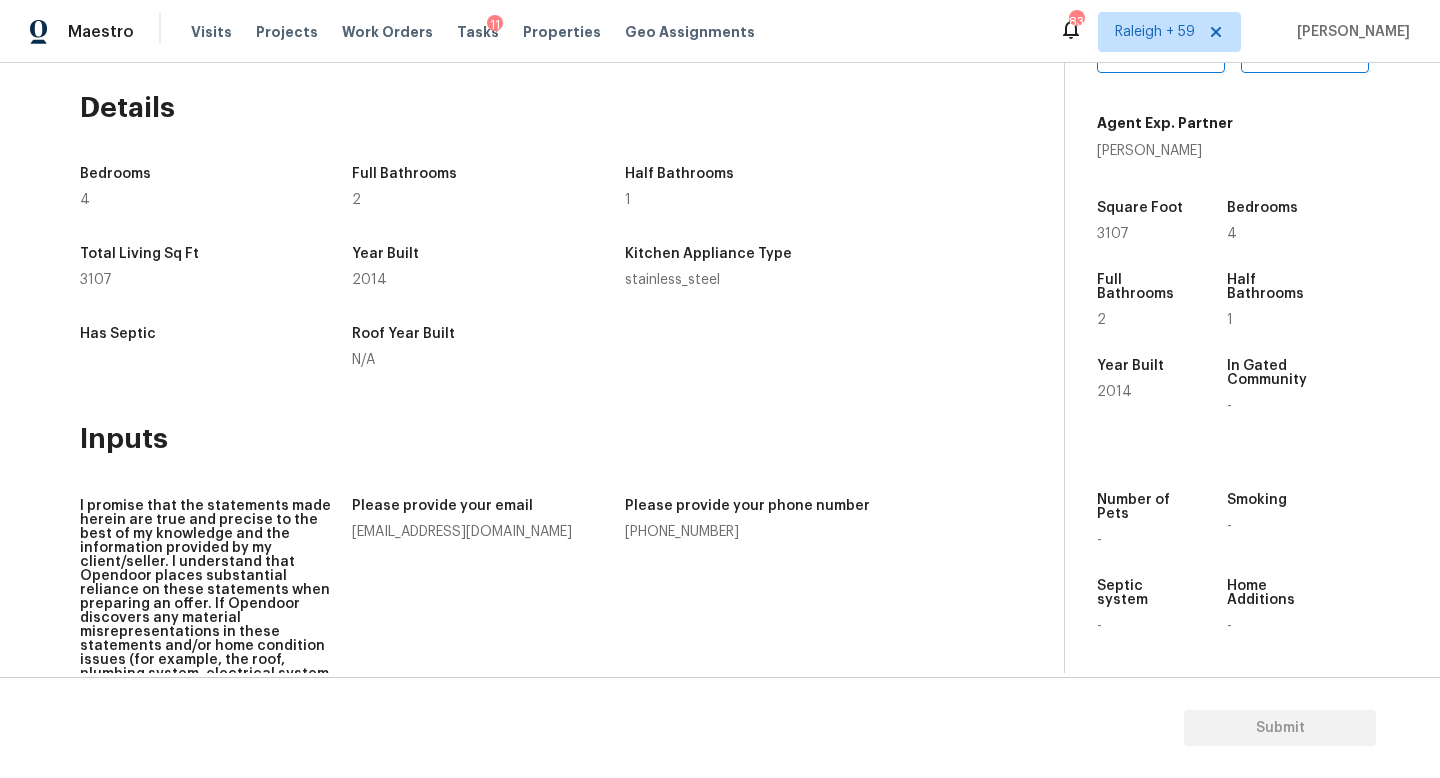scroll, scrollTop: 0, scrollLeft: 0, axis: both 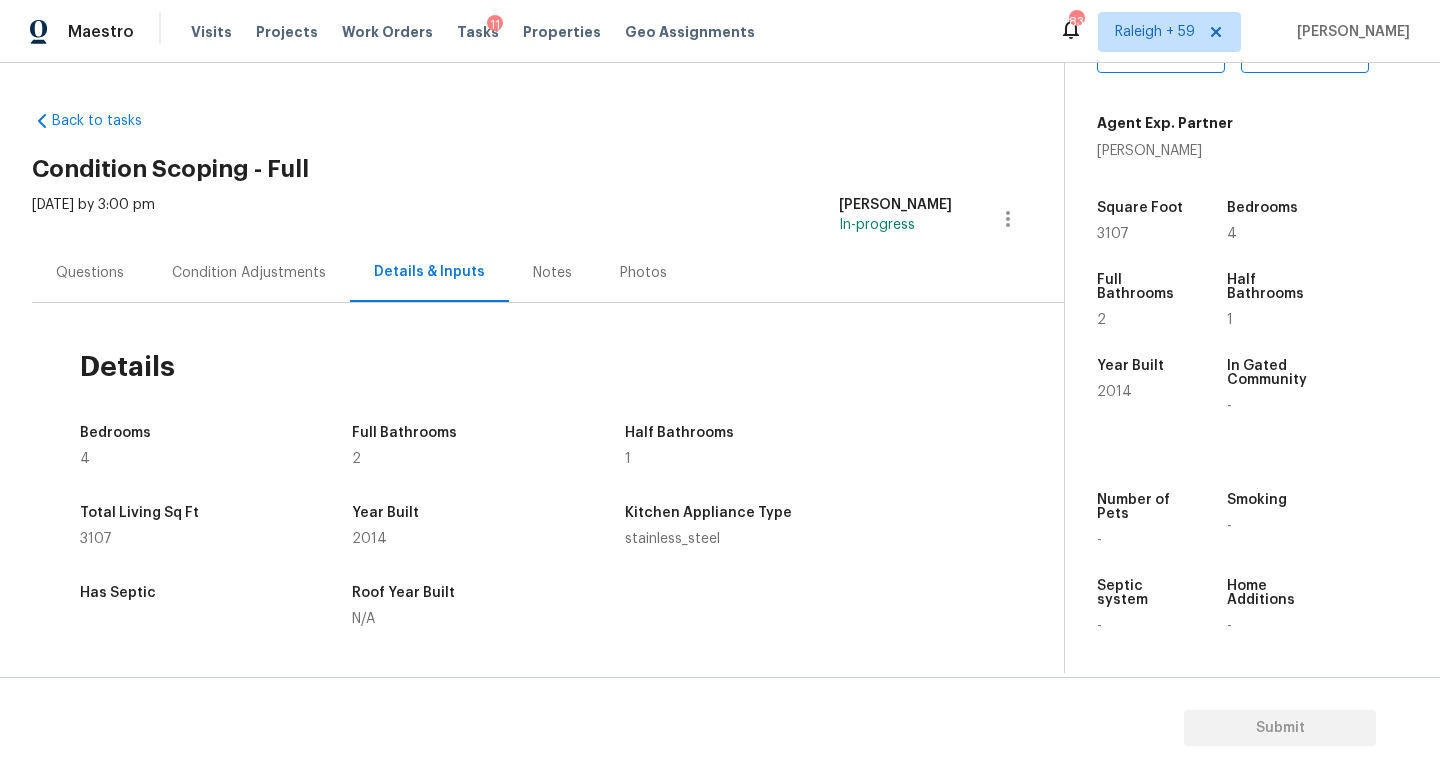click on "Condition Adjustments" at bounding box center [249, 272] 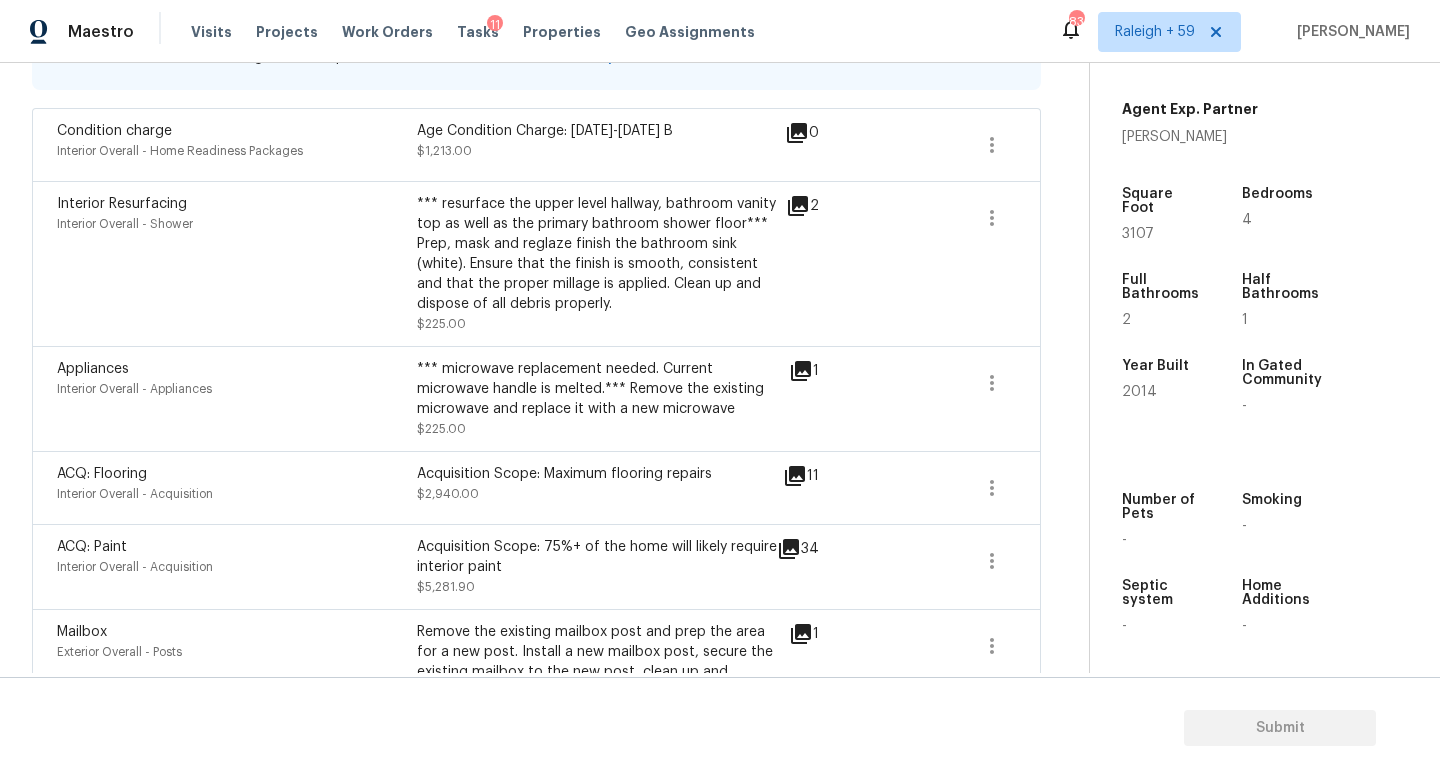 scroll, scrollTop: 0, scrollLeft: 0, axis: both 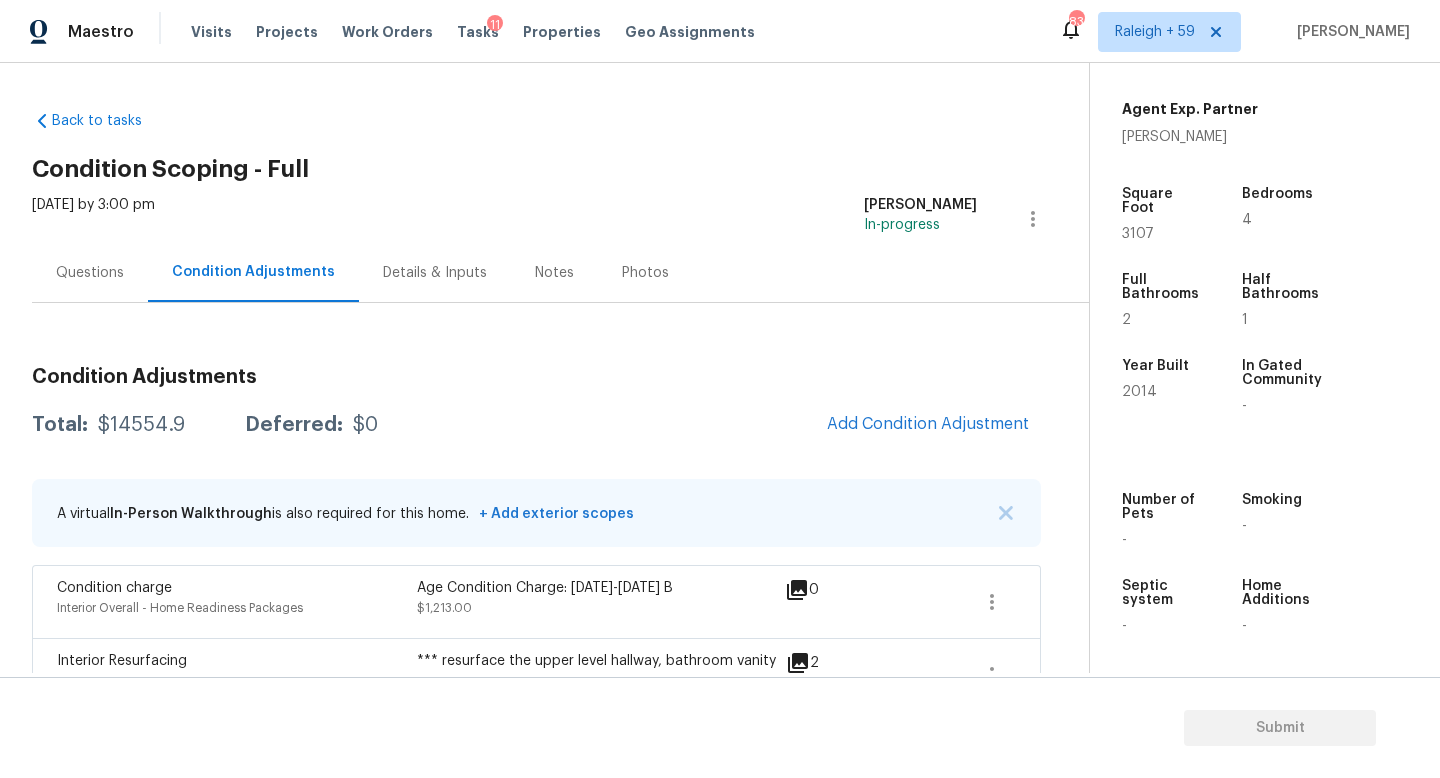 click on "Questions" at bounding box center [90, 273] 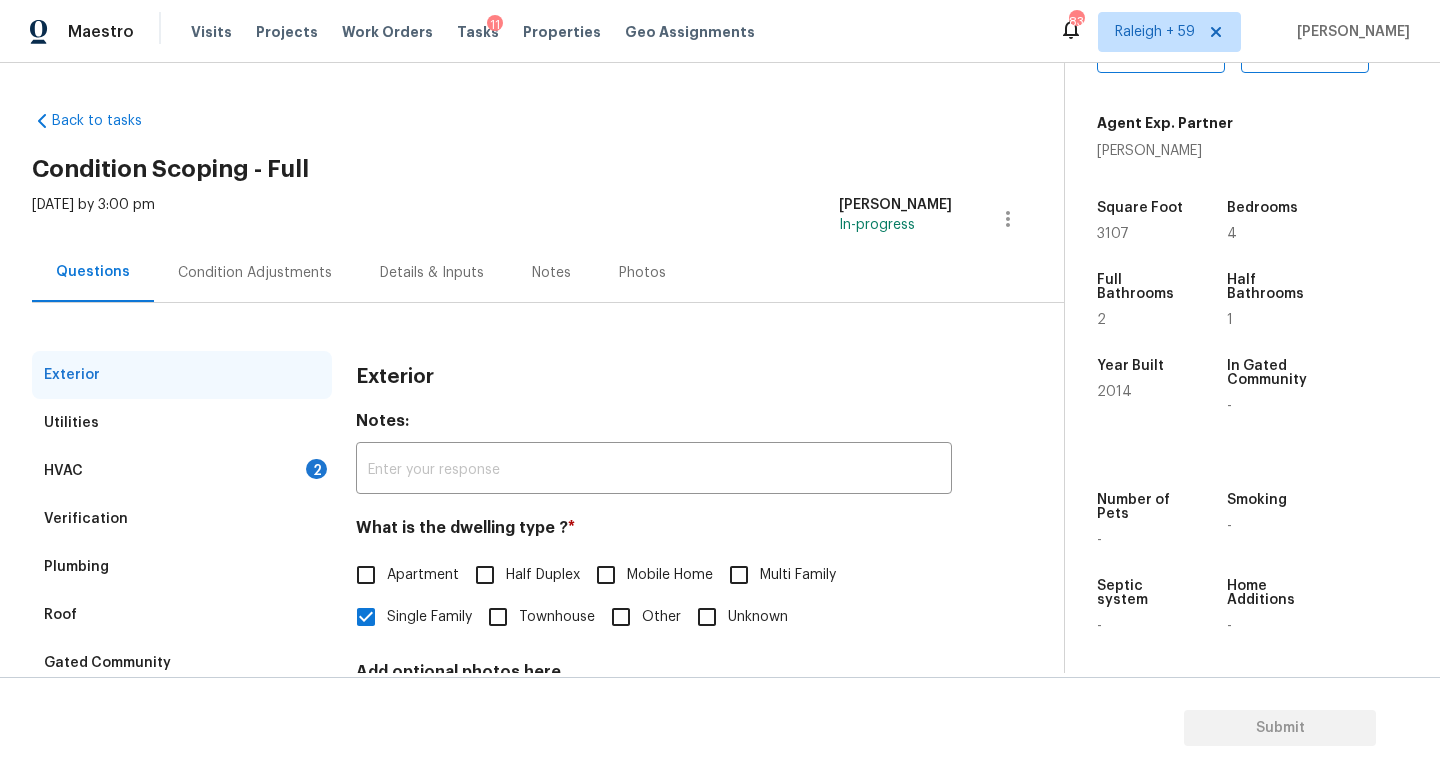 click on "HVAC 2" at bounding box center (182, 471) 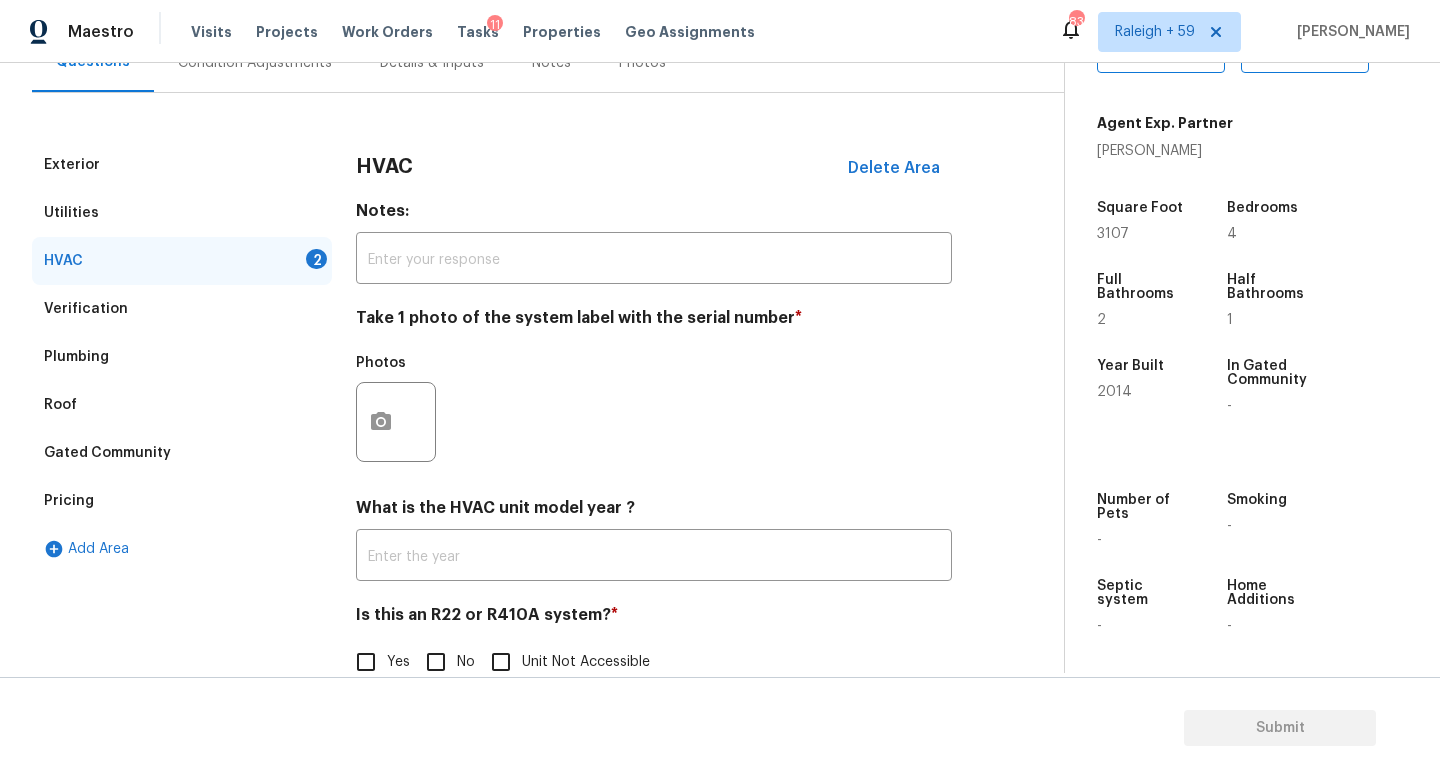 scroll, scrollTop: 236, scrollLeft: 0, axis: vertical 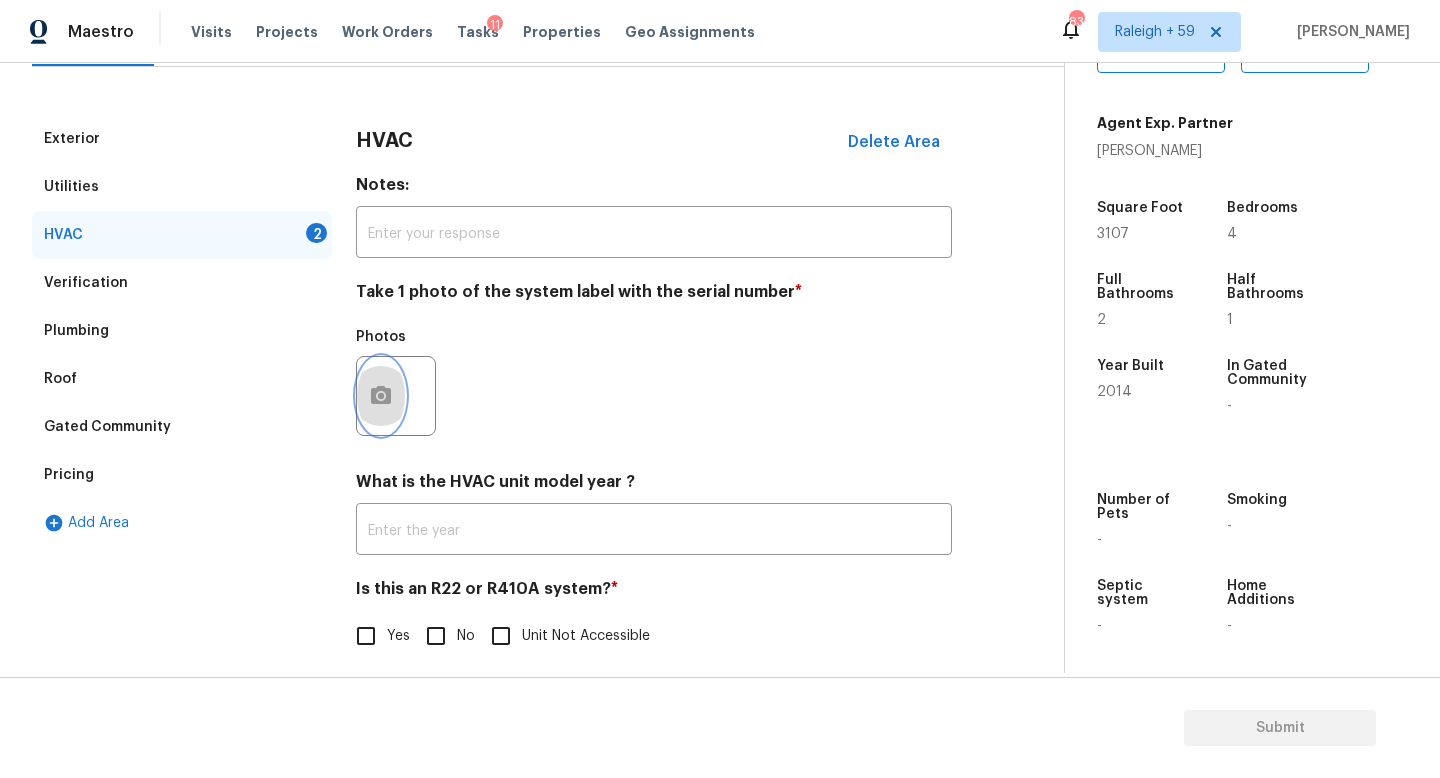 click 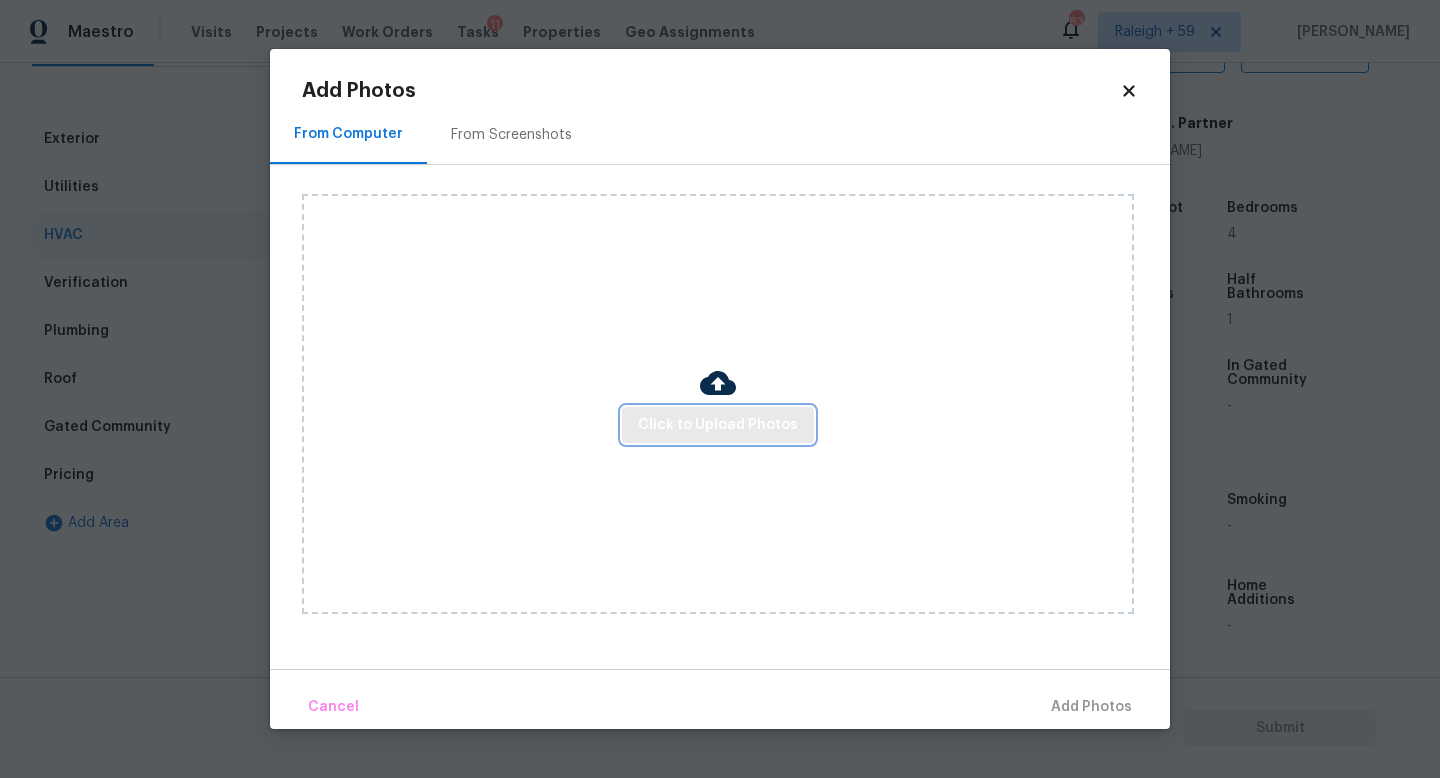 click on "Click to Upload Photos" at bounding box center (718, 425) 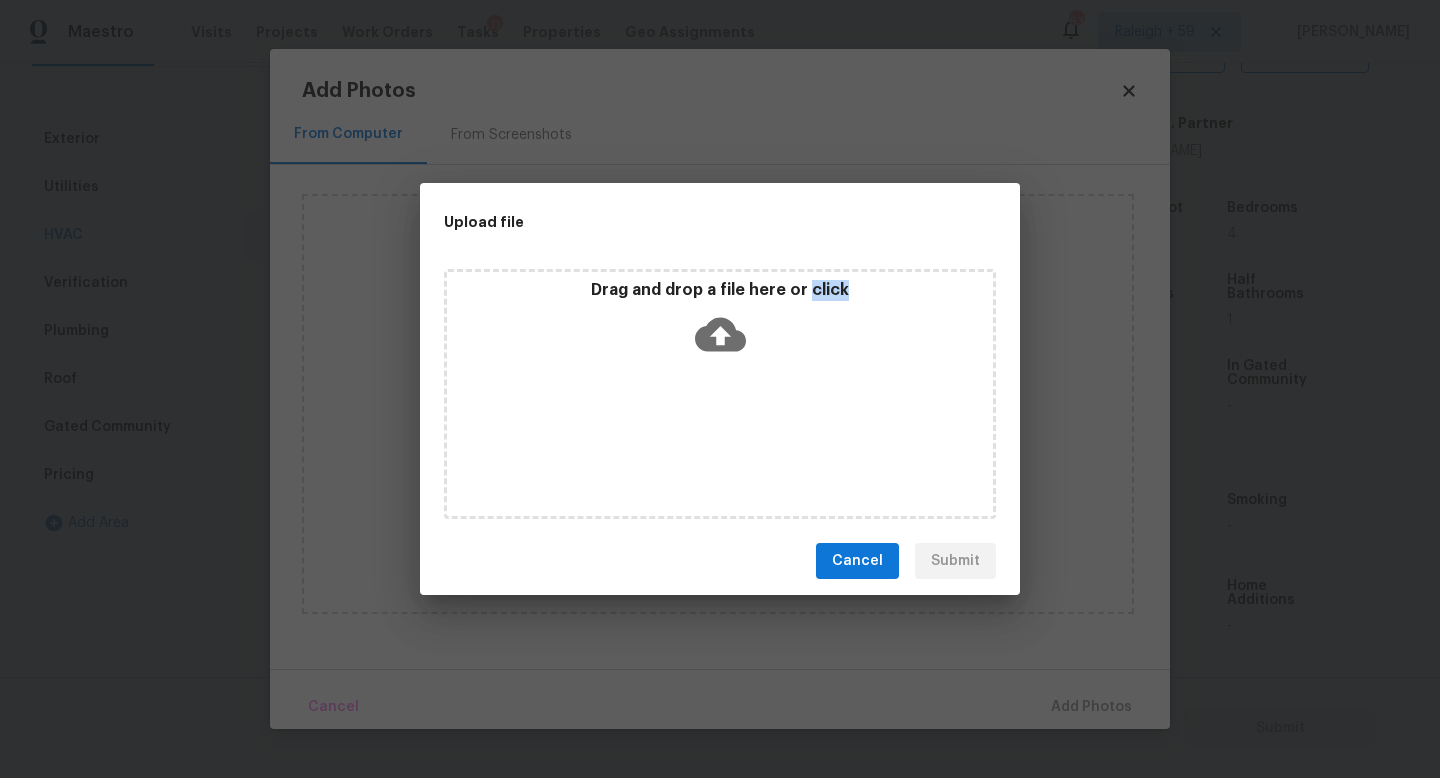 click on "Drag and drop a file here or click" at bounding box center (720, 394) 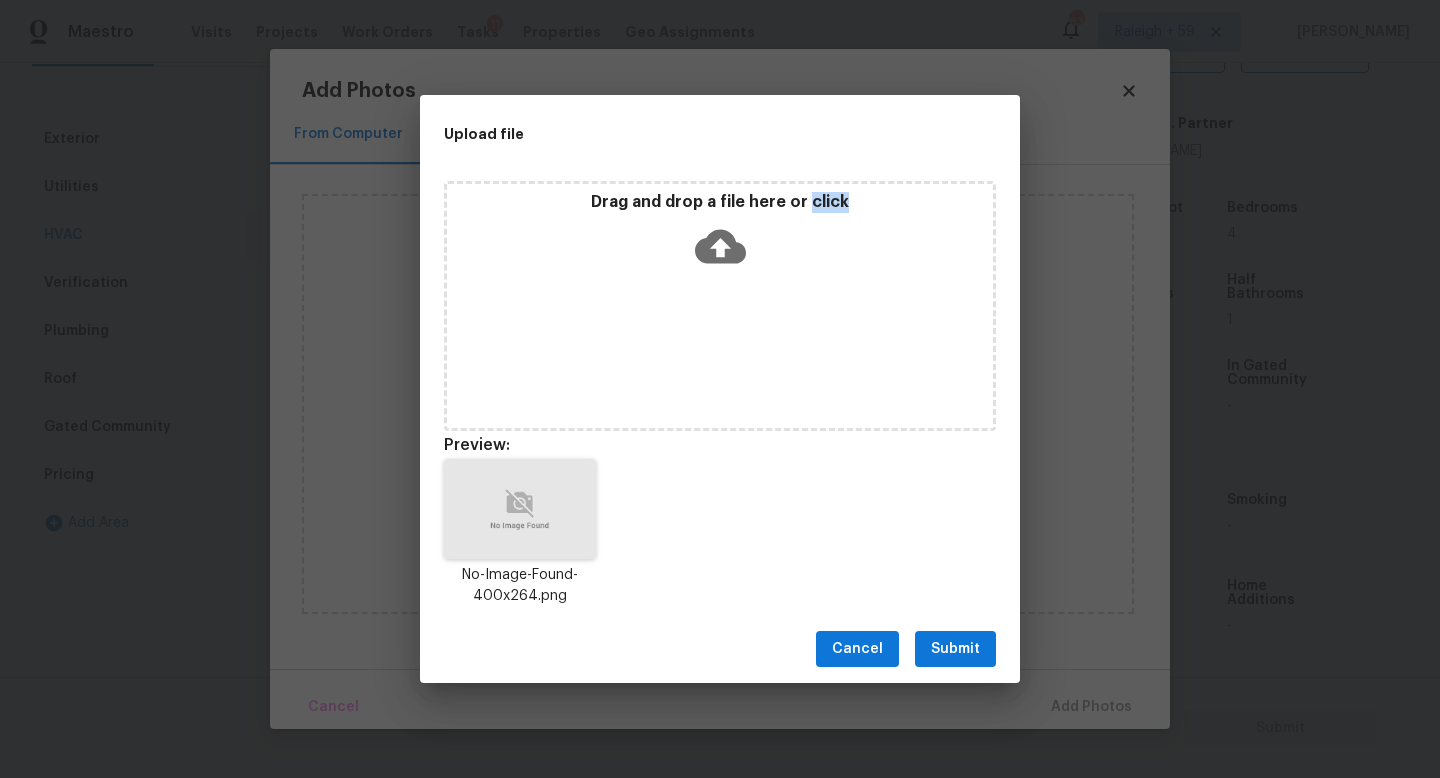 click on "Submit" at bounding box center (955, 649) 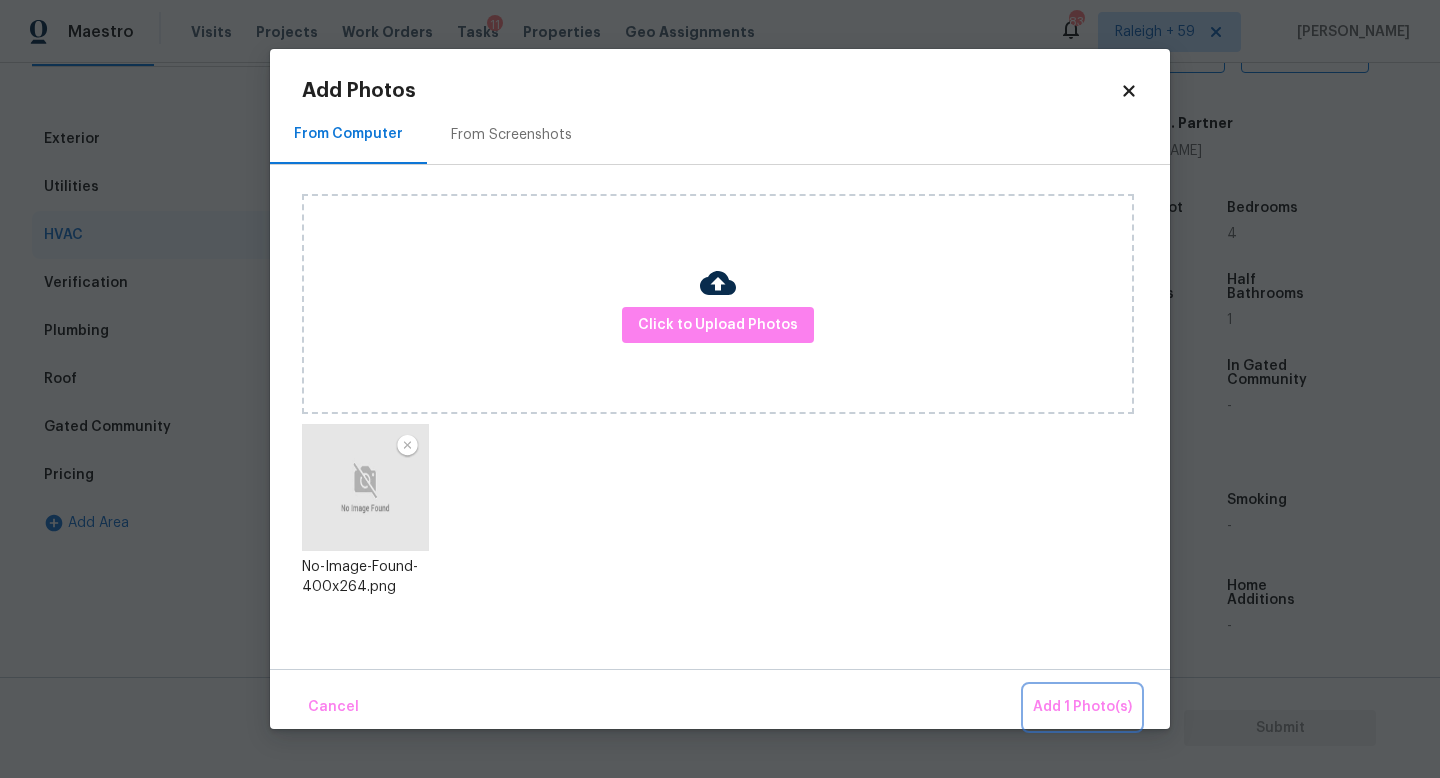 click on "Add 1 Photo(s)" at bounding box center (1082, 707) 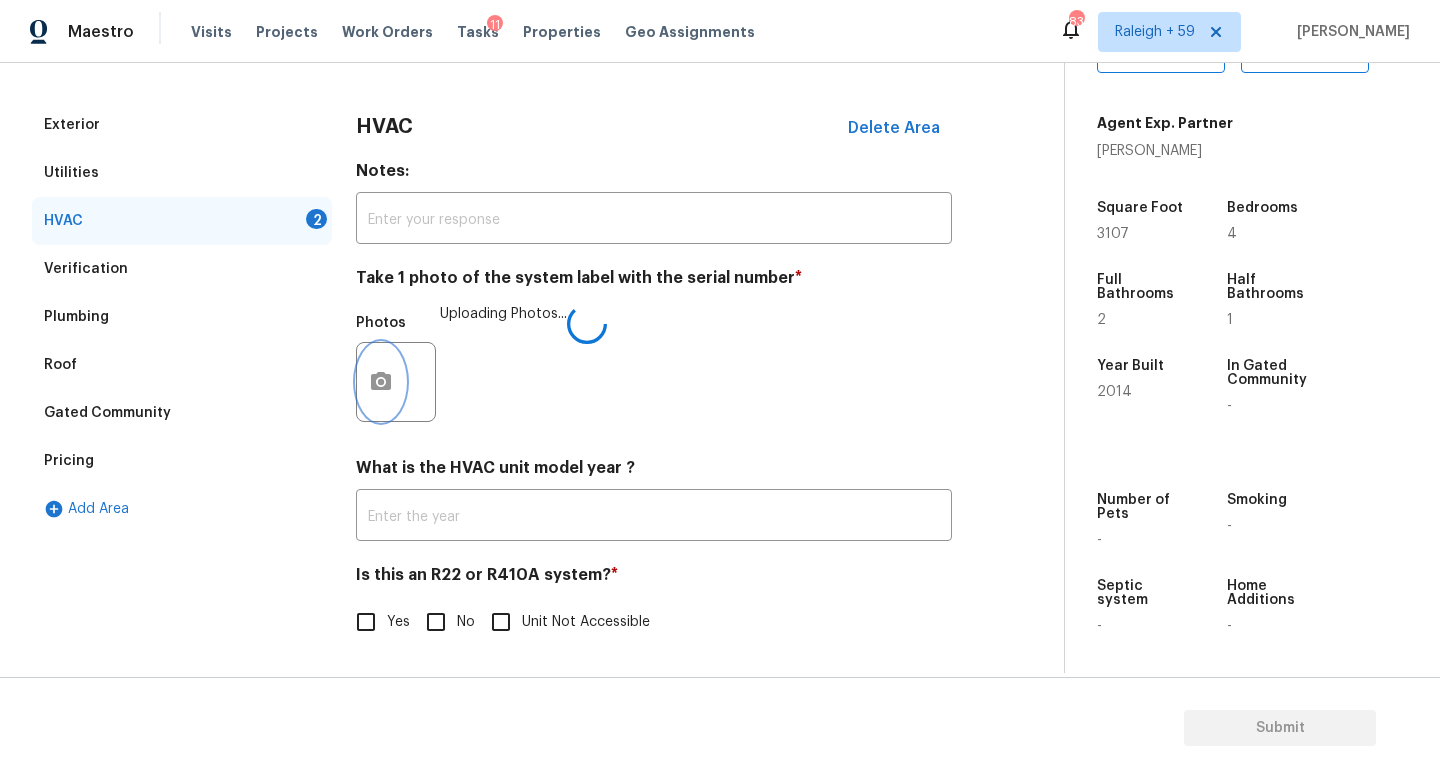 scroll, scrollTop: 266, scrollLeft: 0, axis: vertical 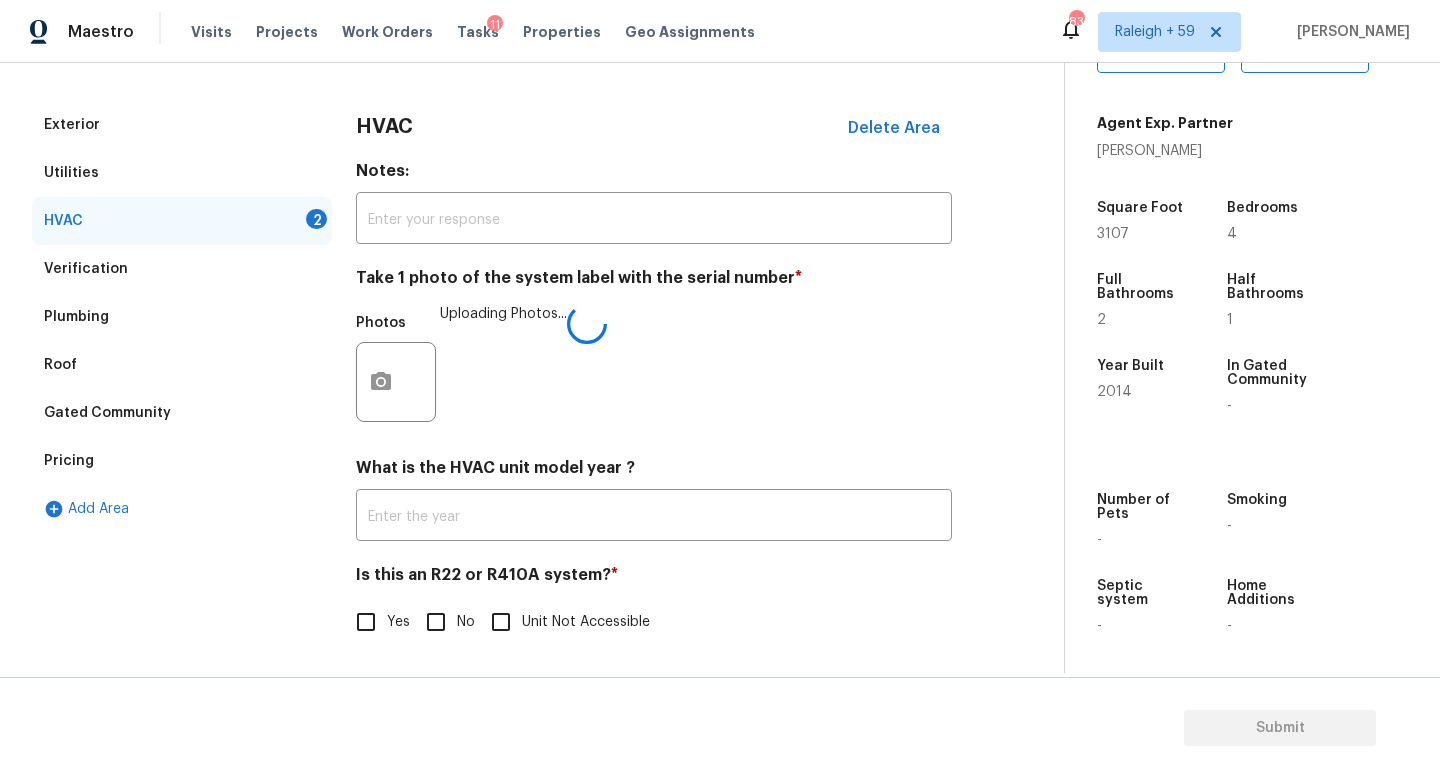 click on "No" at bounding box center [436, 622] 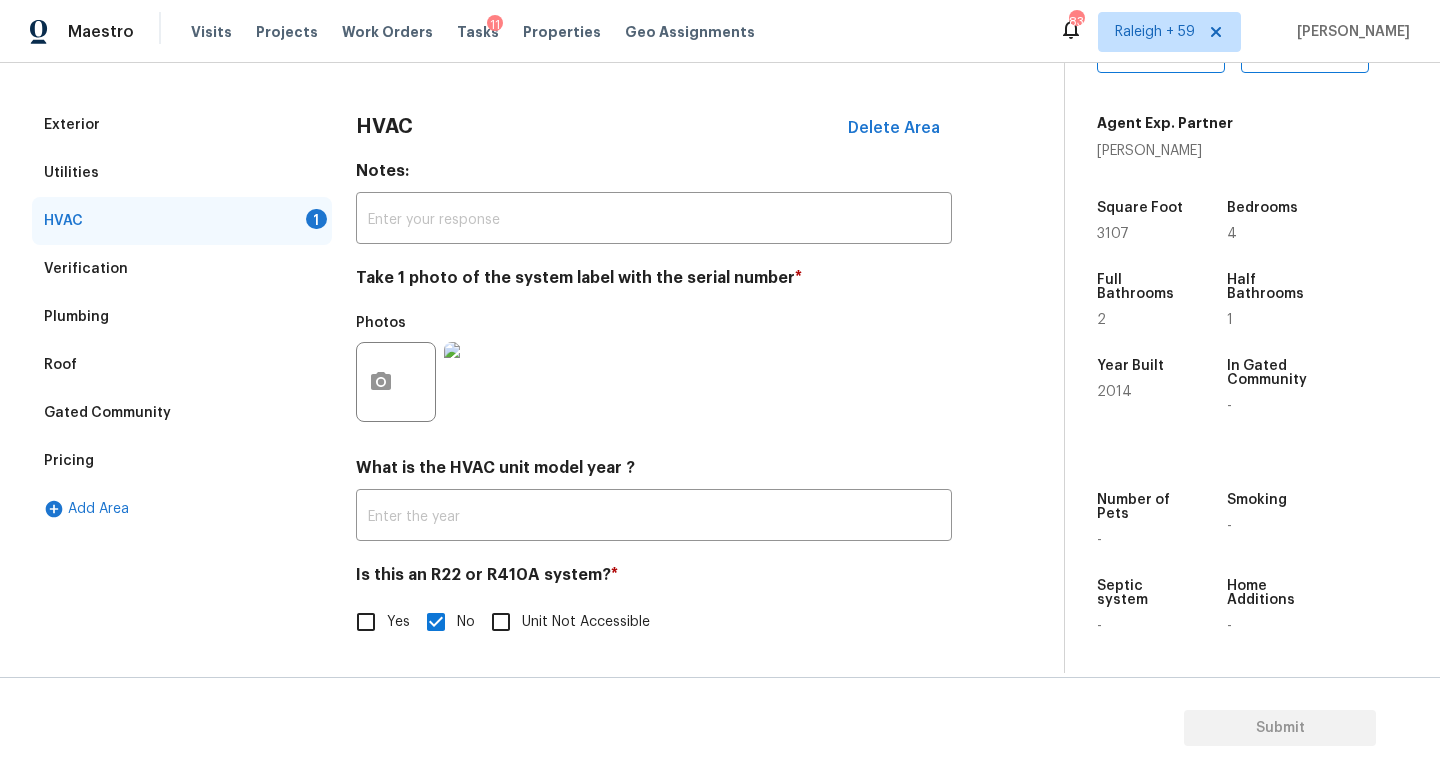 scroll, scrollTop: 0, scrollLeft: 0, axis: both 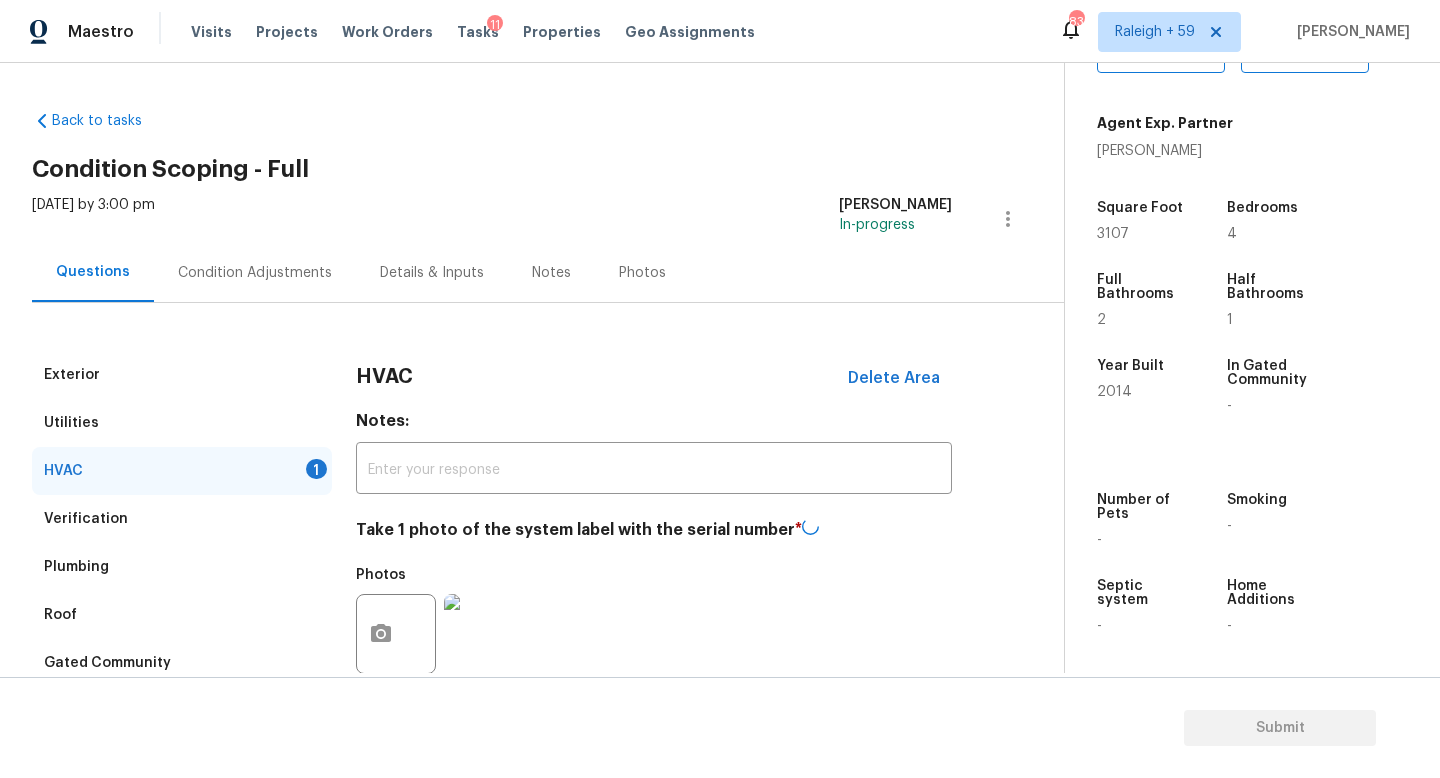 click on "Condition Adjustments" at bounding box center [255, 273] 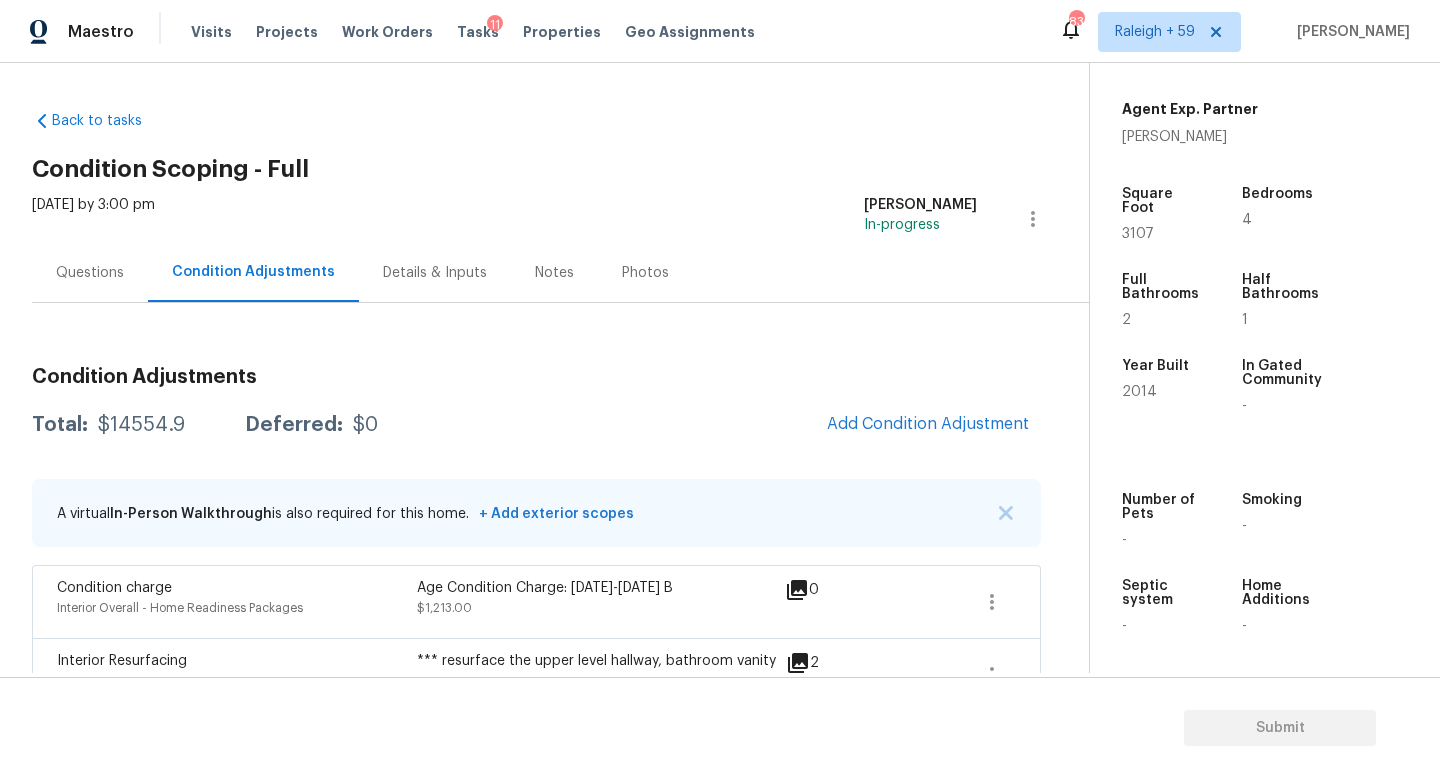 scroll, scrollTop: 489, scrollLeft: 0, axis: vertical 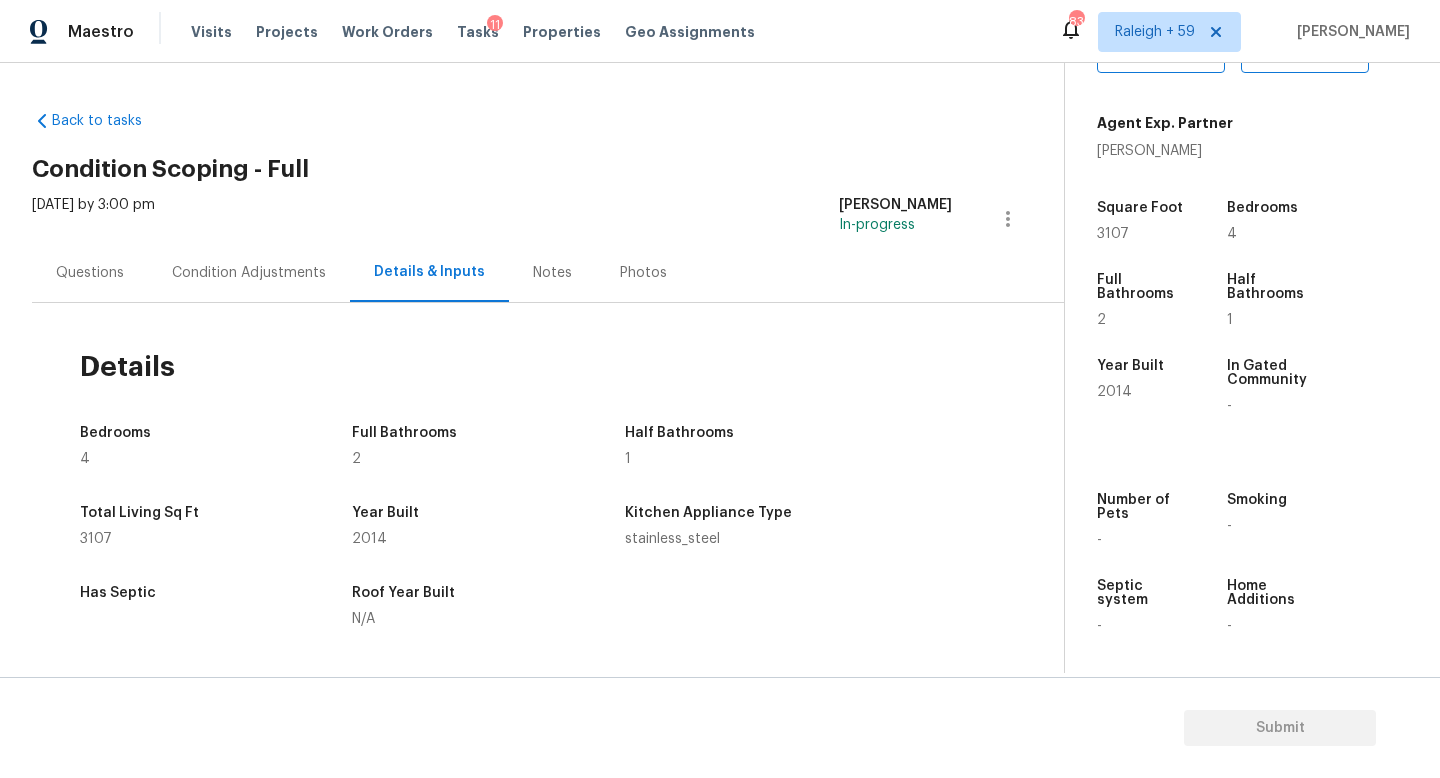 click on "Condition Adjustments" at bounding box center [249, 273] 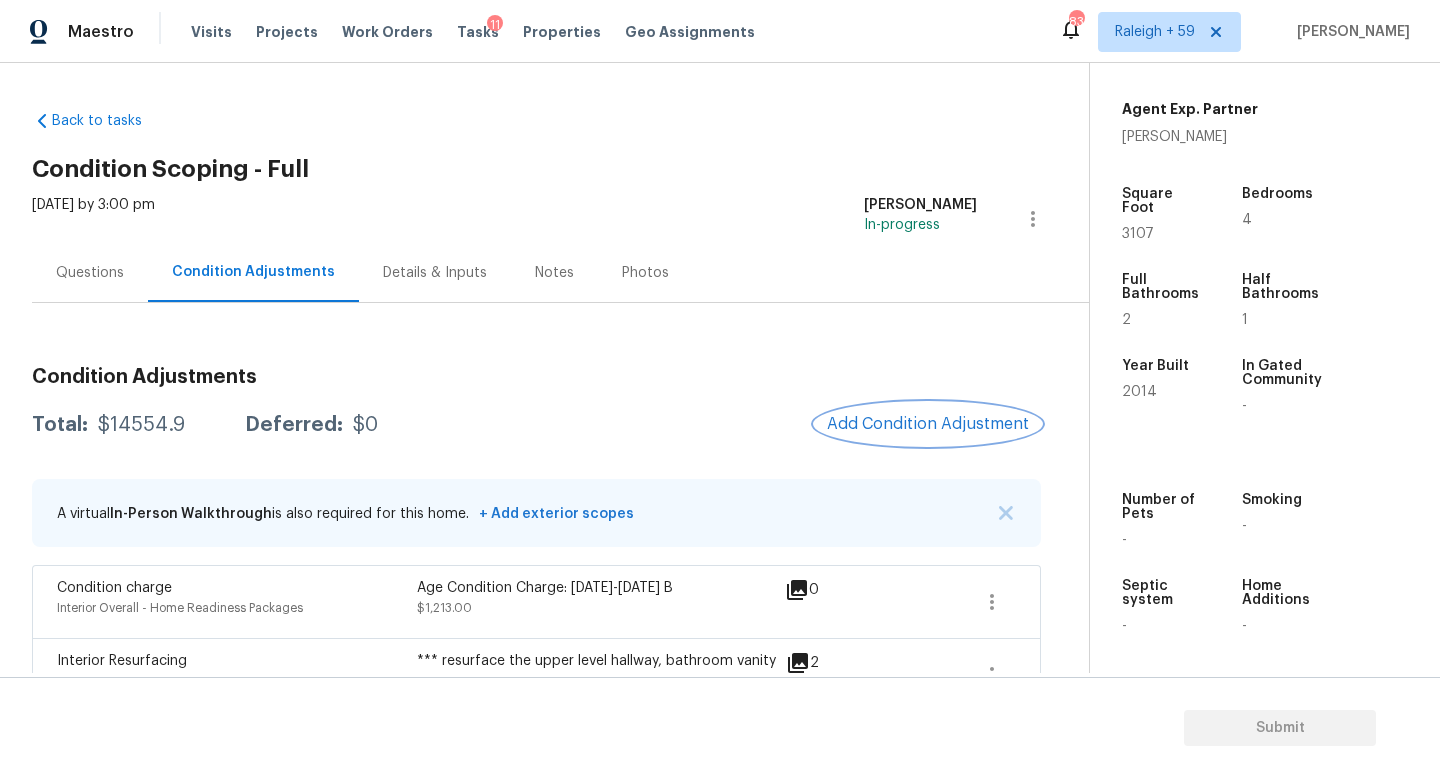click on "Add Condition Adjustment" at bounding box center [928, 424] 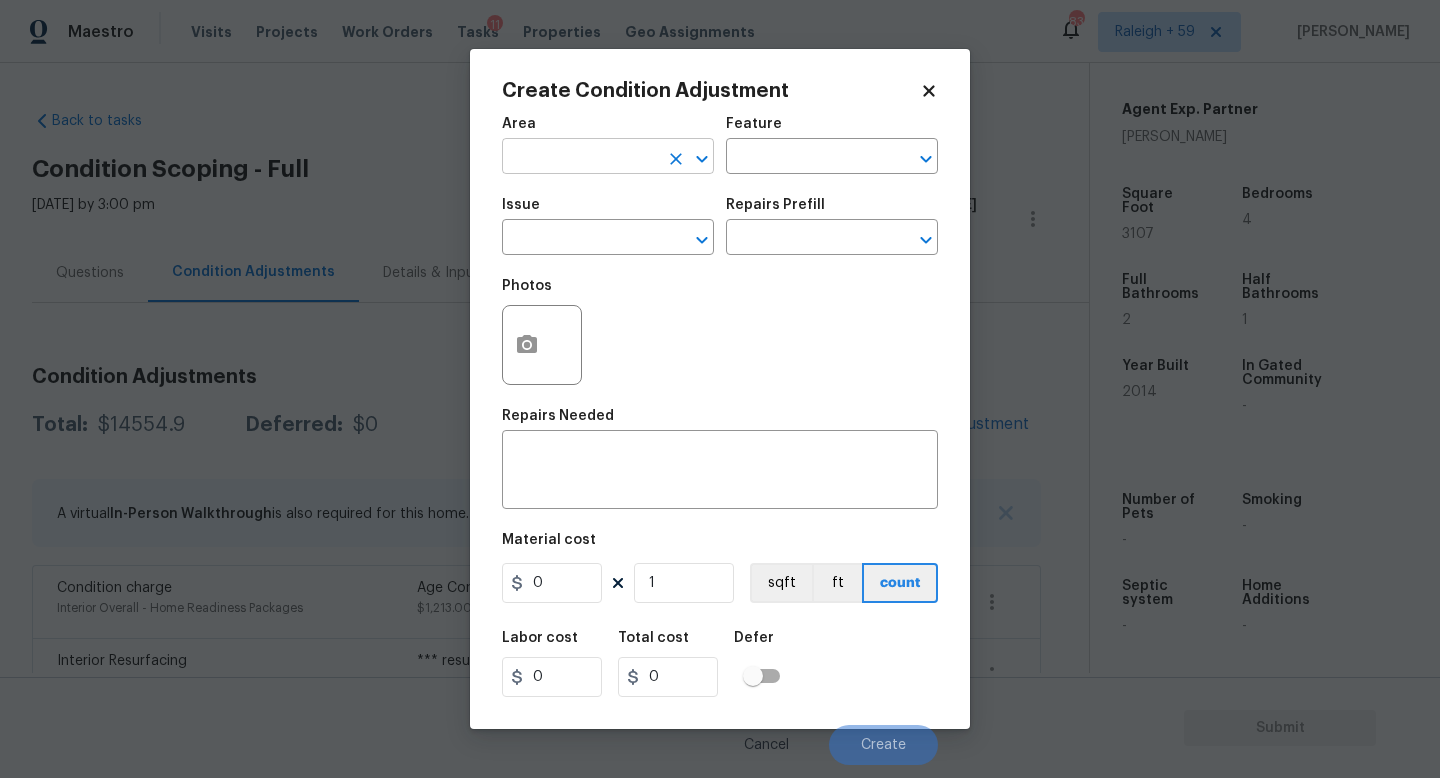 click at bounding box center (580, 158) 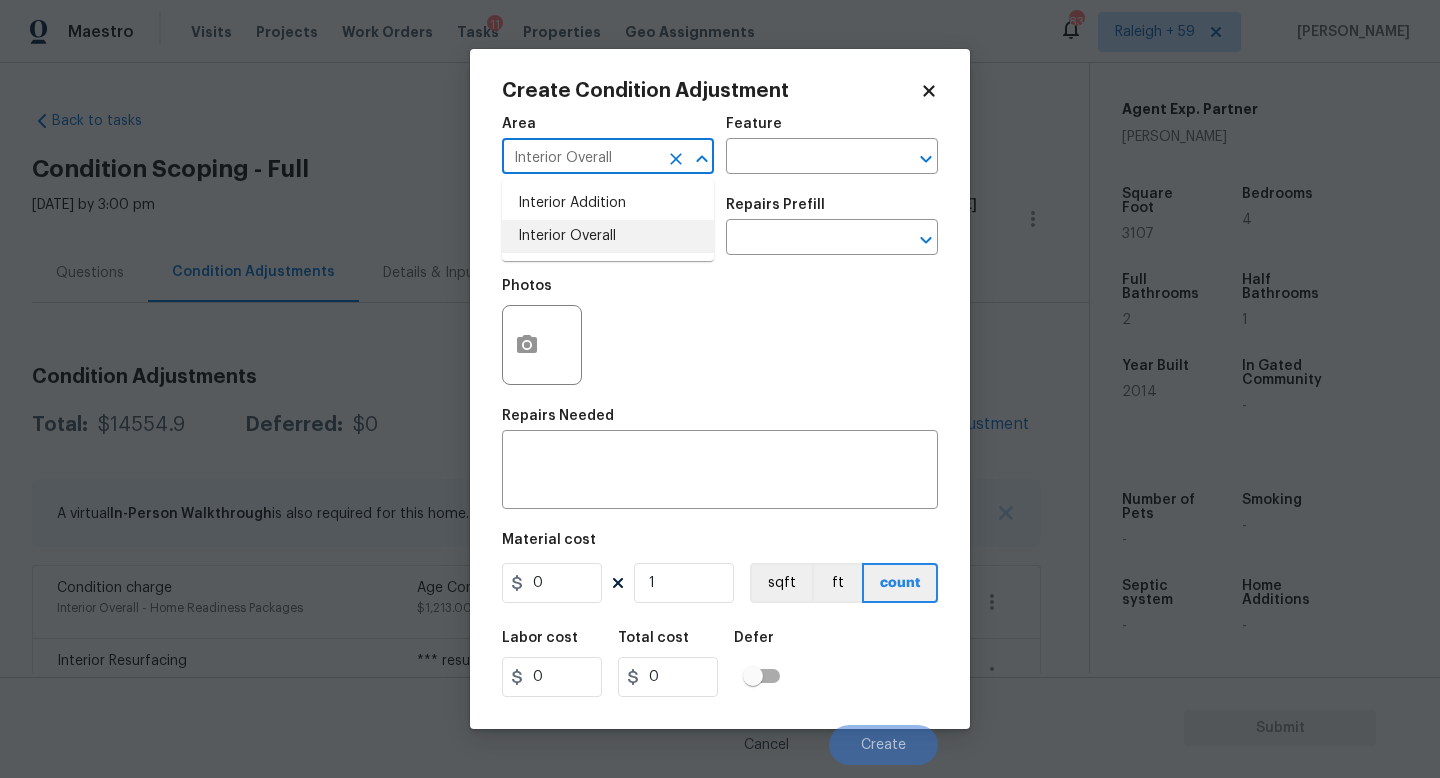 type on "Interior Overall" 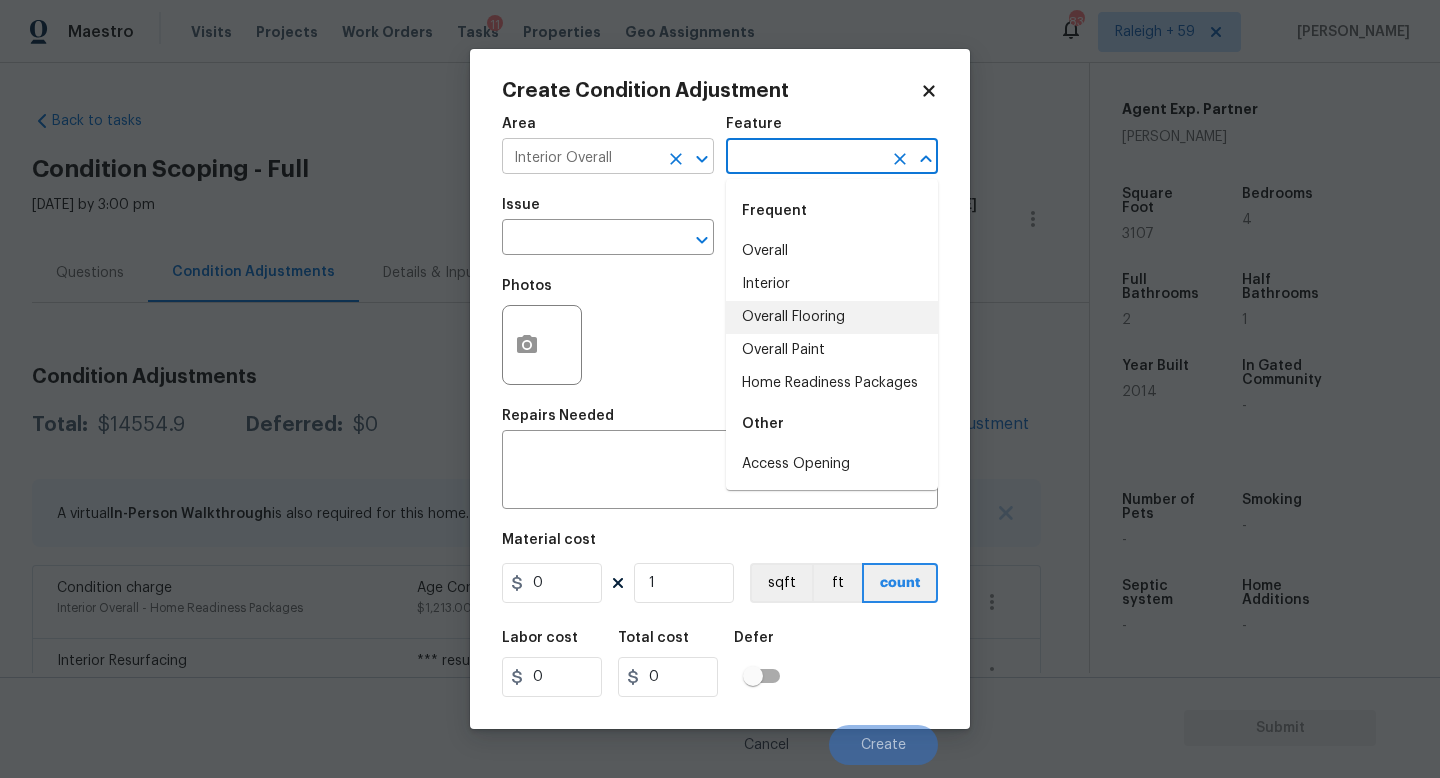 type on "Overall Flooring" 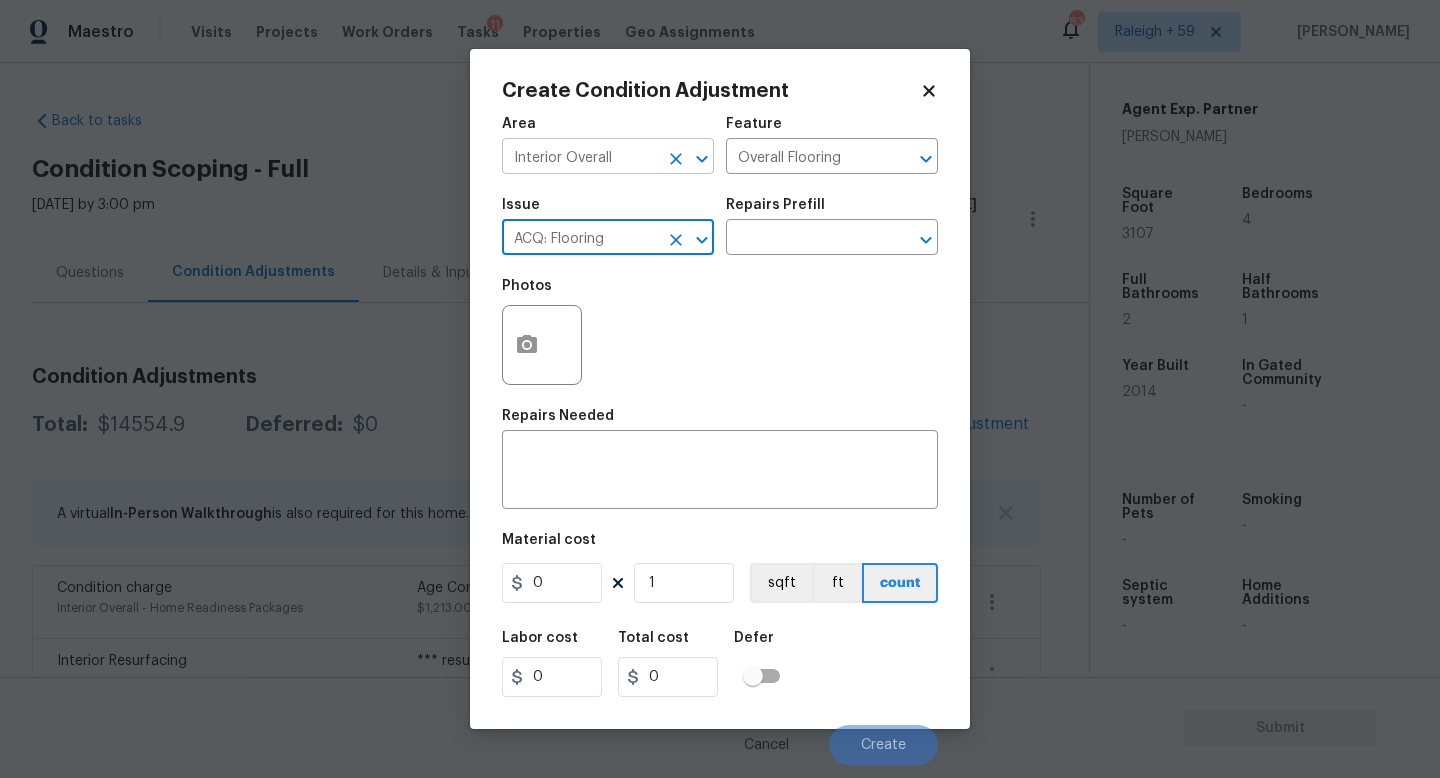 type on "ACQ: Flooring" 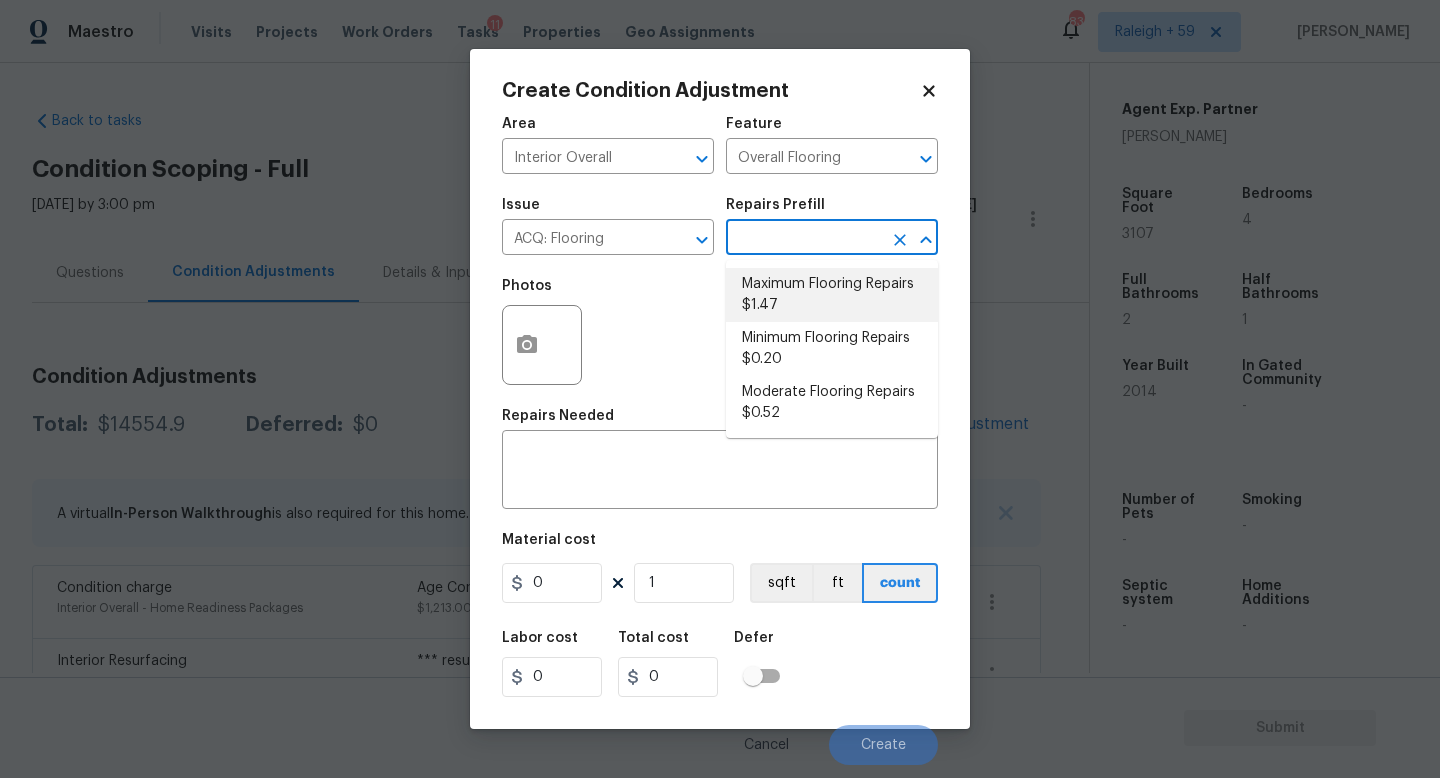 click on "Maximum Flooring Repairs $1.47" at bounding box center [832, 295] 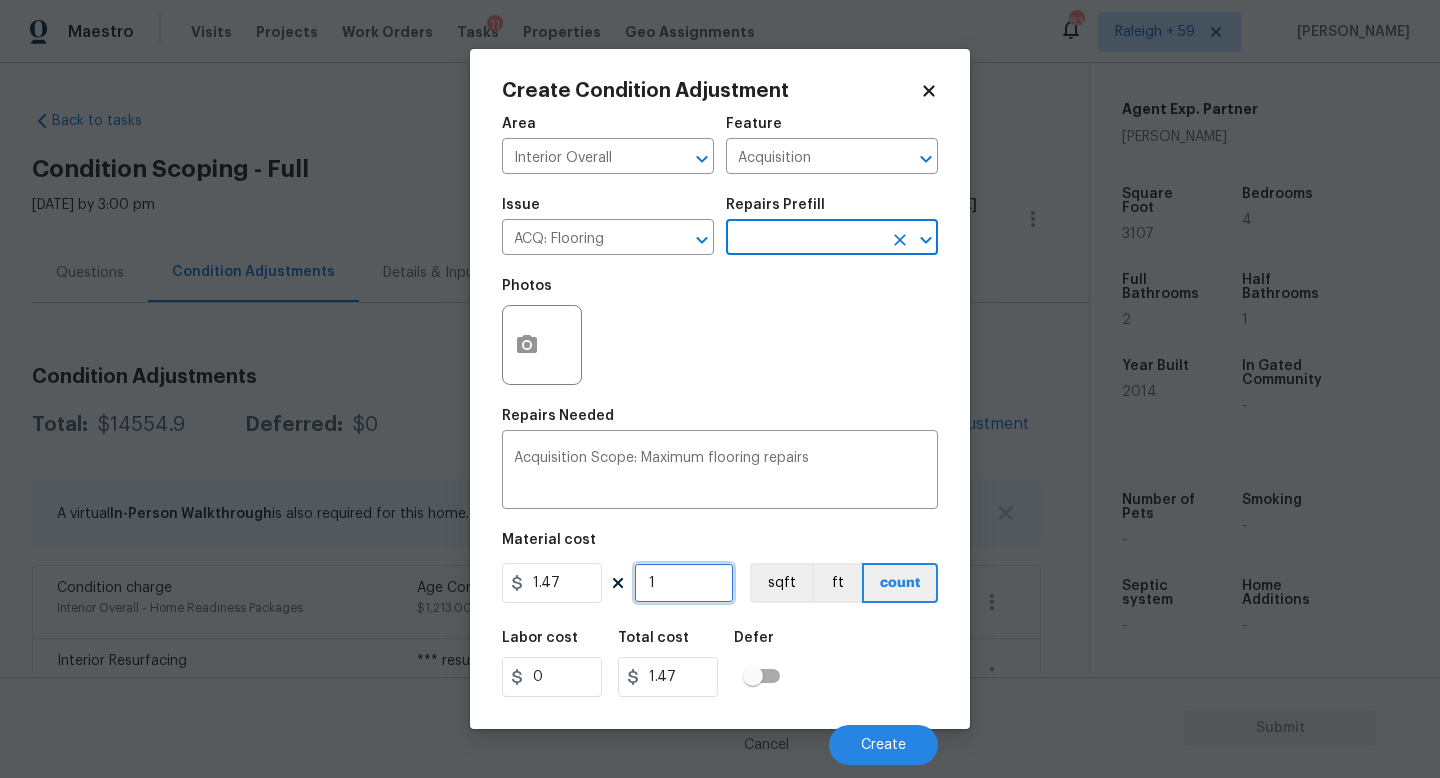 click on "1" at bounding box center (684, 583) 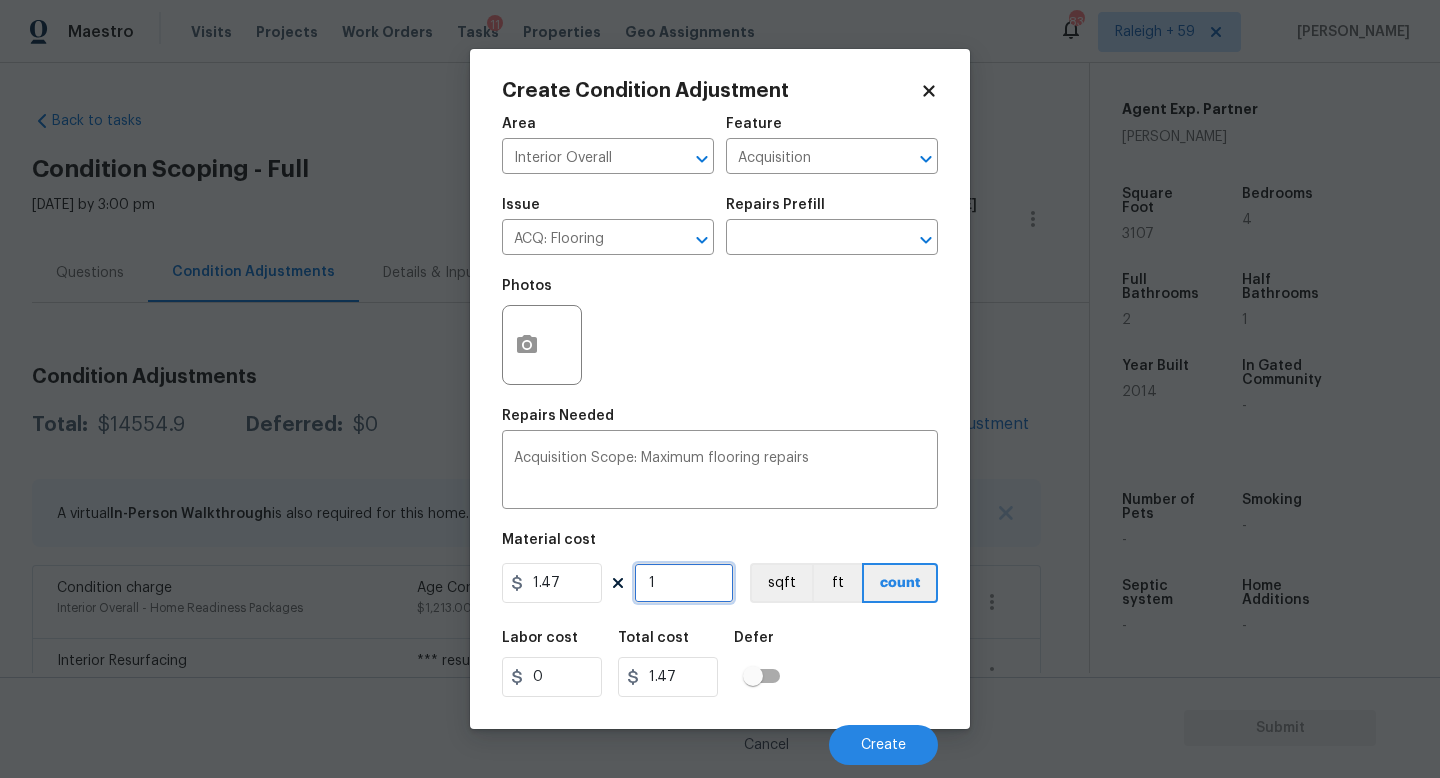 type on "0" 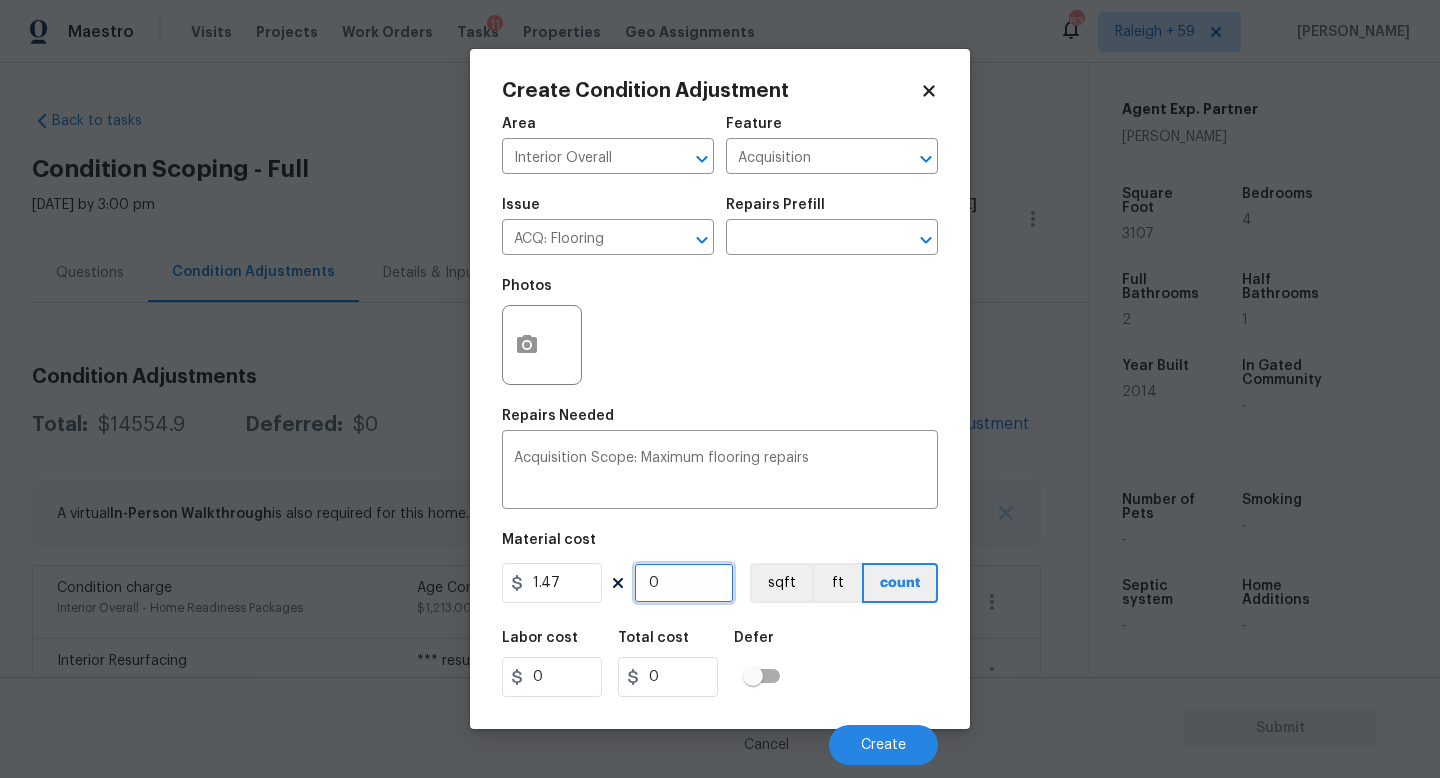 type on "1" 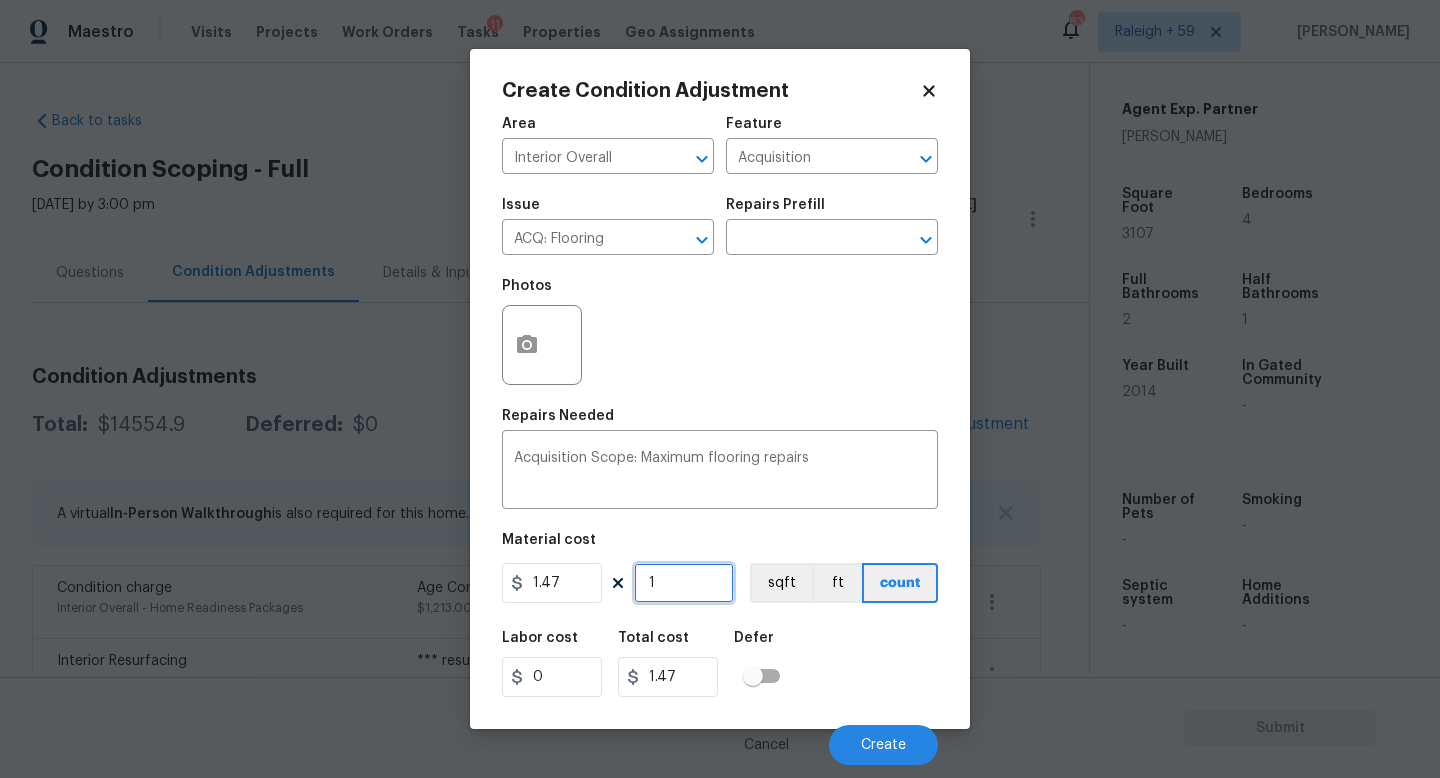 type on "0" 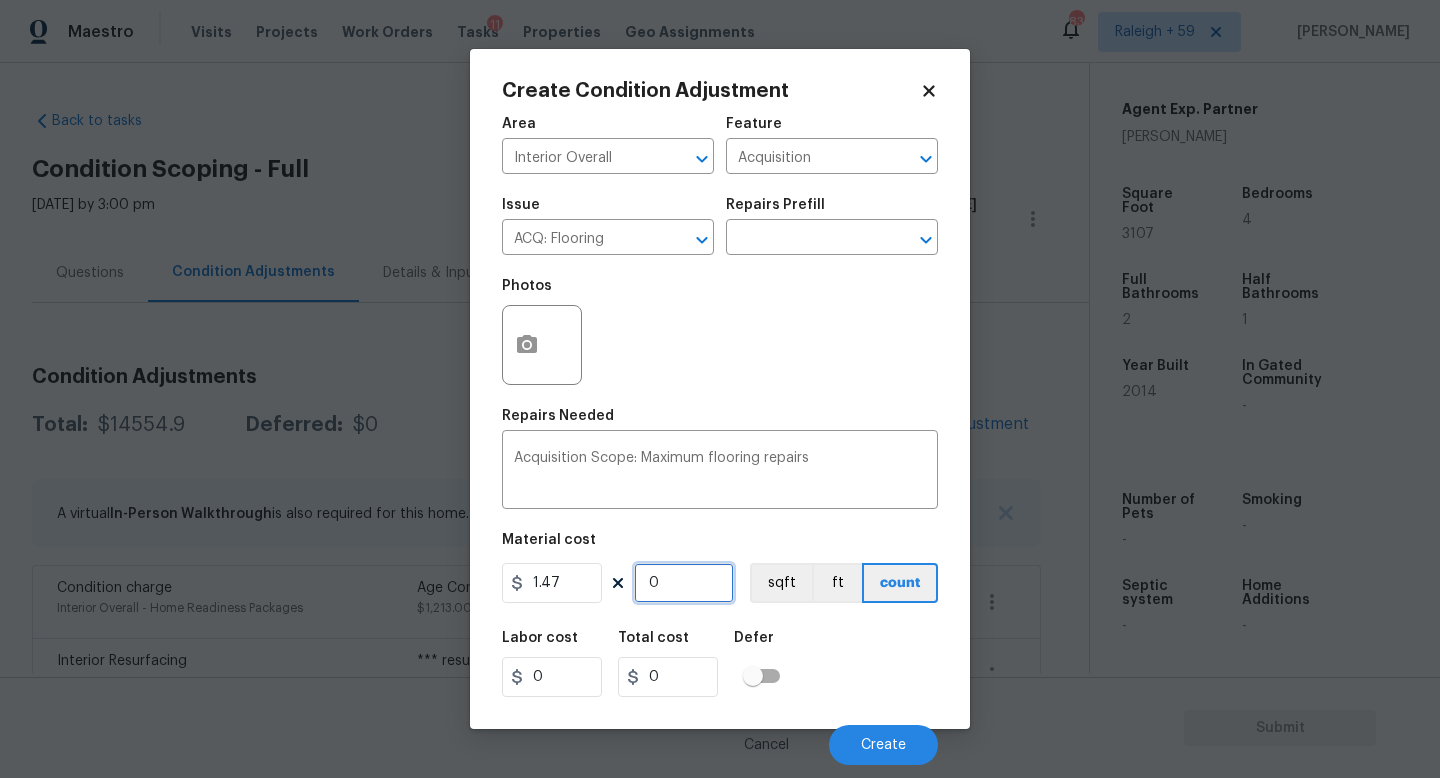 type on "3" 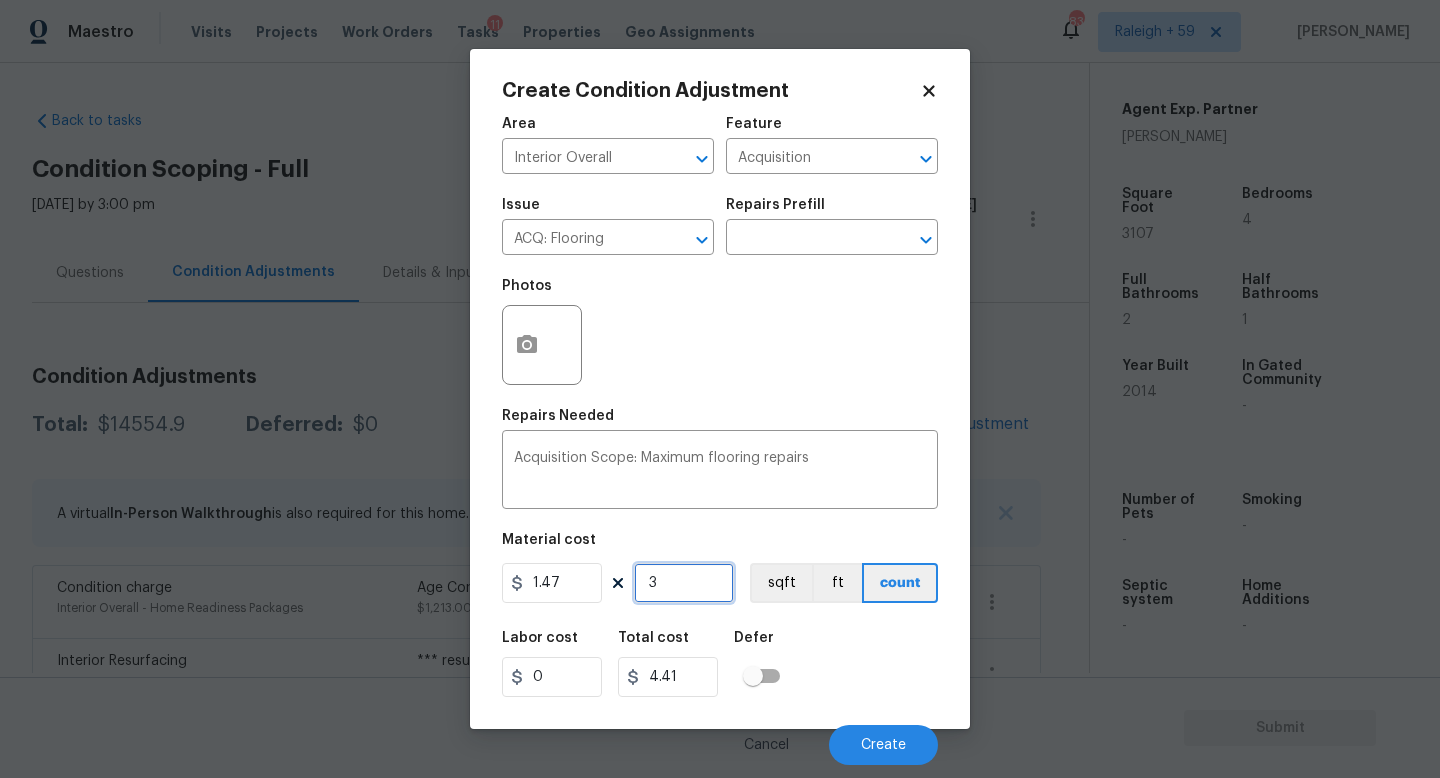 type on "31" 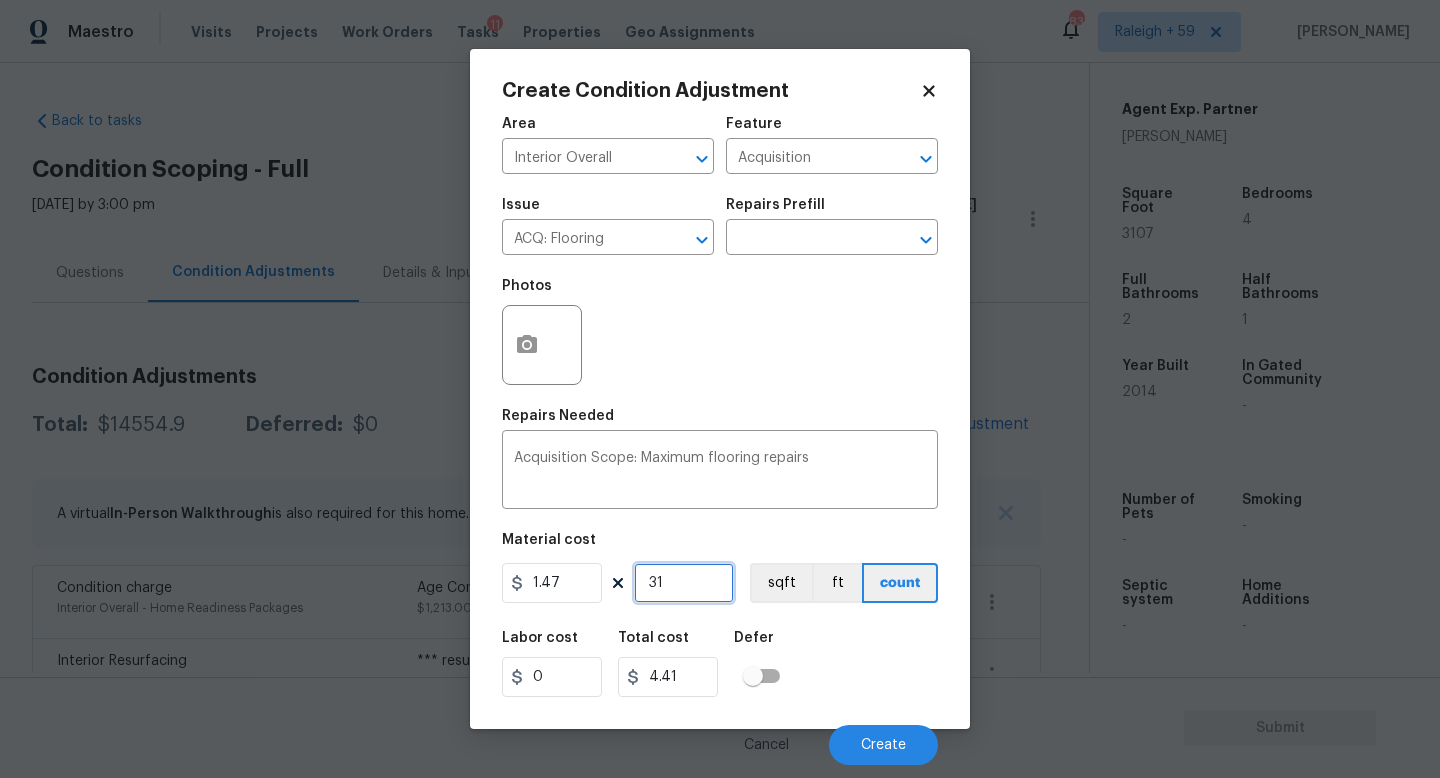 type on "45.57" 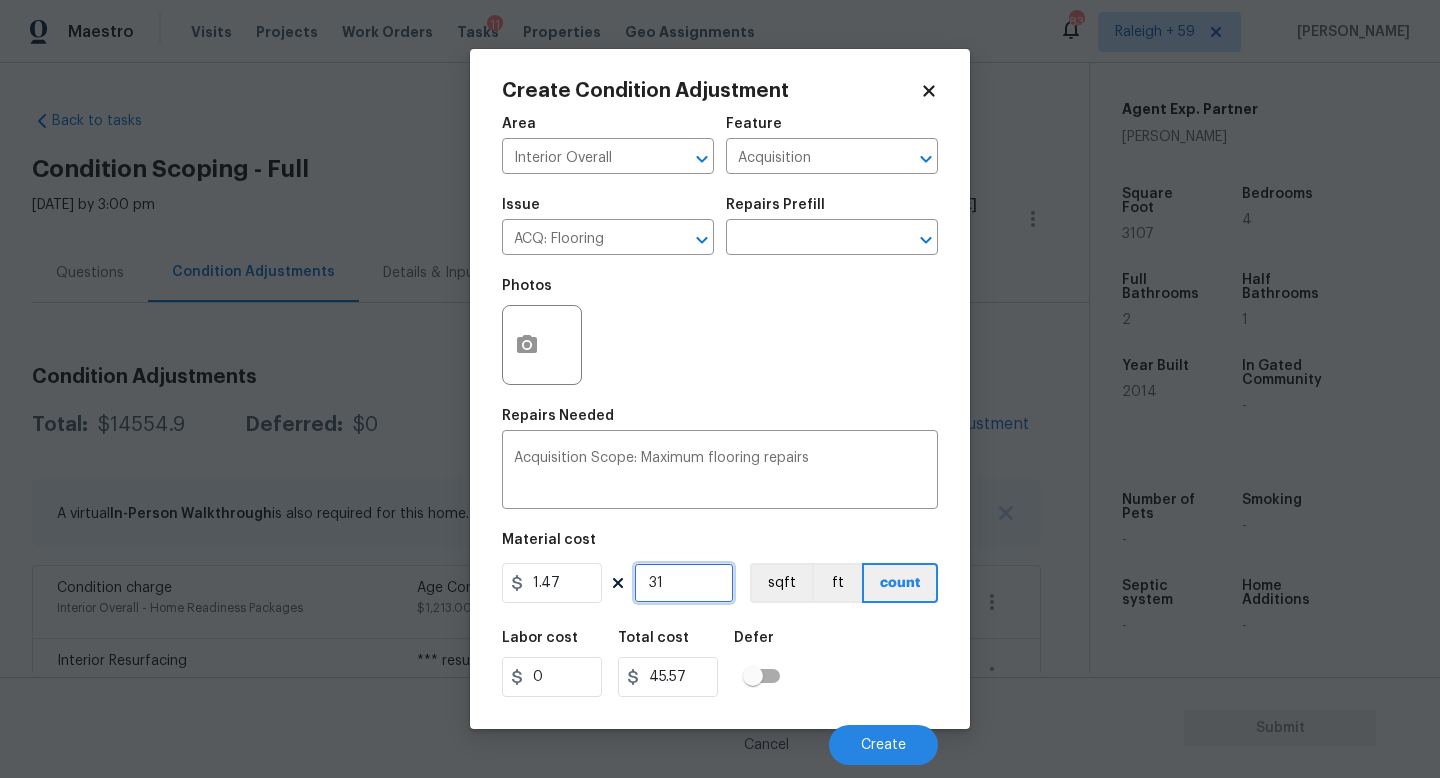 type on "310" 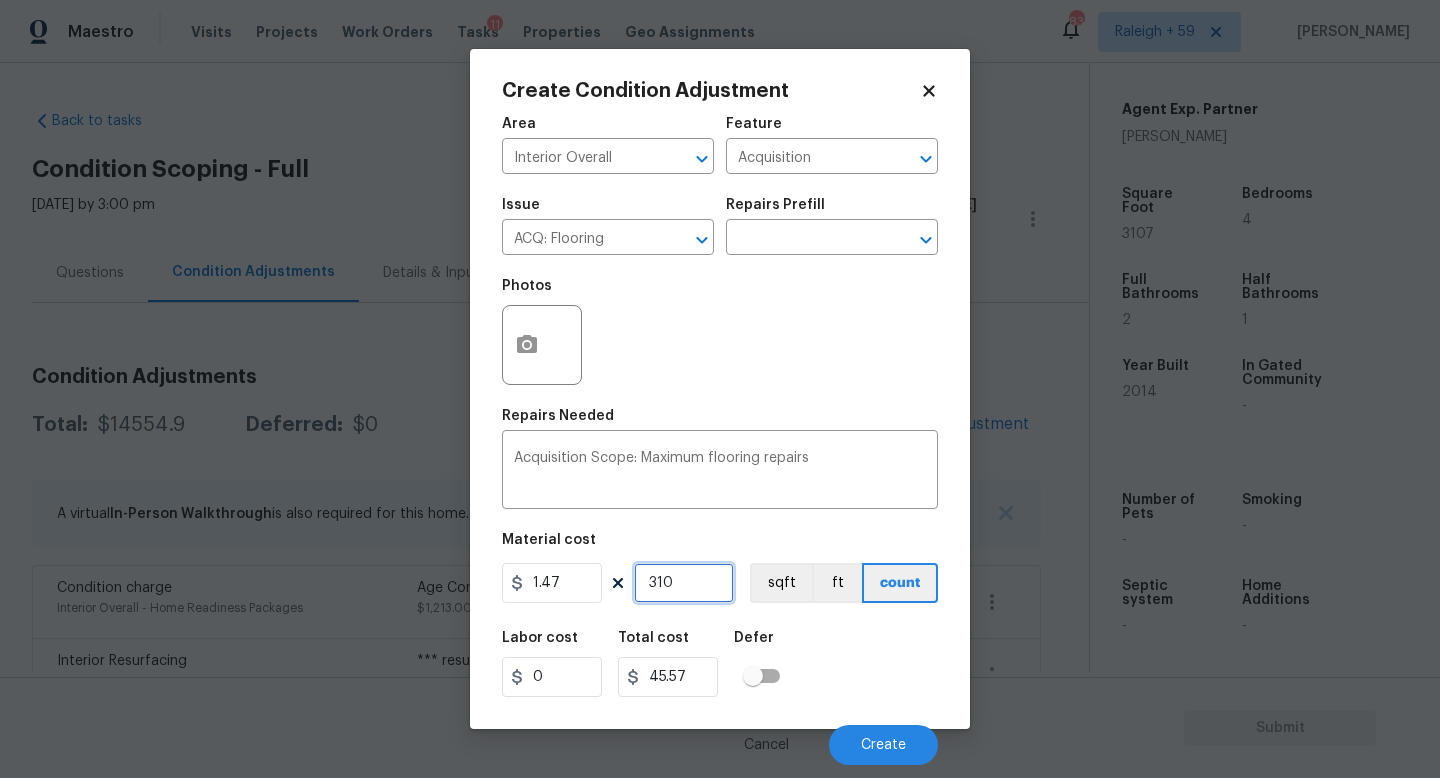 type on "455.7" 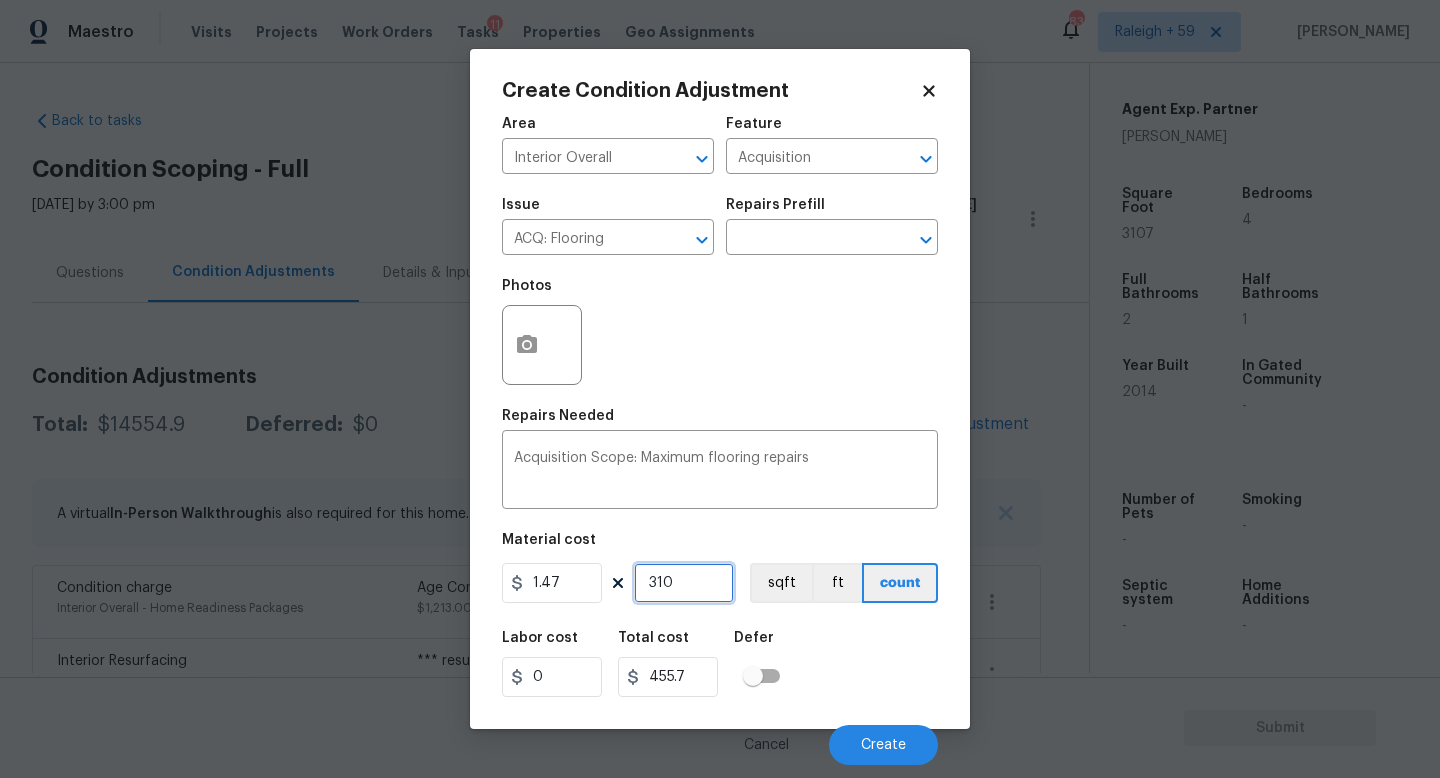 type on "3107" 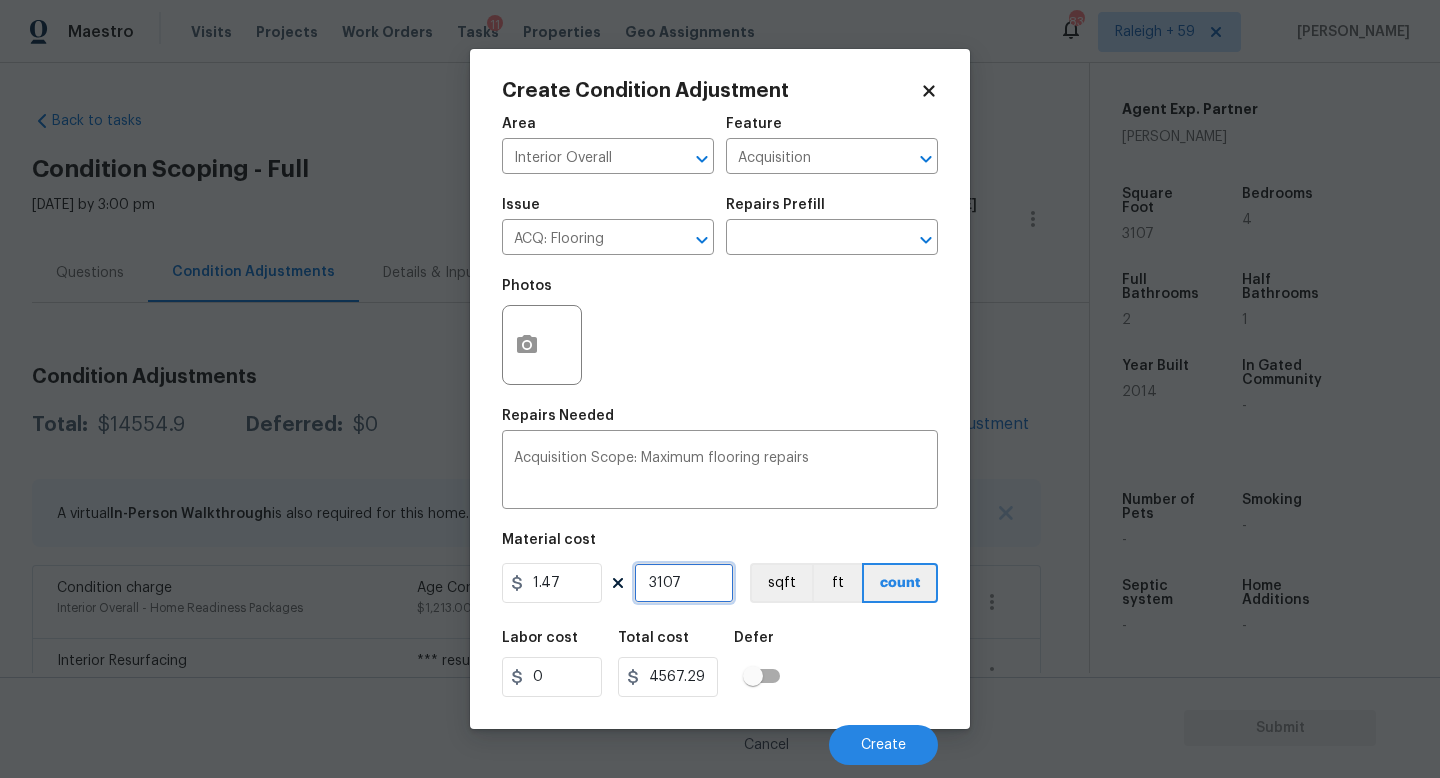 type on "3107" 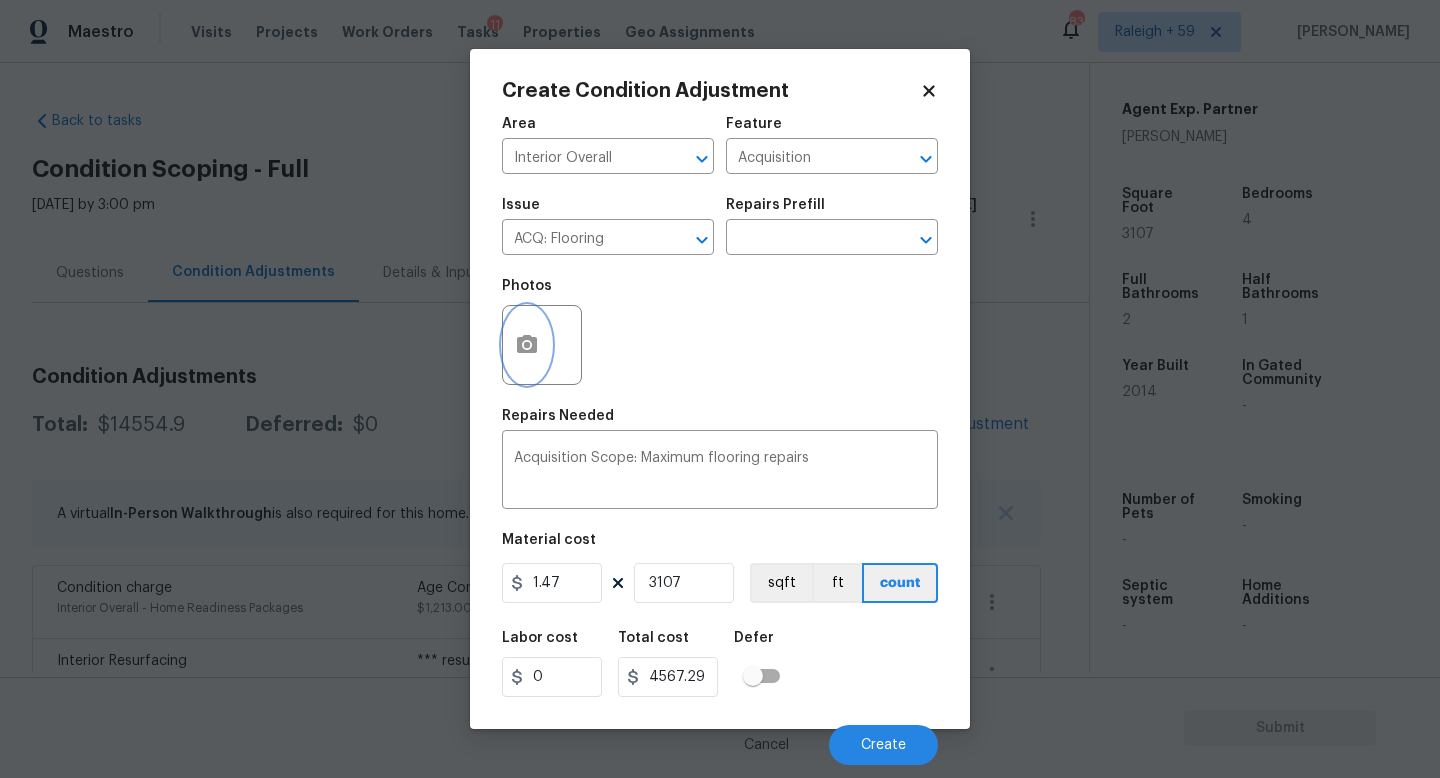 click 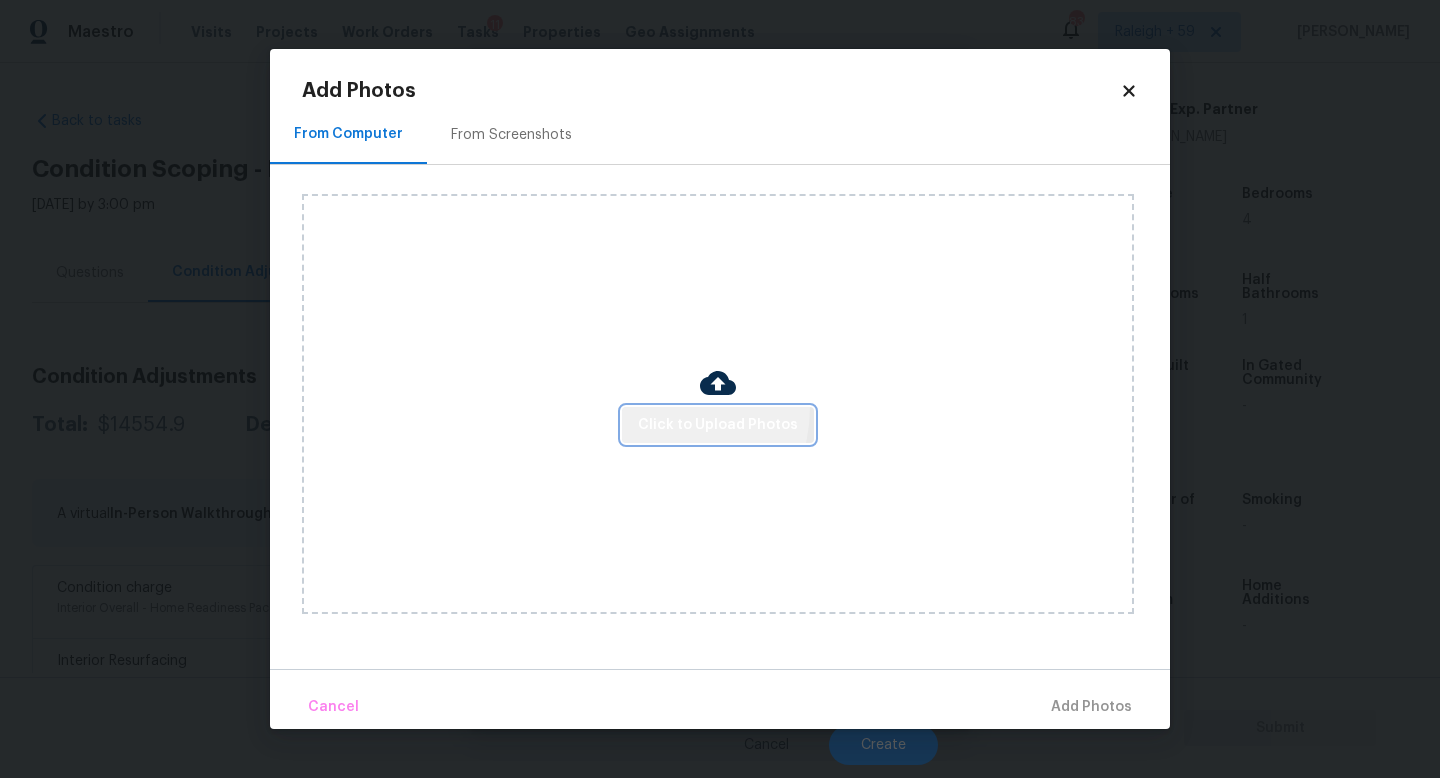 click on "Click to Upload Photos" at bounding box center (718, 425) 